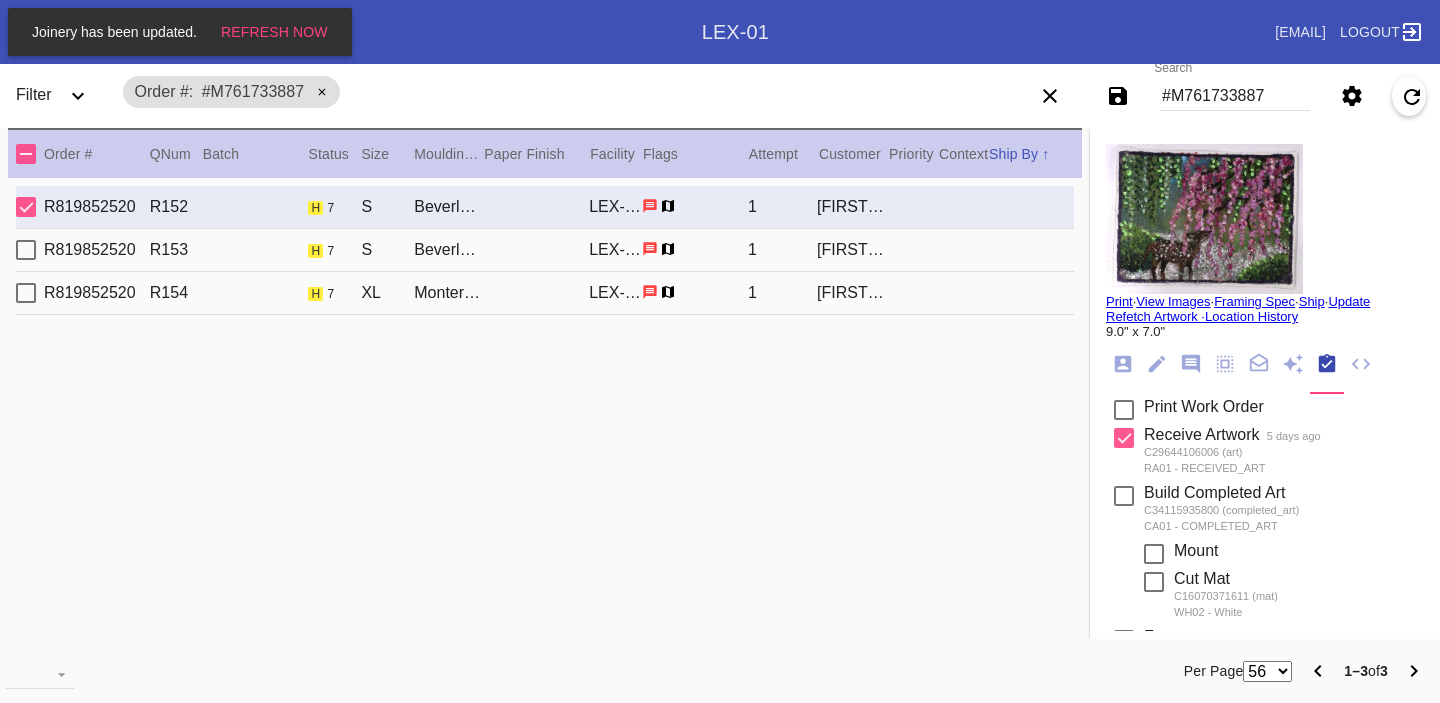 scroll, scrollTop: 0, scrollLeft: 0, axis: both 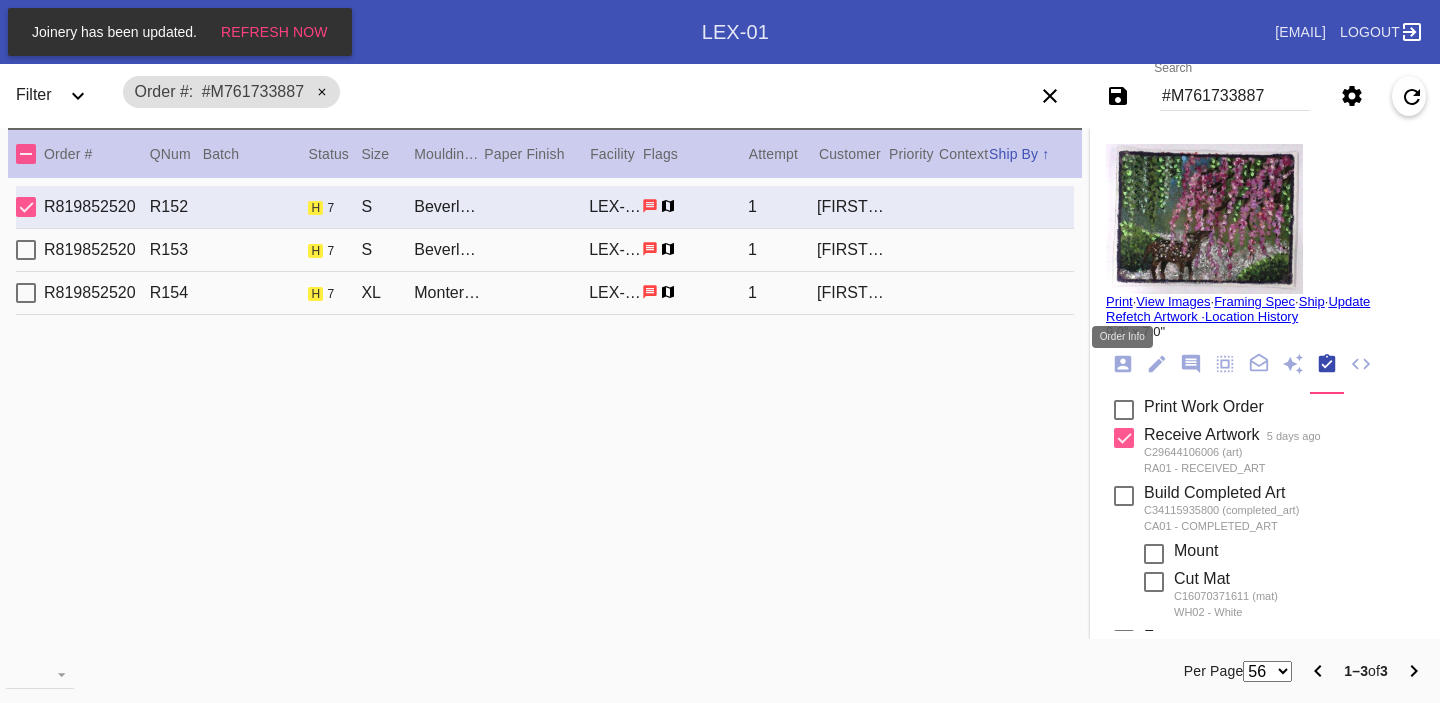 click 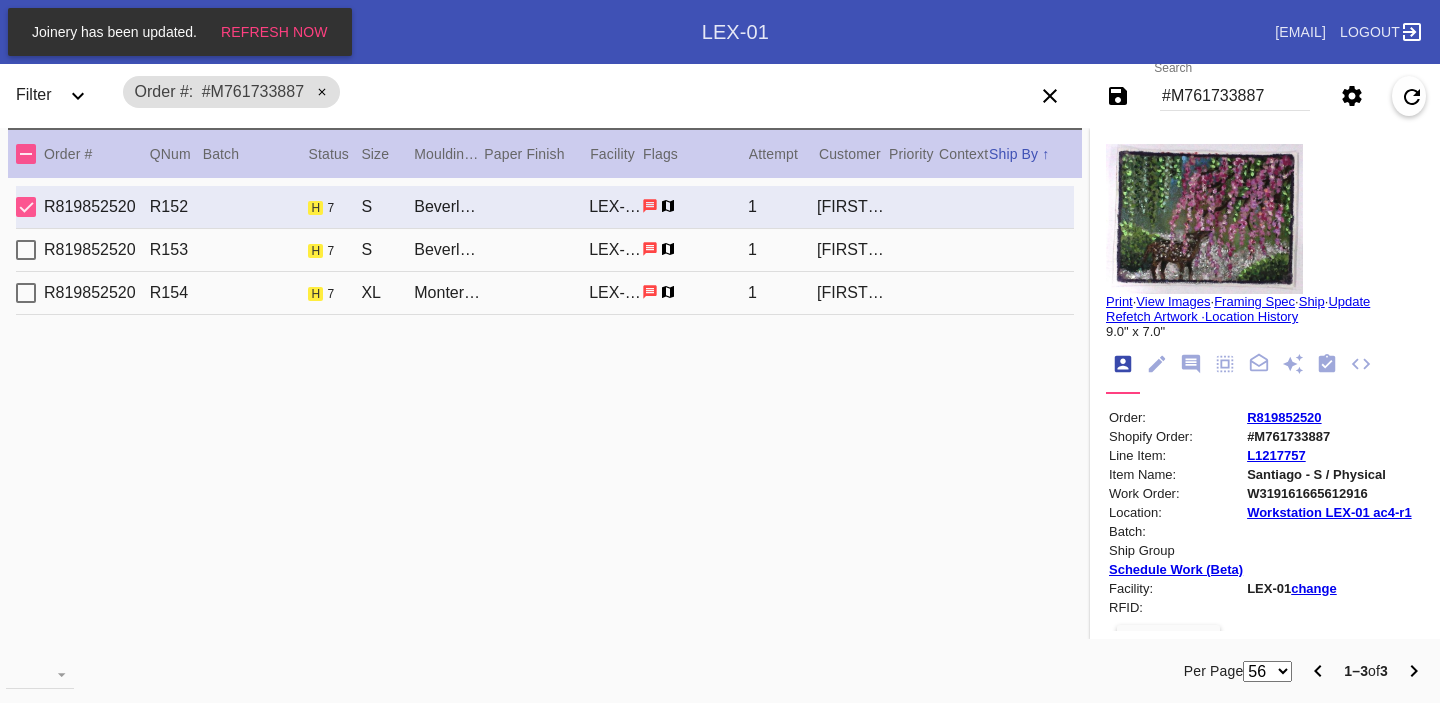 click on "#M761733887" at bounding box center [1235, 96] 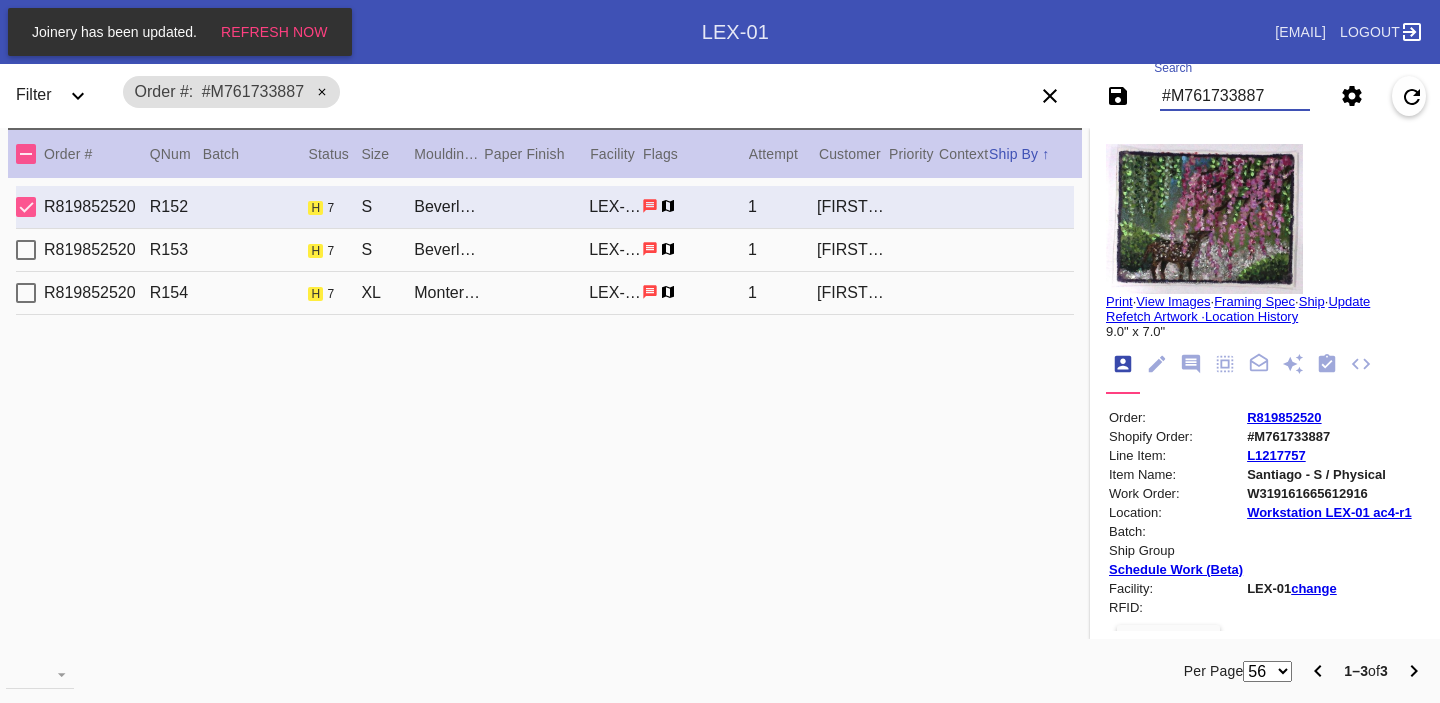 click on "#M761733887" at bounding box center (1235, 96) 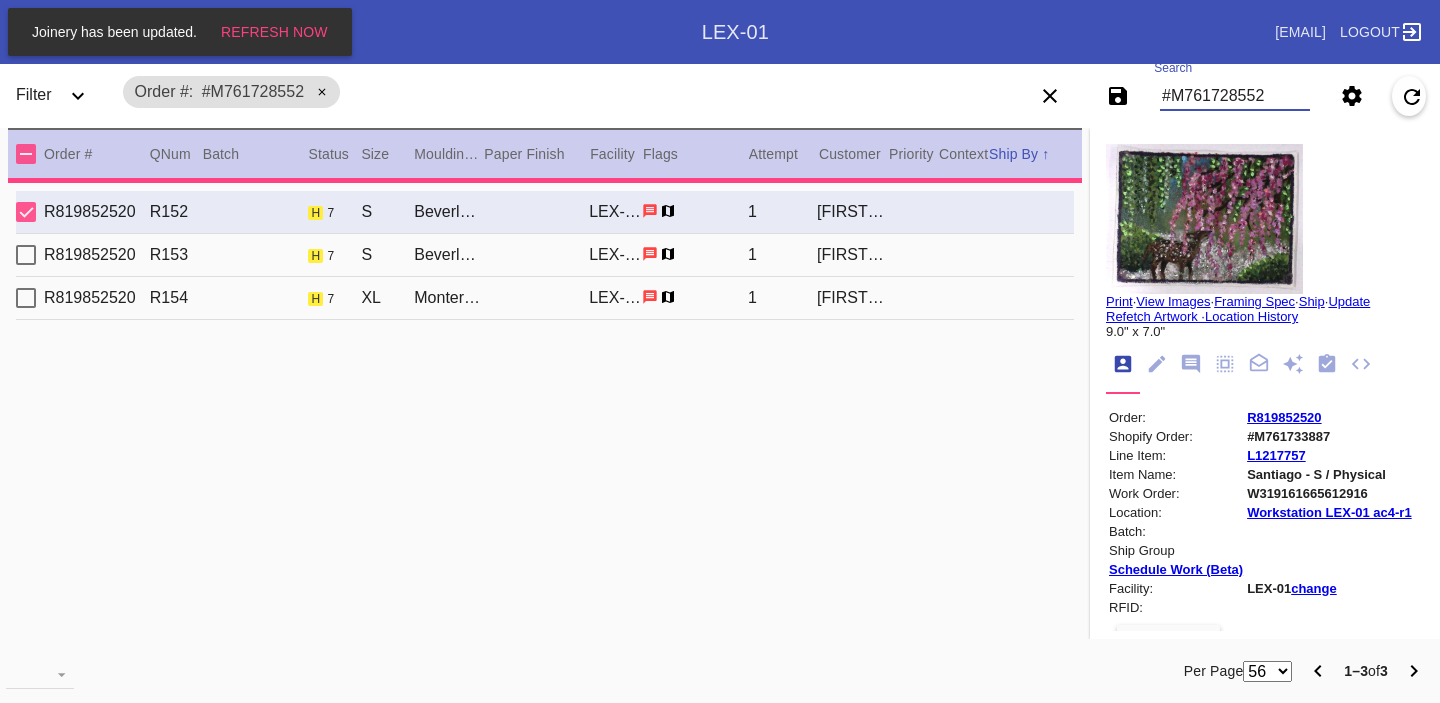 type on "0.0" 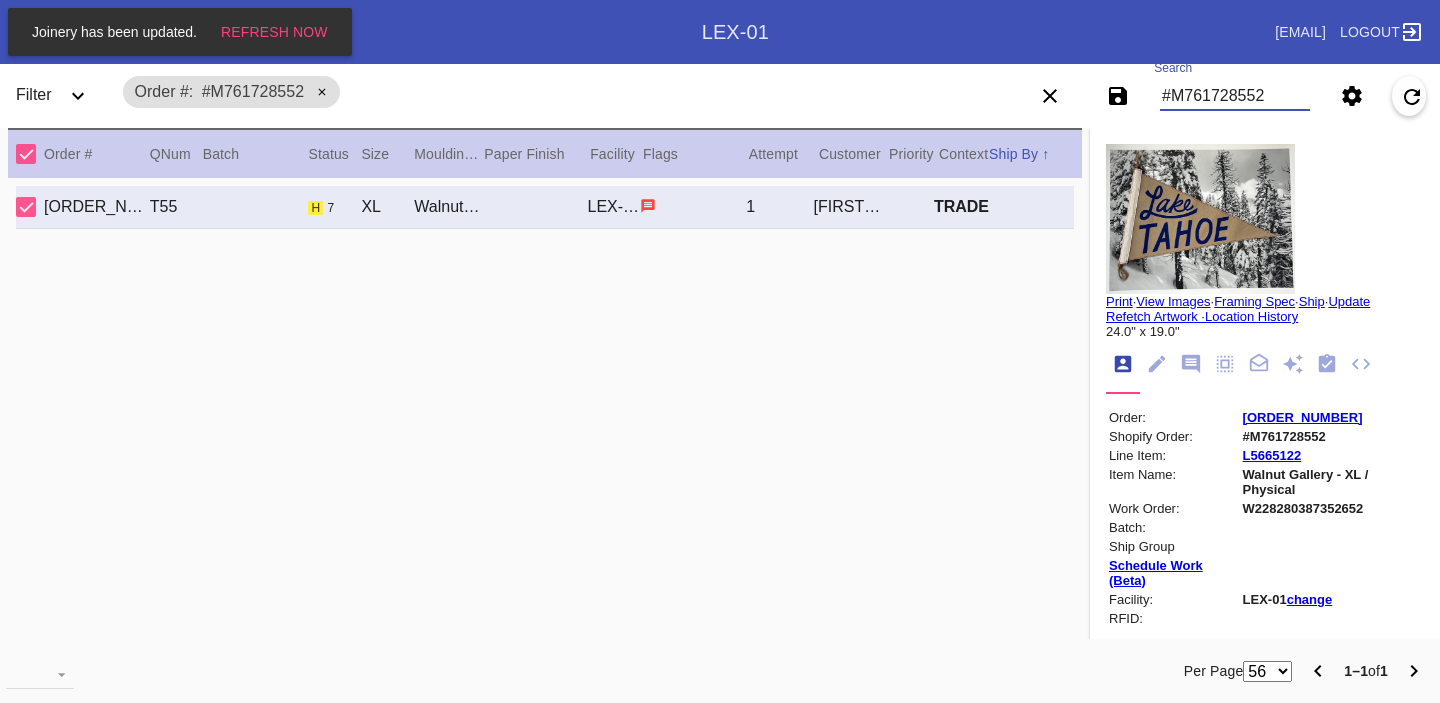click on "[ORDER_NUMBER]" at bounding box center (1303, 417) 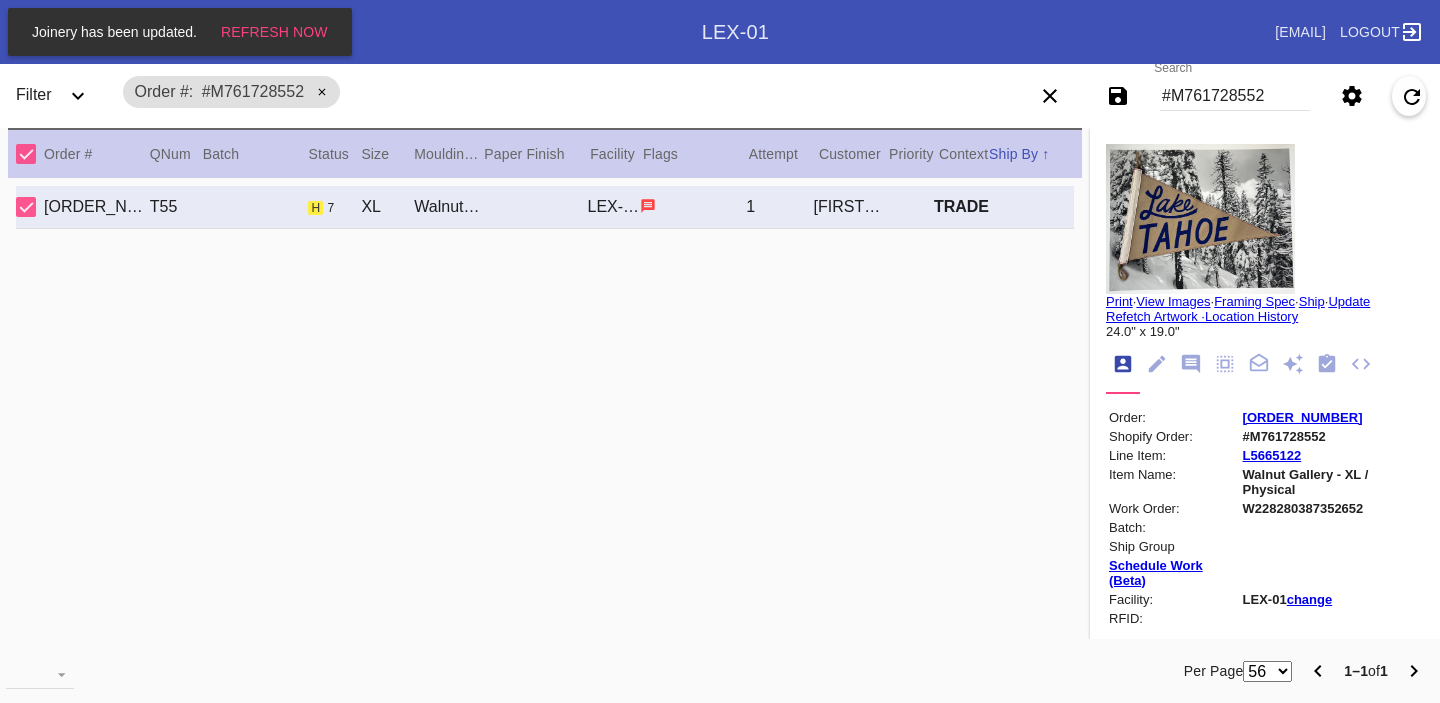 click on "#M761728552" at bounding box center (1235, 96) 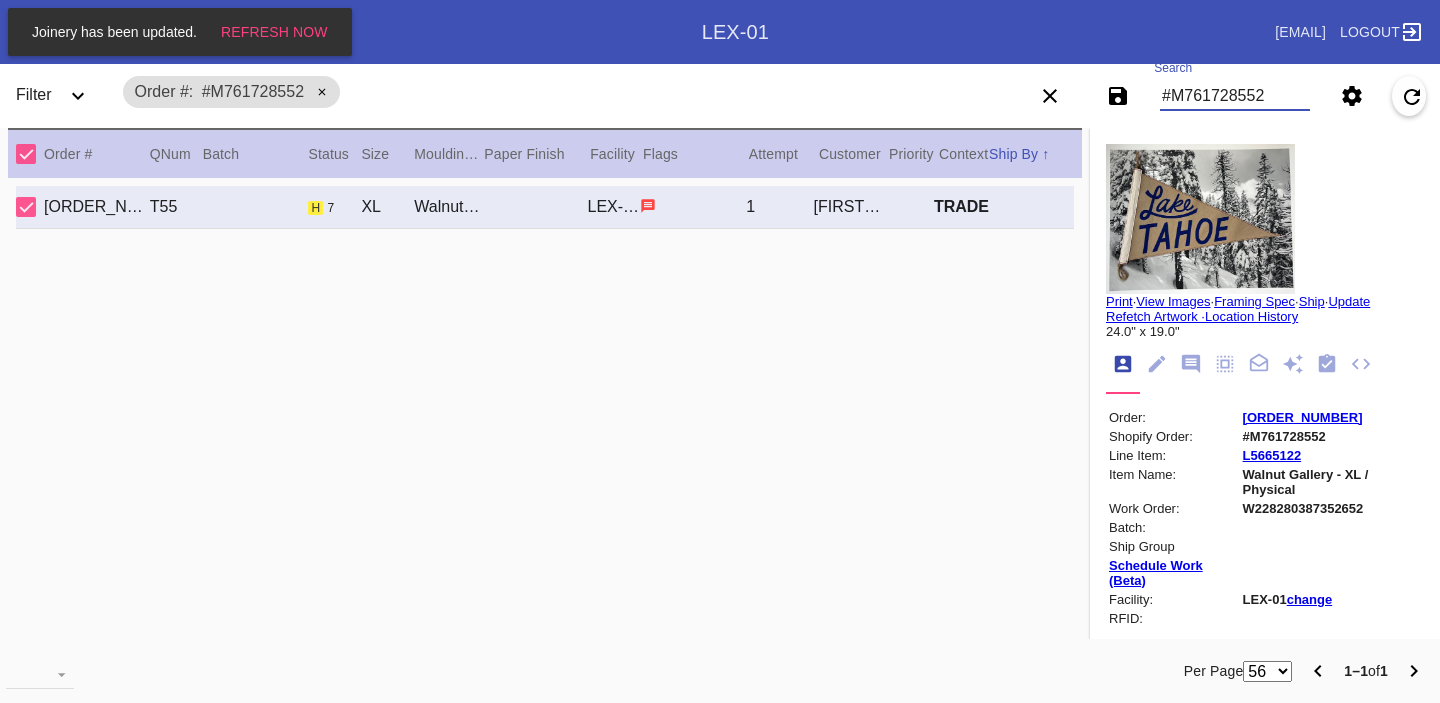 click on "#M761728552" at bounding box center [1235, 96] 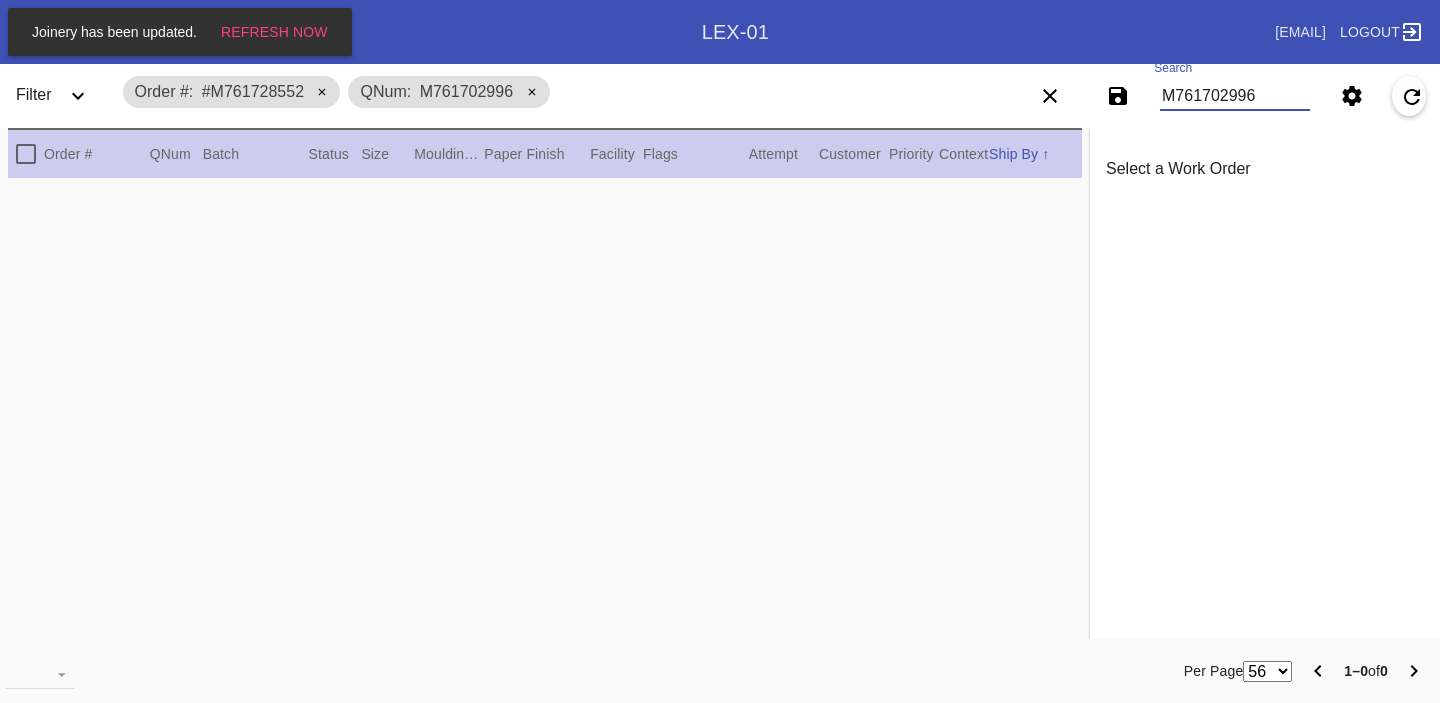 click on "M761702996" at bounding box center [1235, 96] 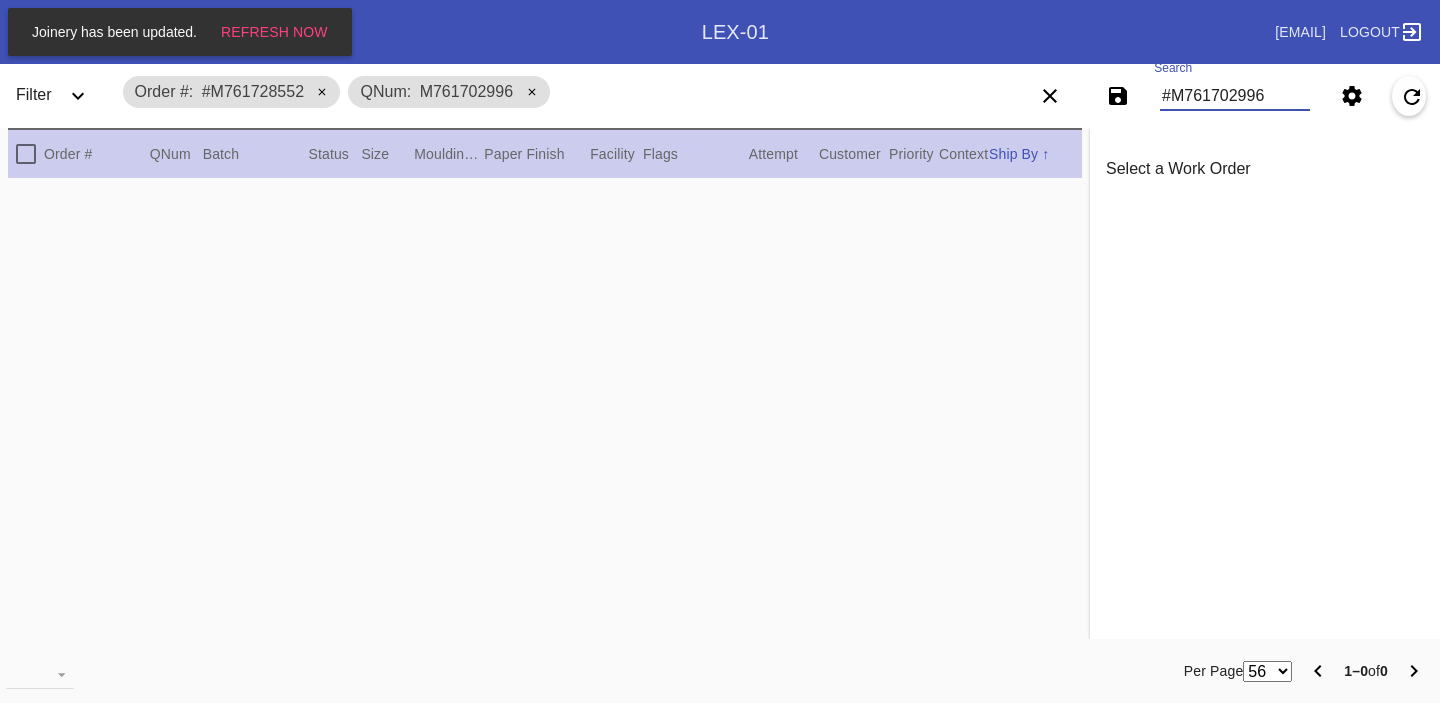 type on "#M761702996" 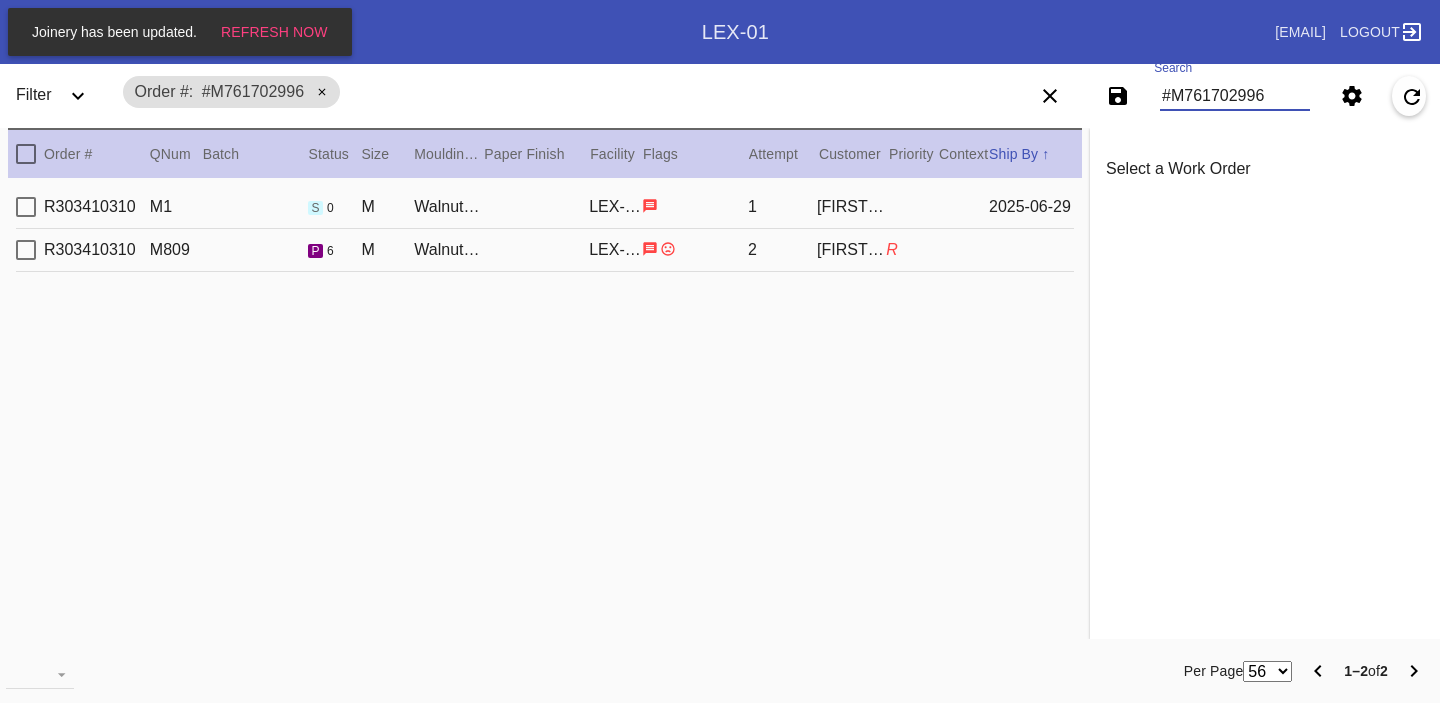click on "[FIRST] [LAST]" at bounding box center [851, 250] 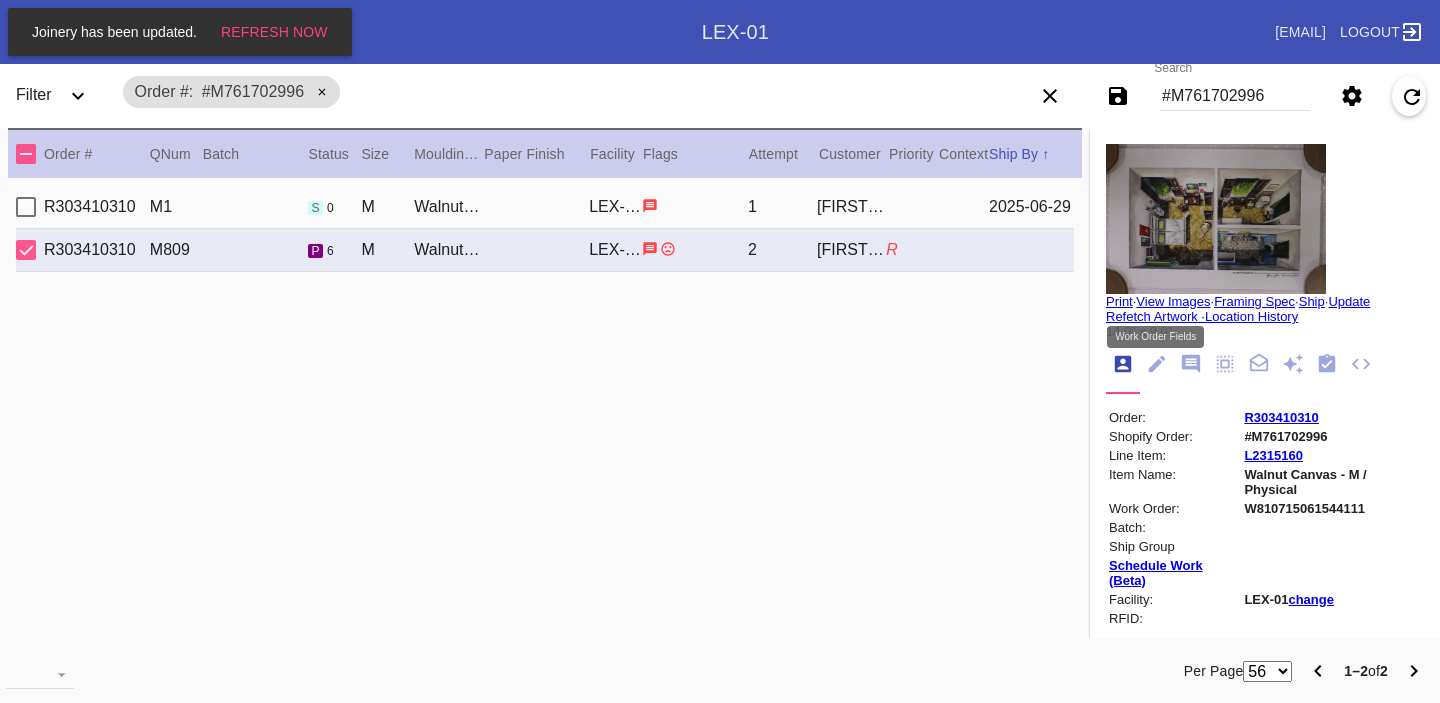 click 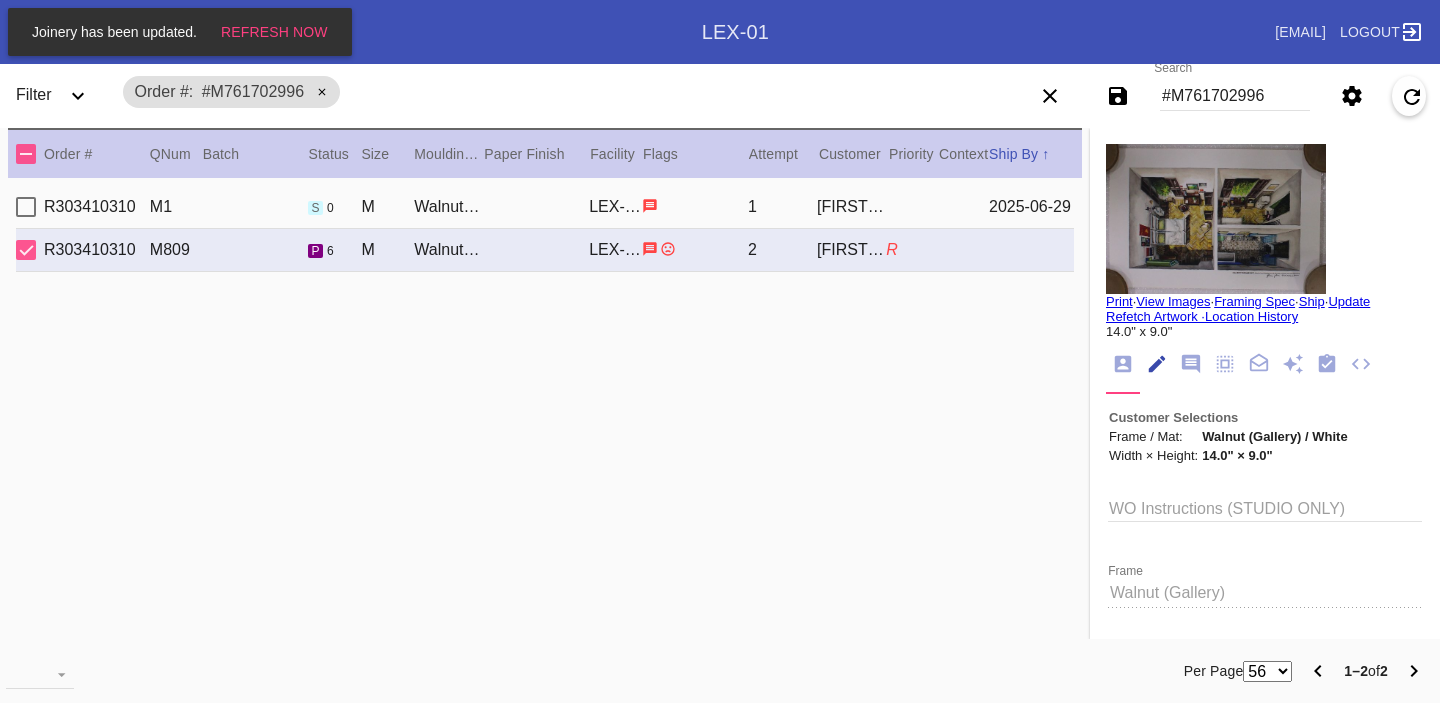 scroll, scrollTop: 73, scrollLeft: 0, axis: vertical 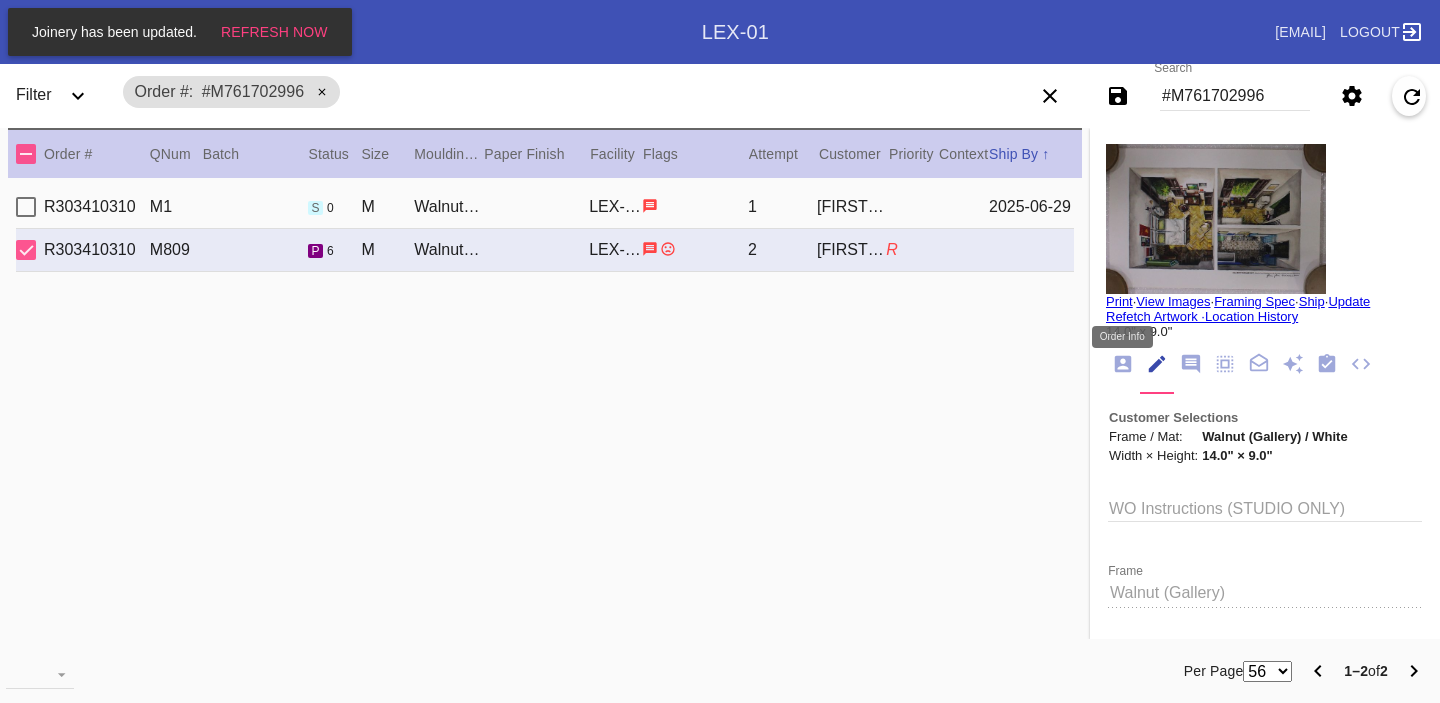 click 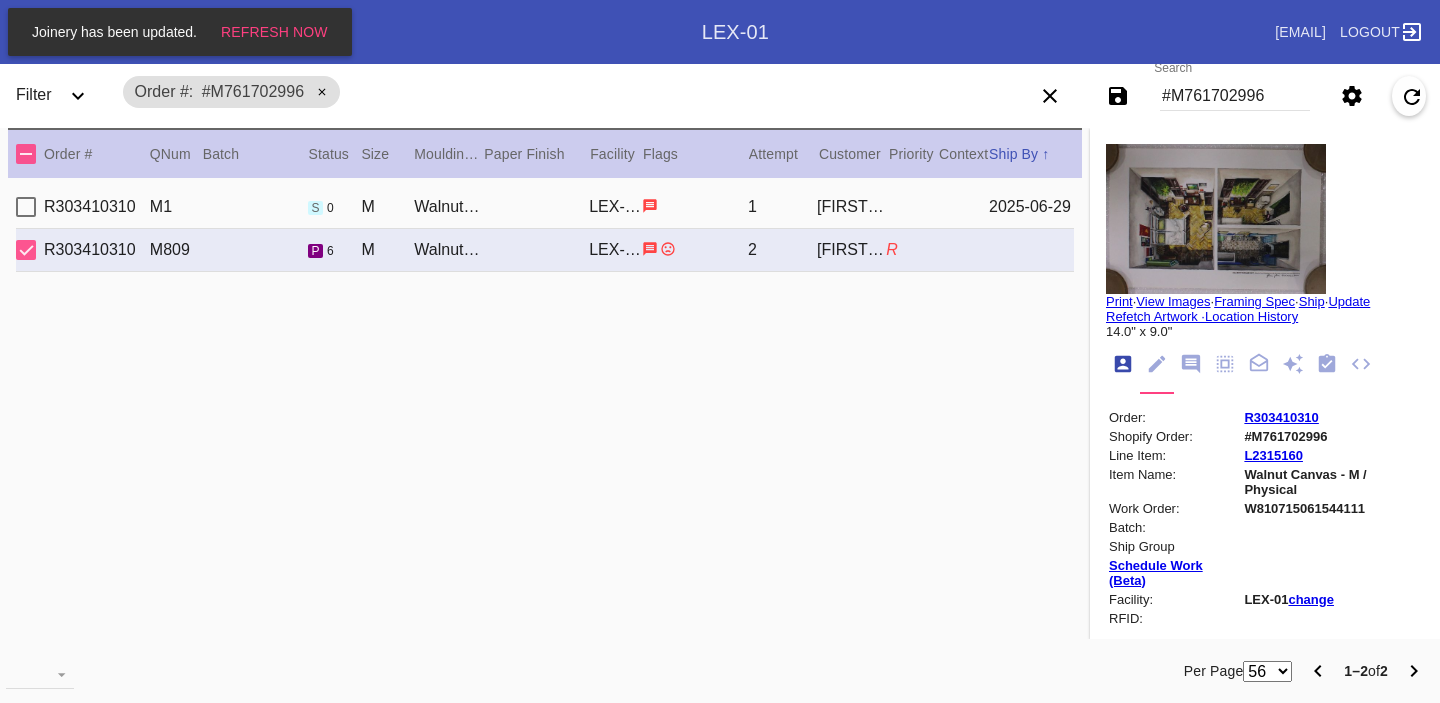 scroll, scrollTop: 24, scrollLeft: 0, axis: vertical 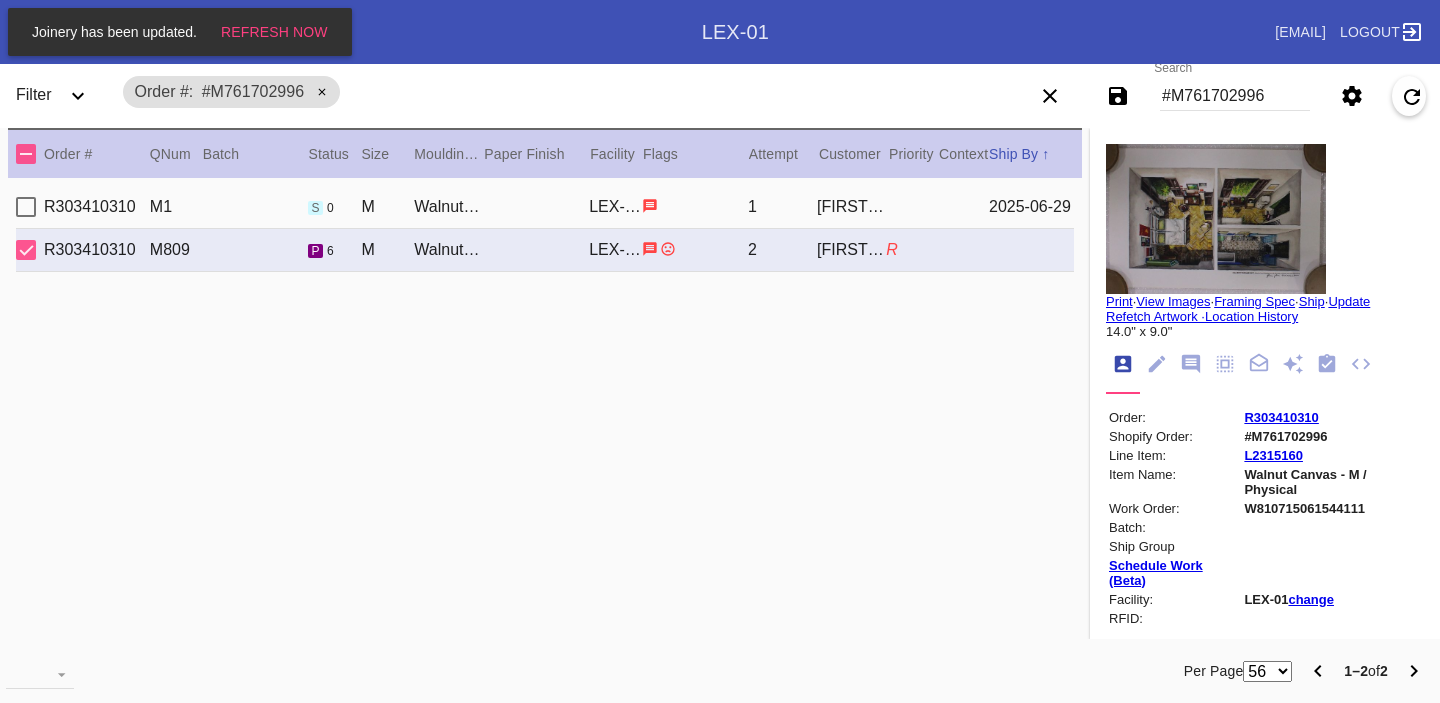 click on "W810715061544111" at bounding box center [1332, 508] 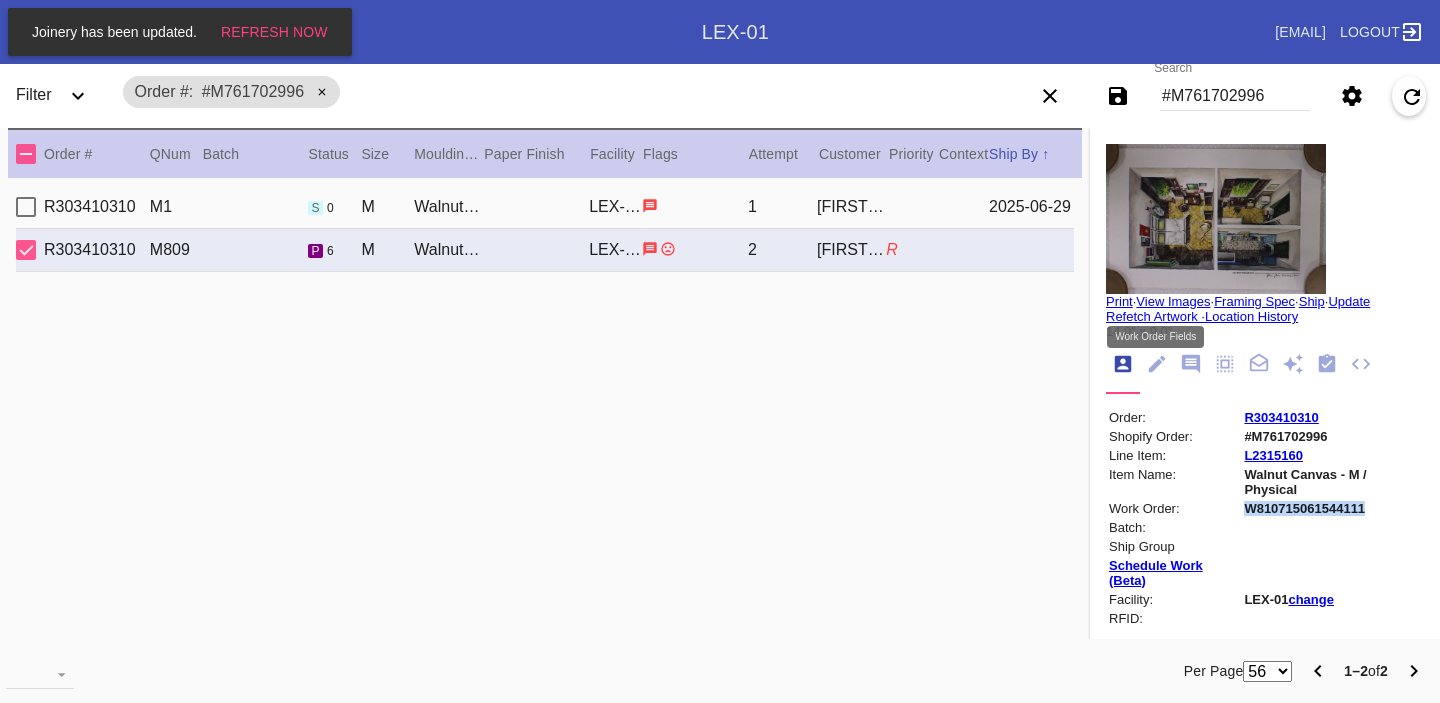 click 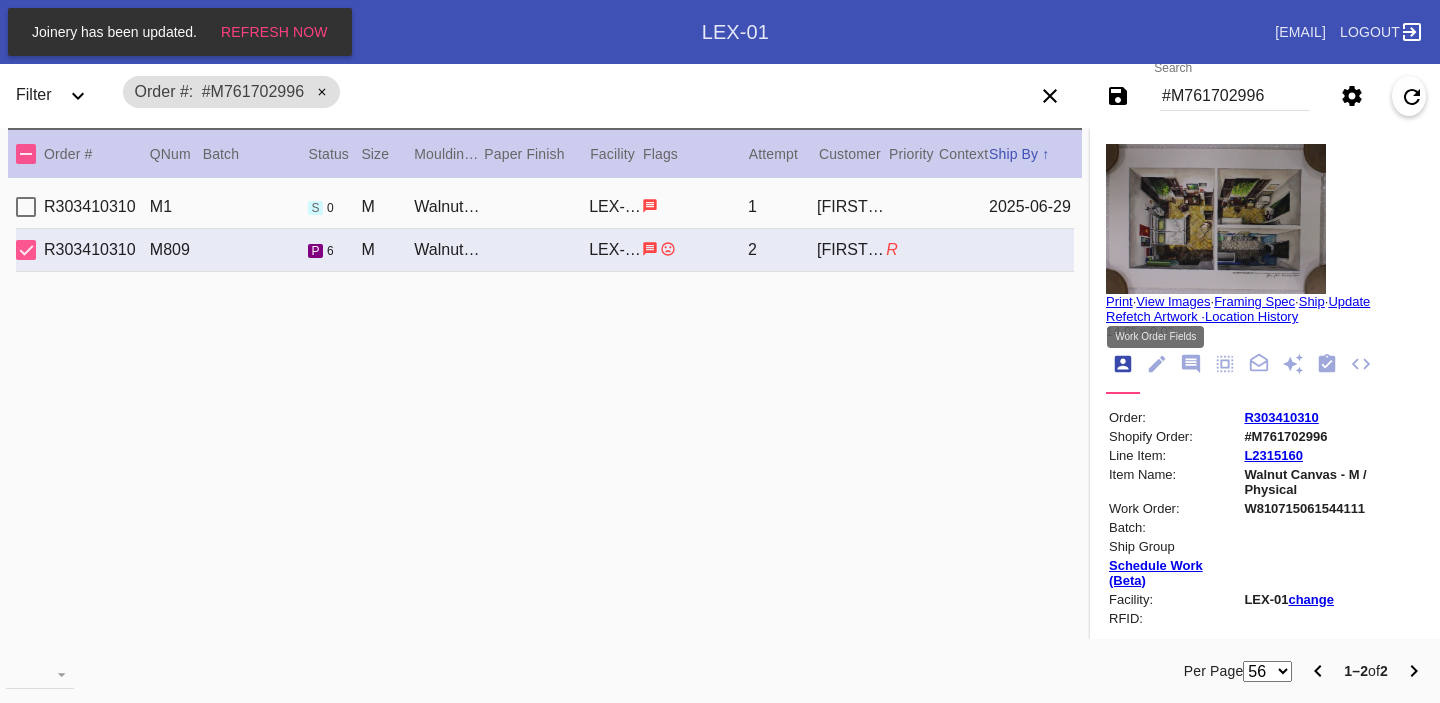 scroll, scrollTop: 73, scrollLeft: 0, axis: vertical 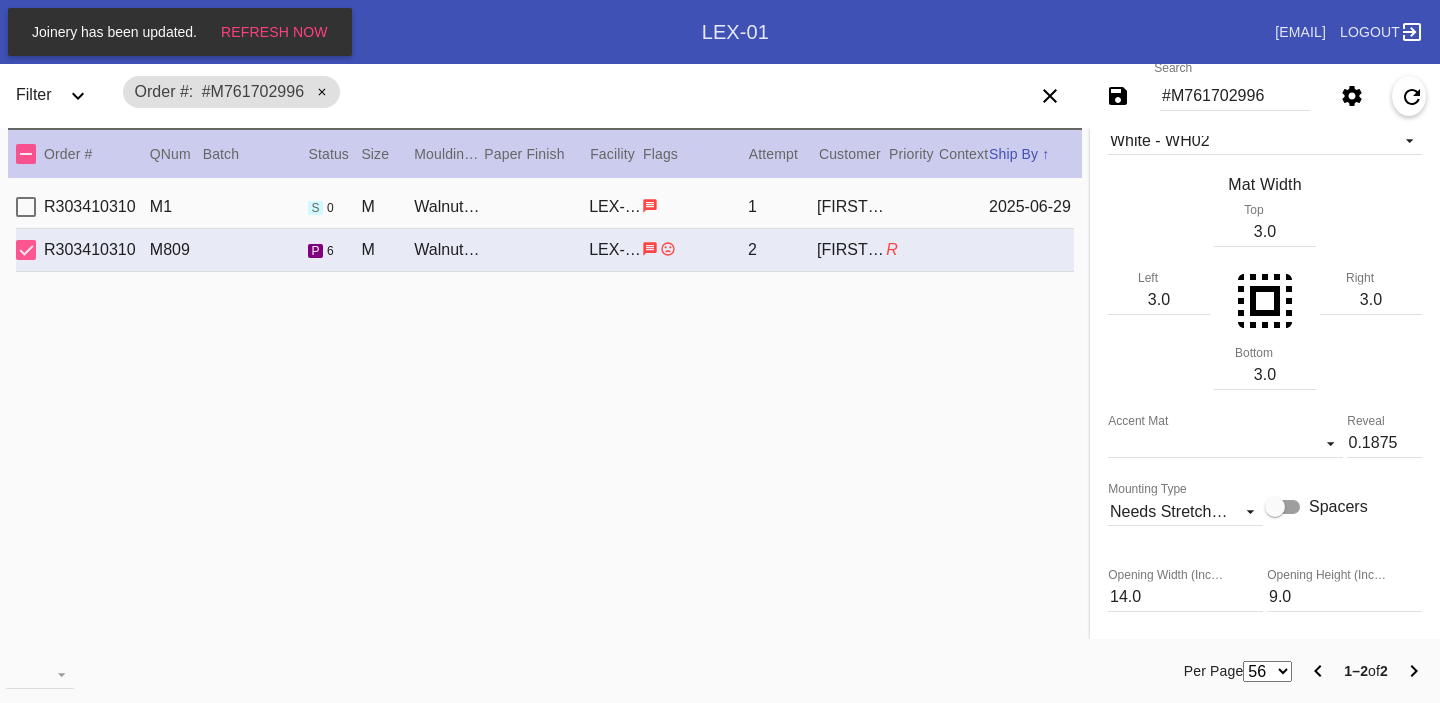 click on "3.0" at bounding box center (1265, 232) 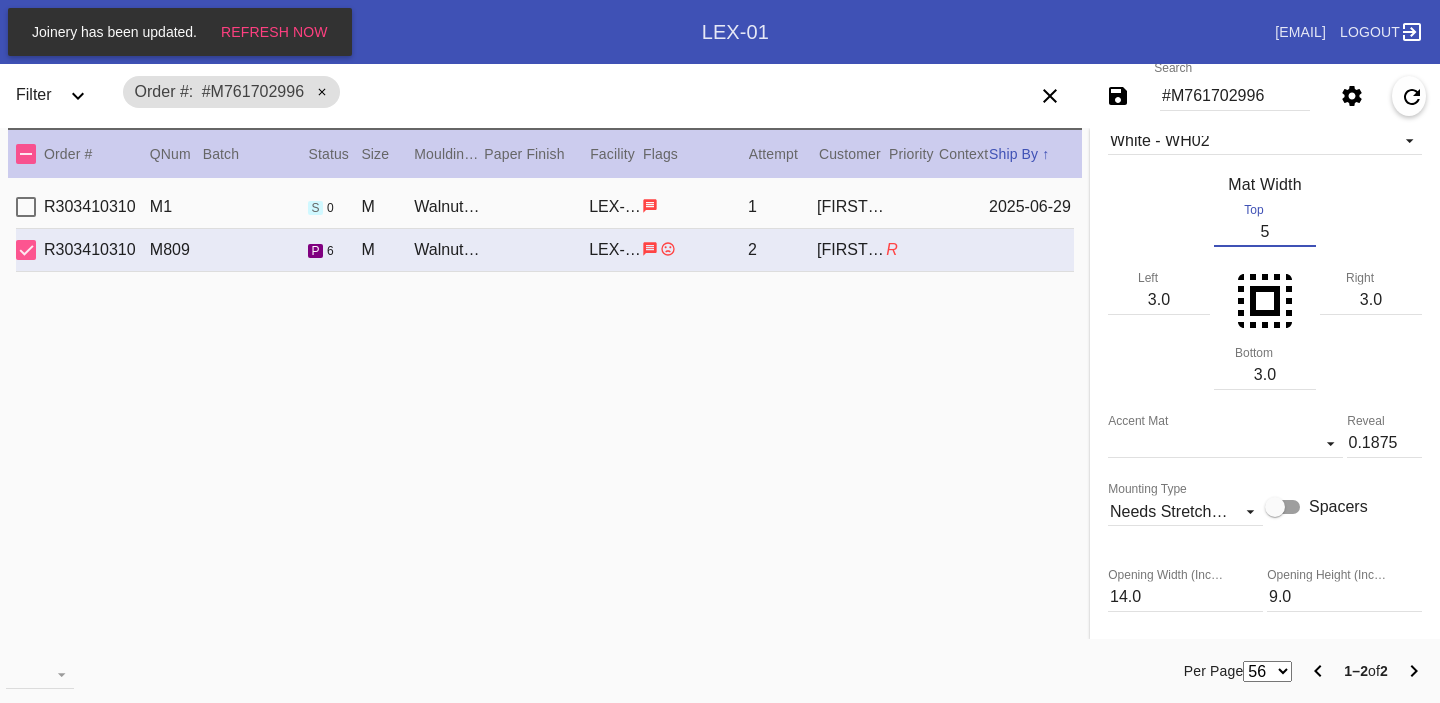 type on "5" 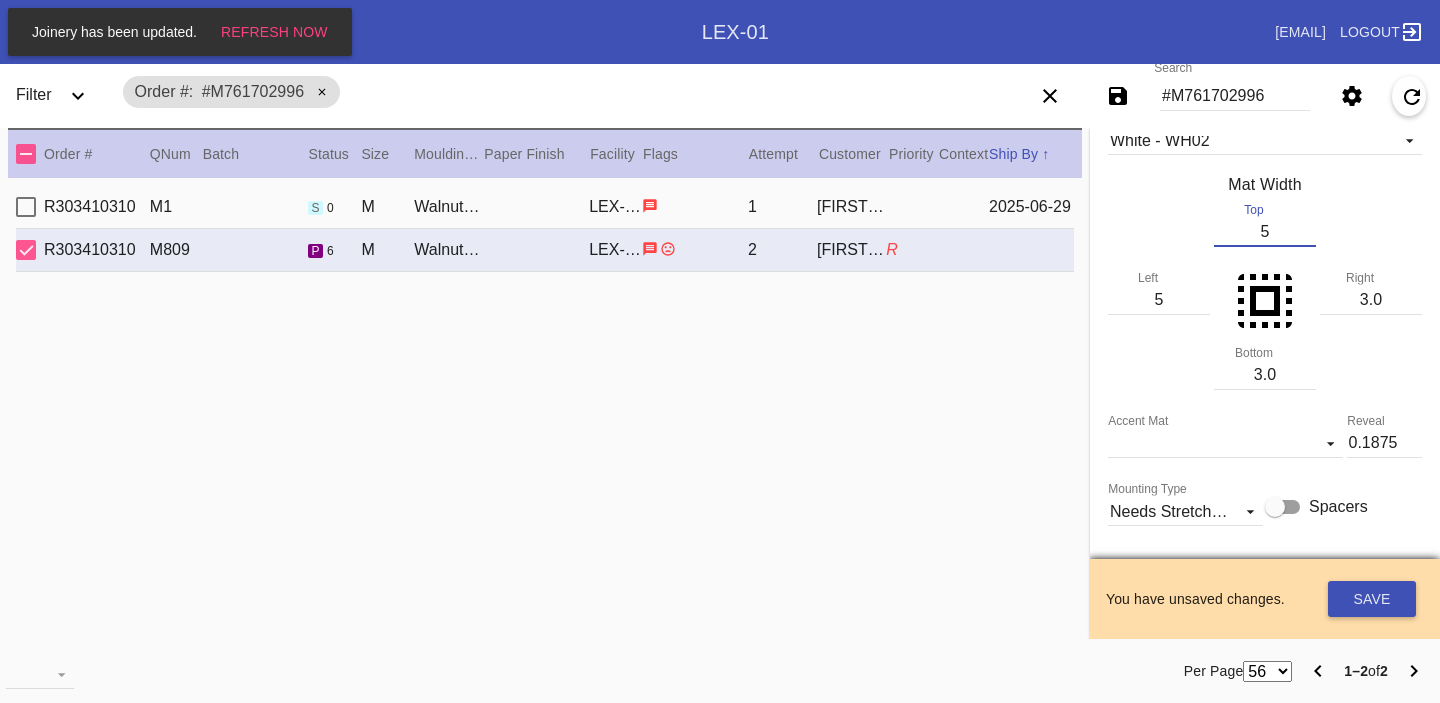 type on "5" 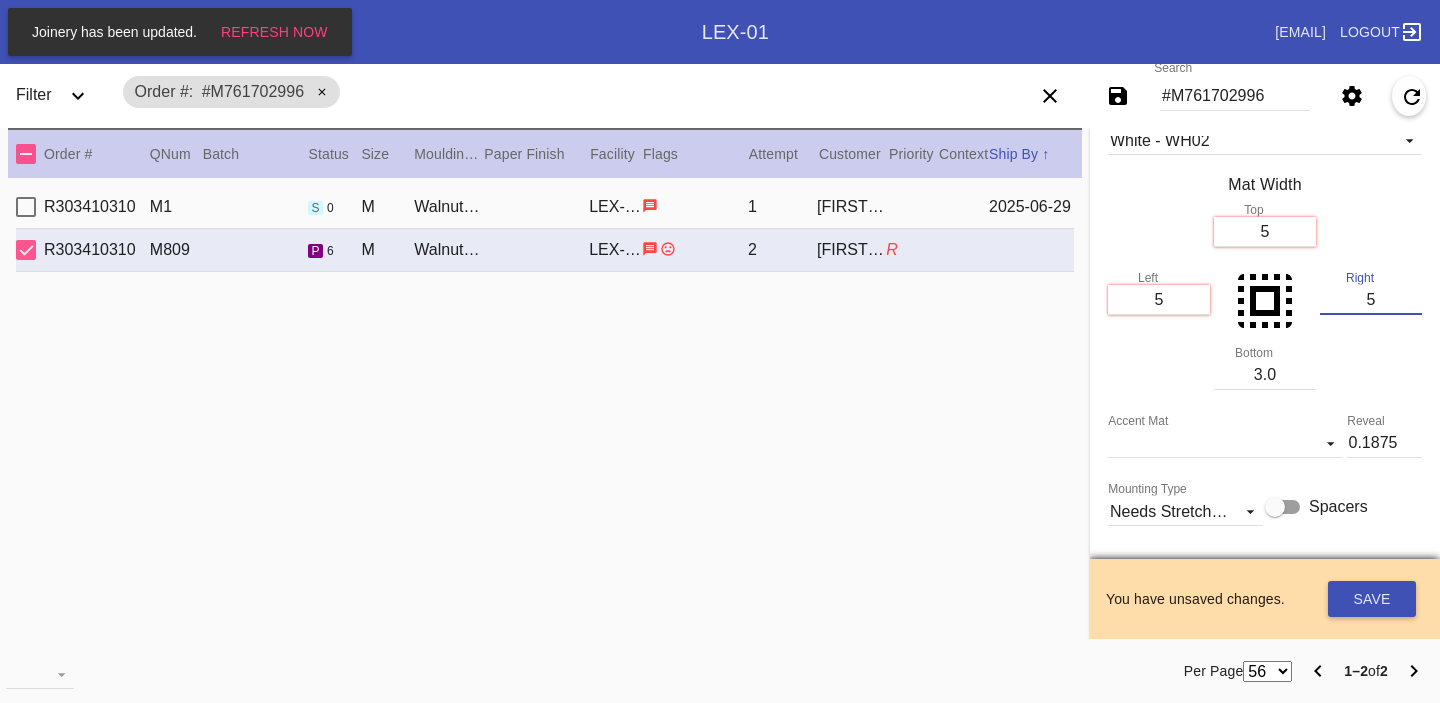 type on "5" 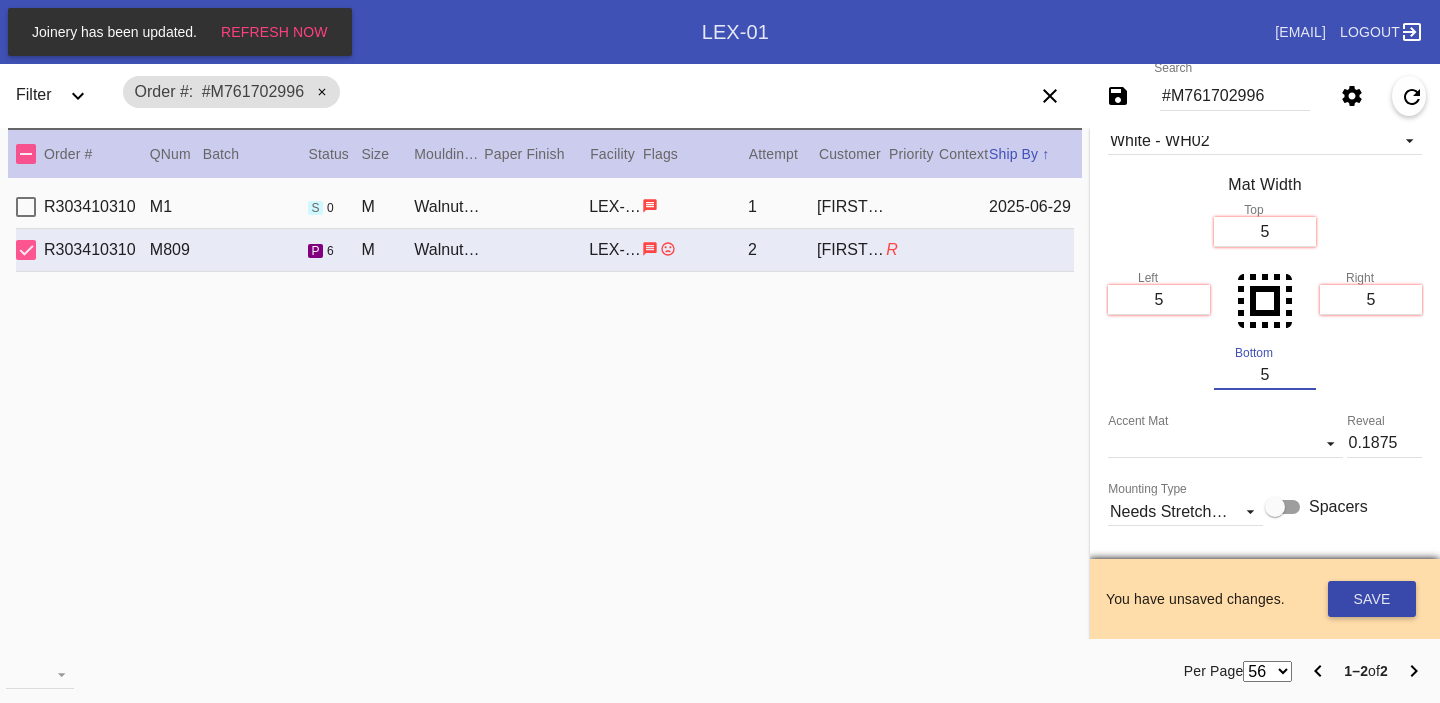 type on "5" 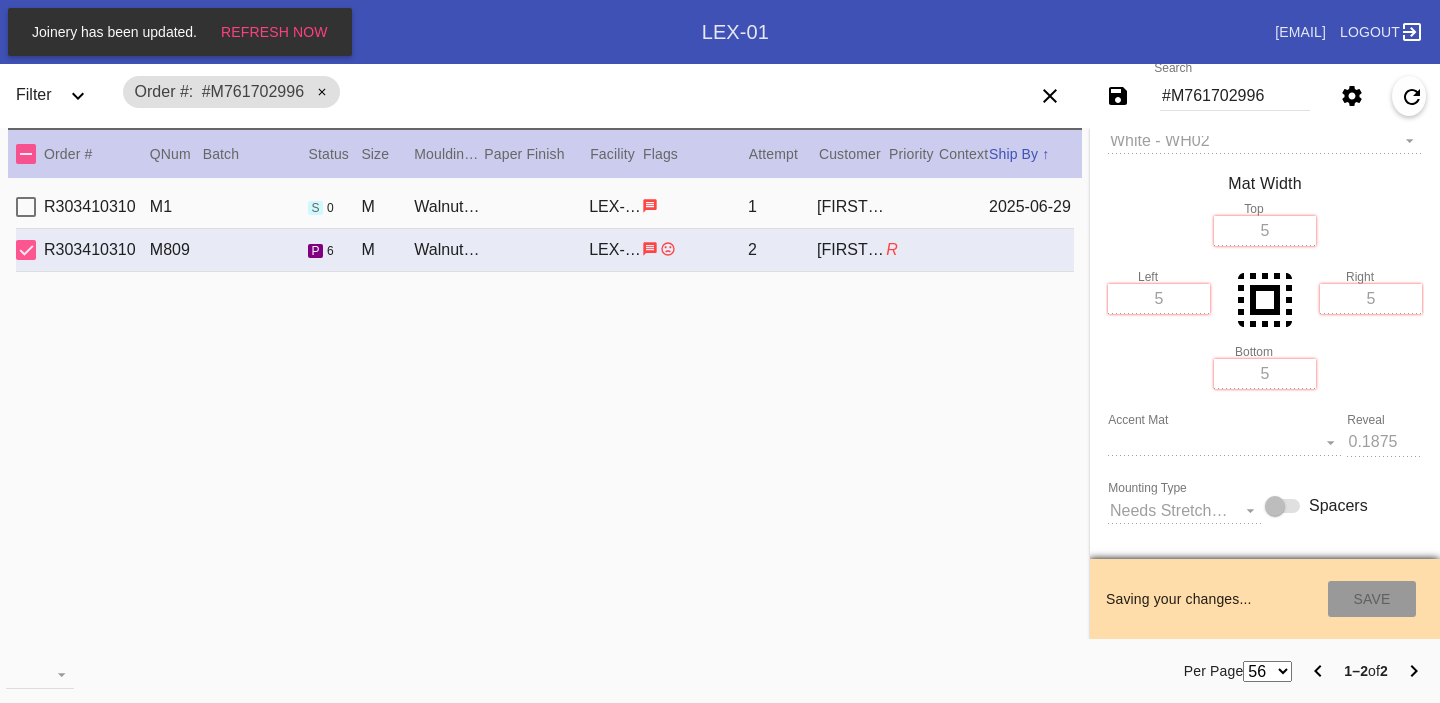 type on "5.0" 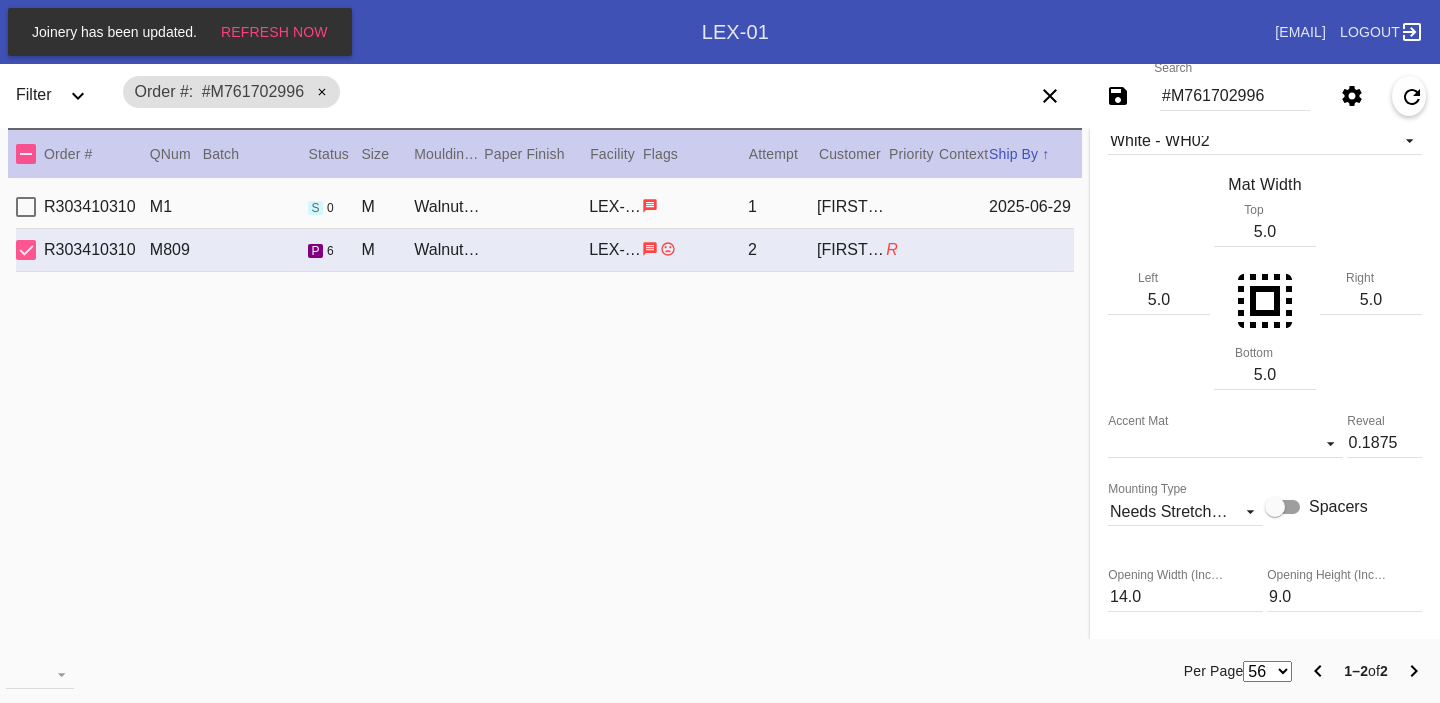 click on "R303410310 M1 s   0 M Walnut Canvas / Canvas LEX-01 1 [FIRST] [LAST]
[DATE] R303410310 M809 p   6 M Walnut (Gallery) / White LEX-01 2 [FIRST] [LAST]
R" at bounding box center [545, 416] 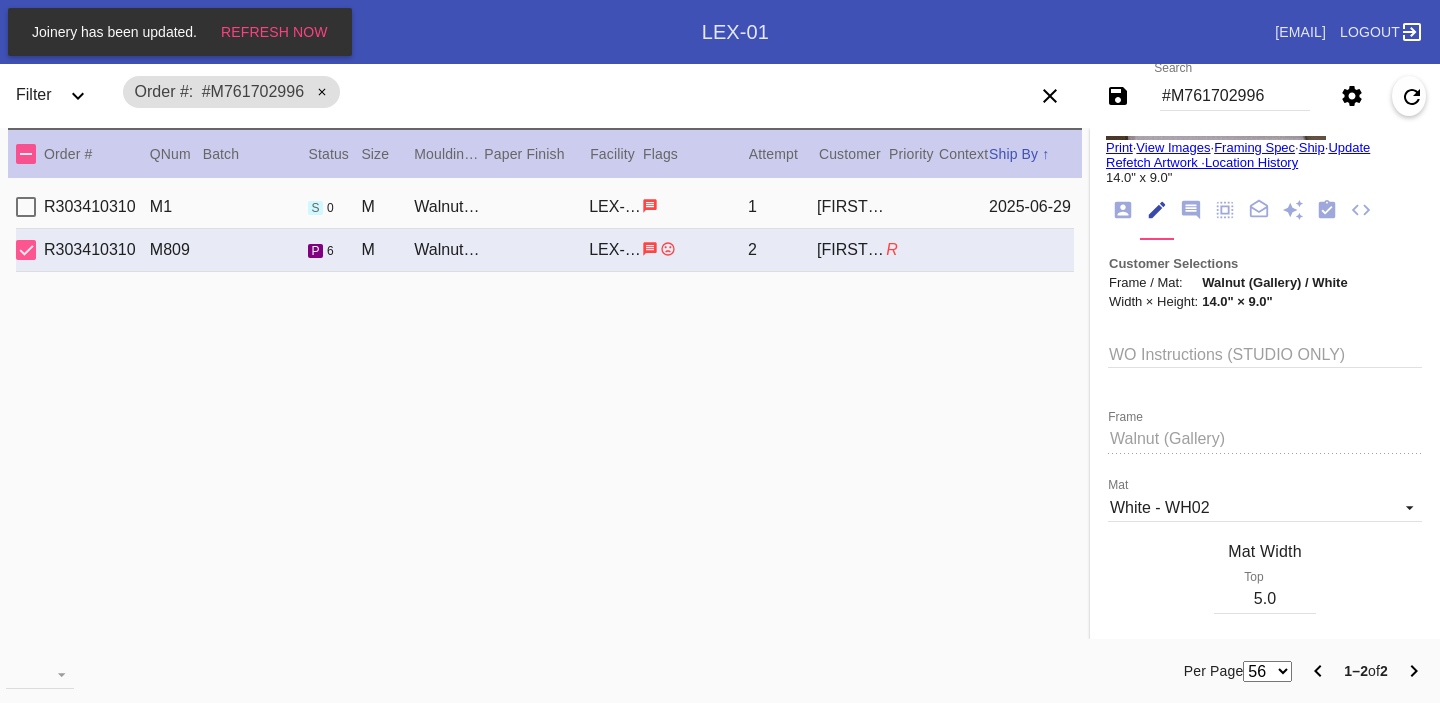scroll, scrollTop: 0, scrollLeft: 0, axis: both 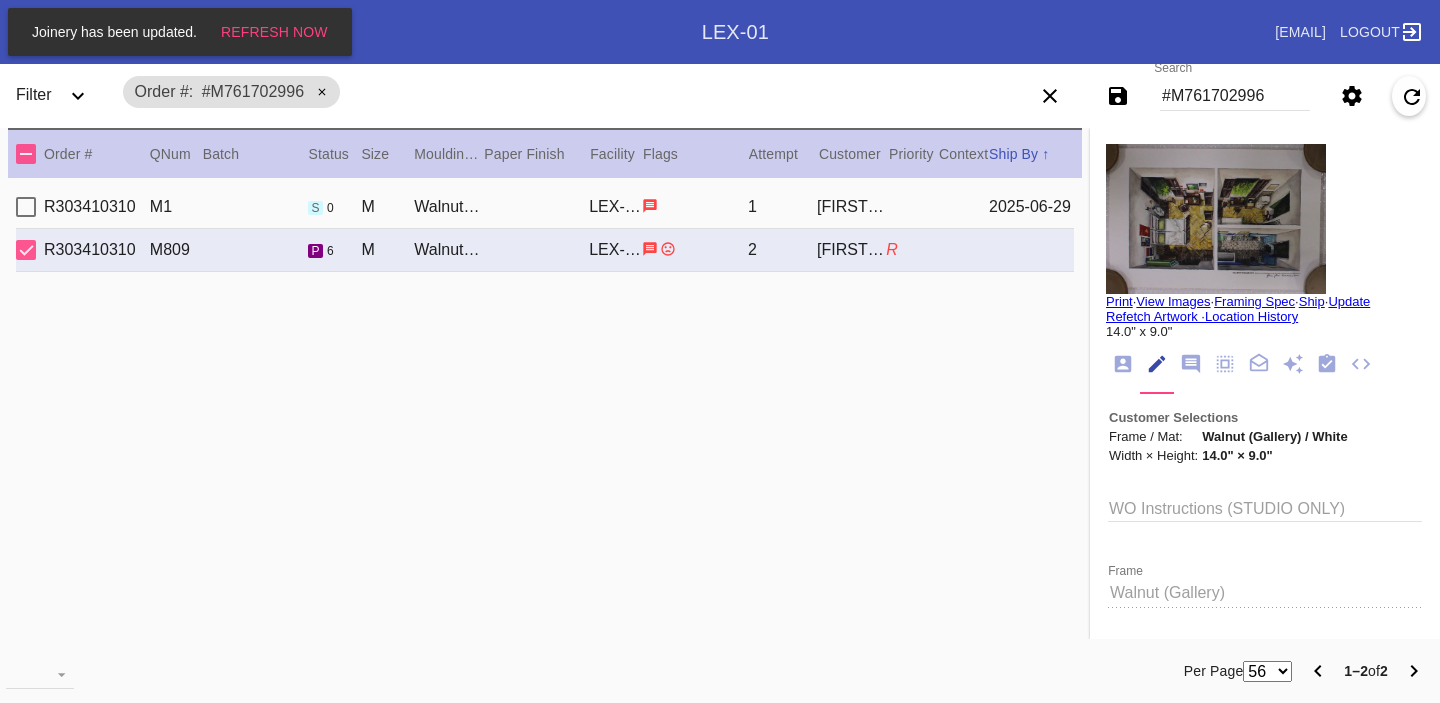 click at bounding box center [1216, 219] 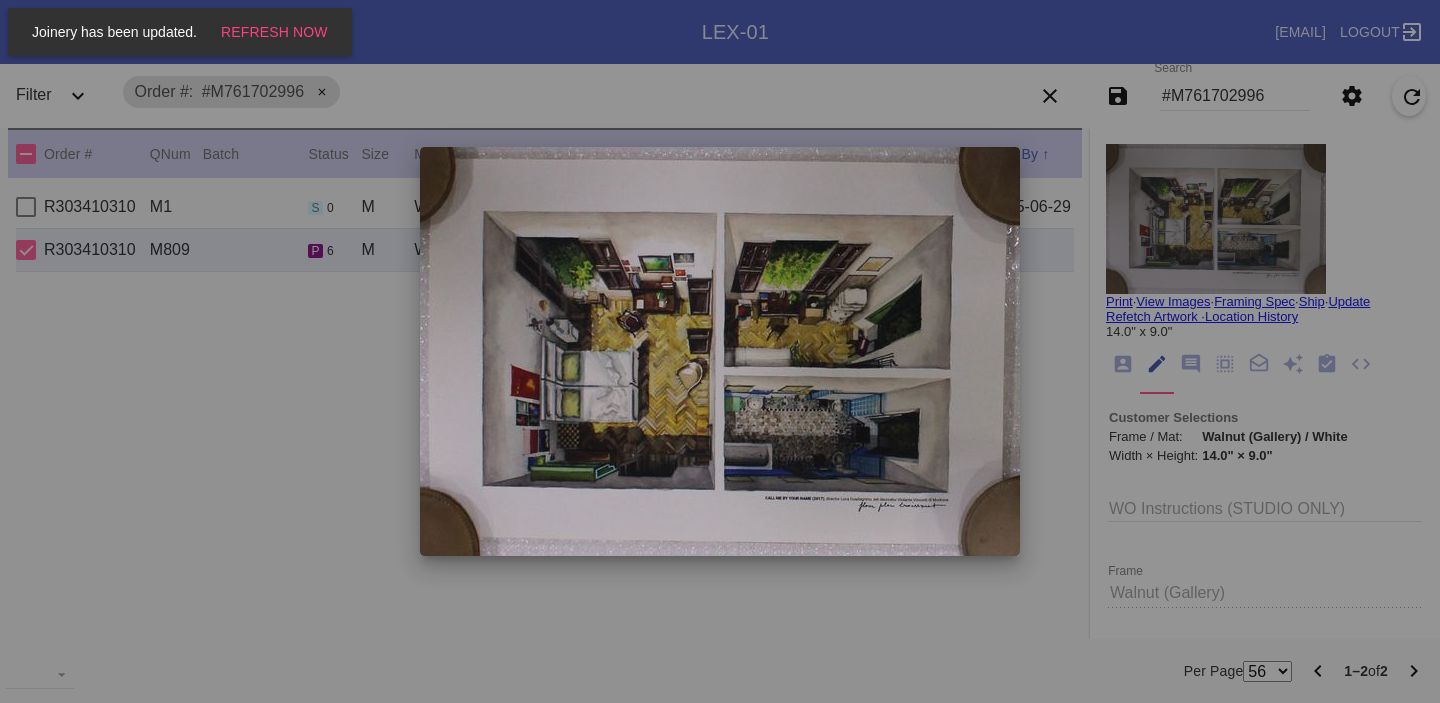 click at bounding box center [720, 351] 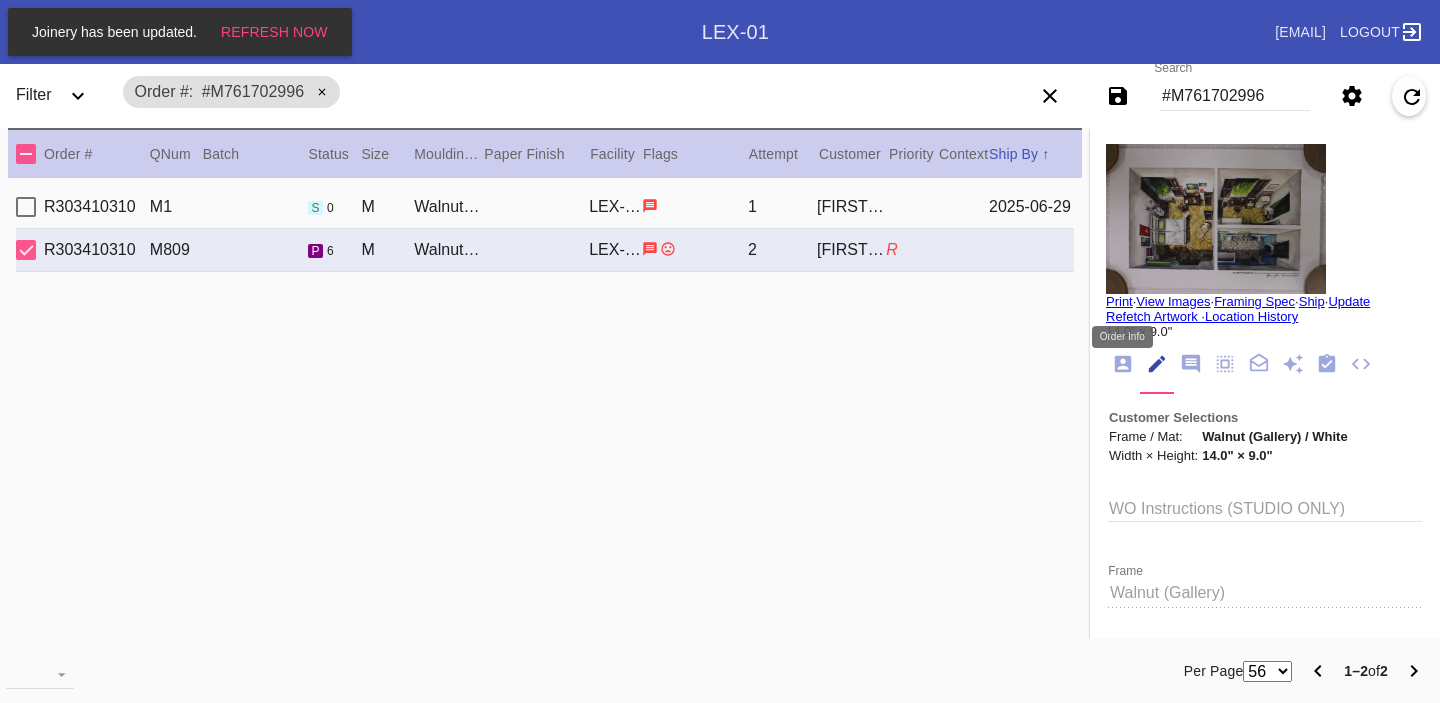 click 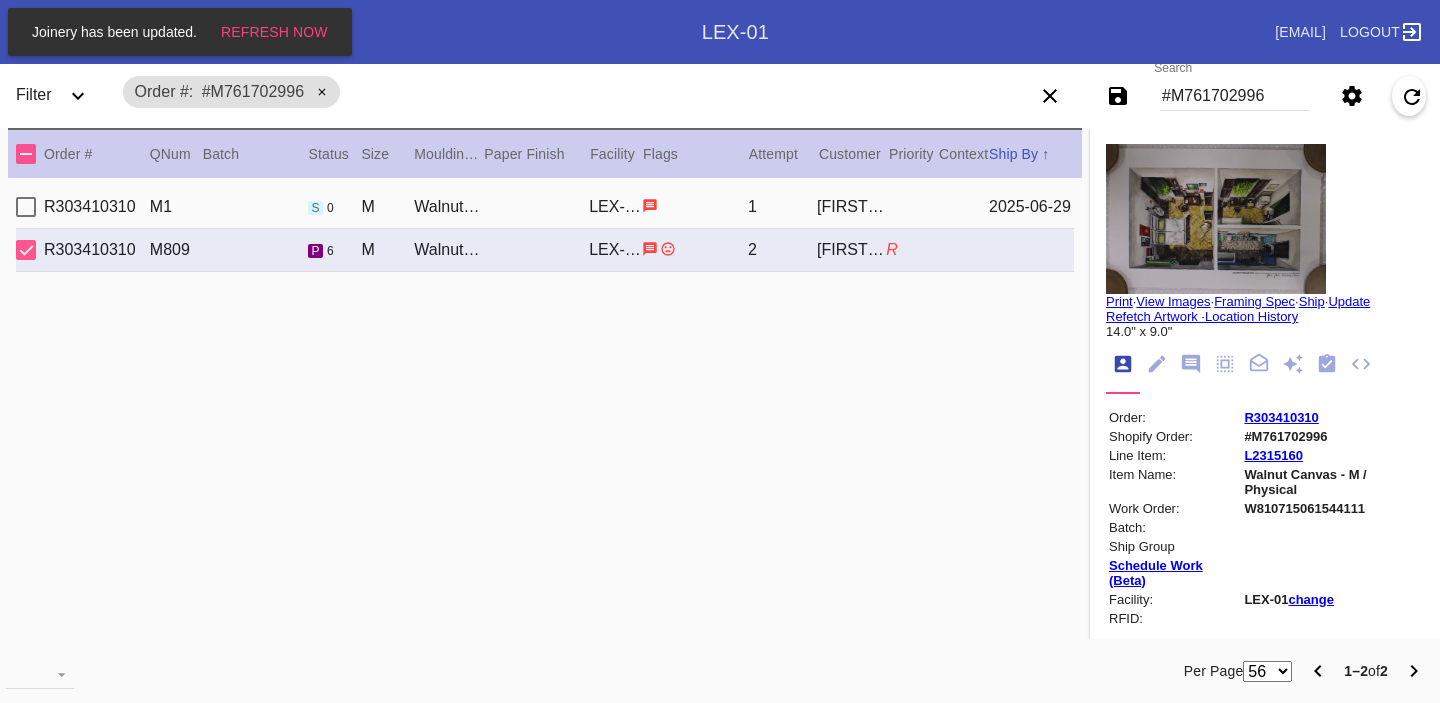 click on "#M761702996" at bounding box center [1332, 436] 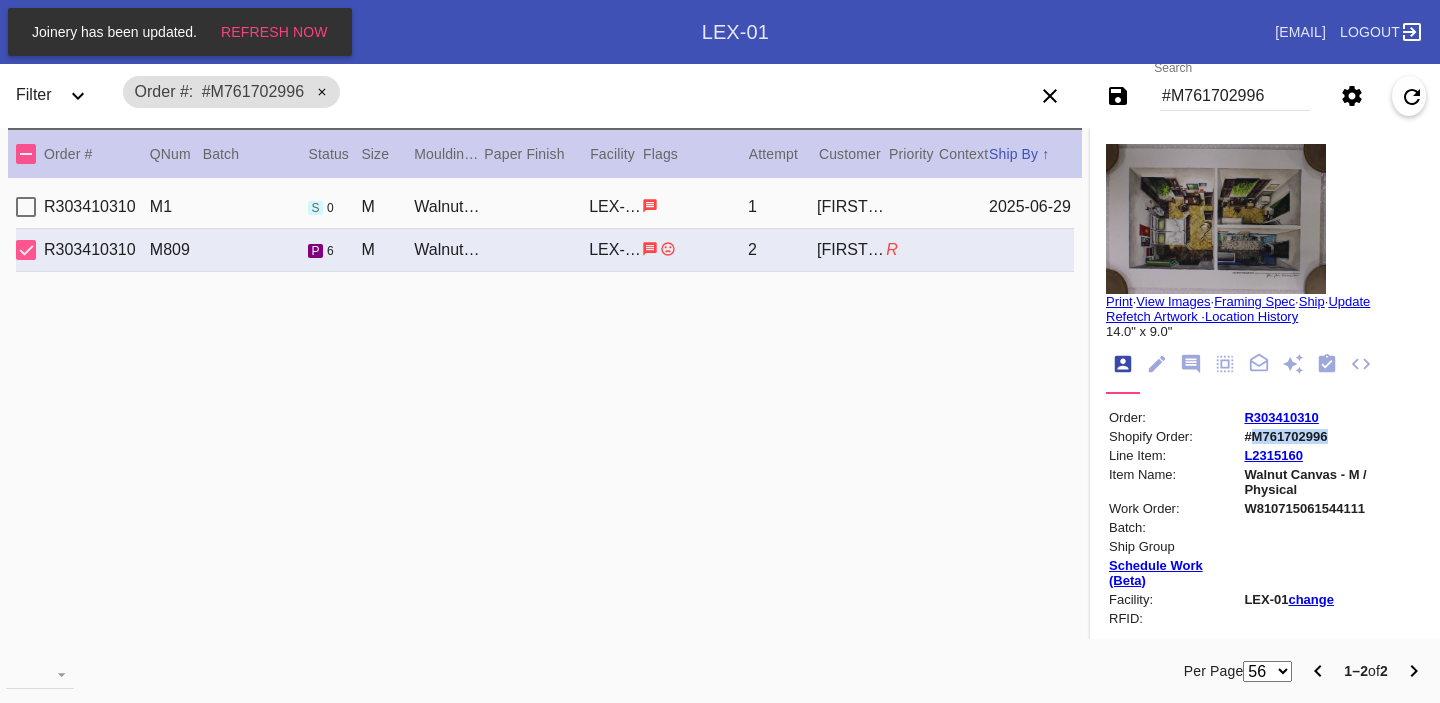 click on "#M761702996" at bounding box center [1332, 436] 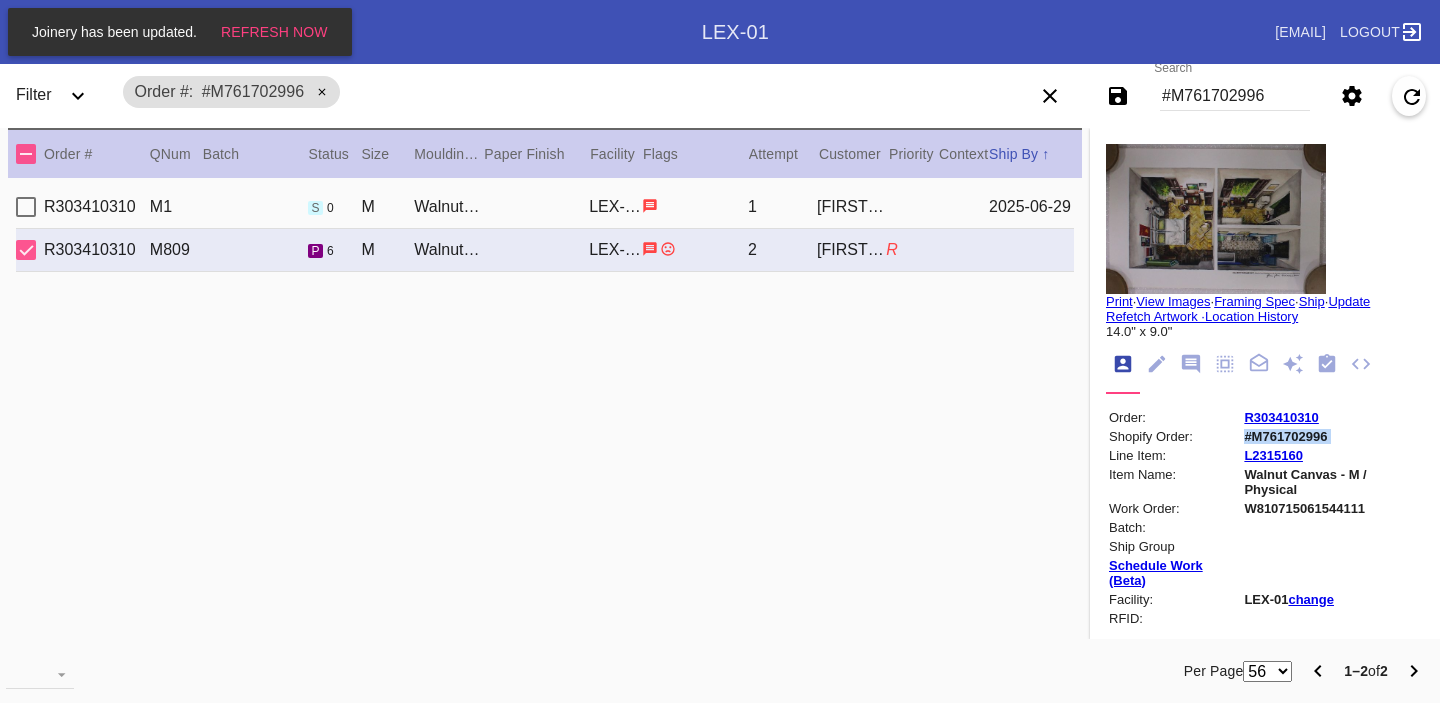 copy on "#M761702996" 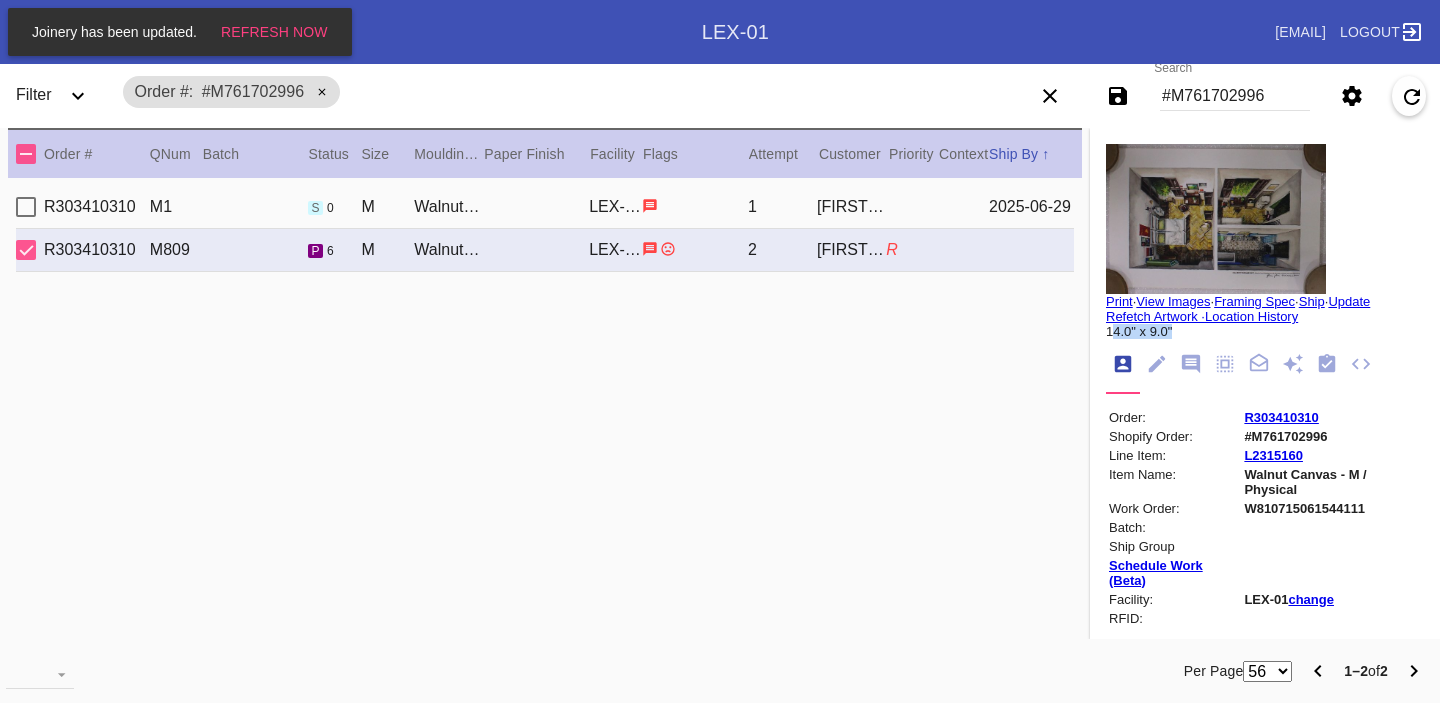 drag, startPoint x: 1184, startPoint y: 328, endPoint x: 1113, endPoint y: 331, distance: 71.063354 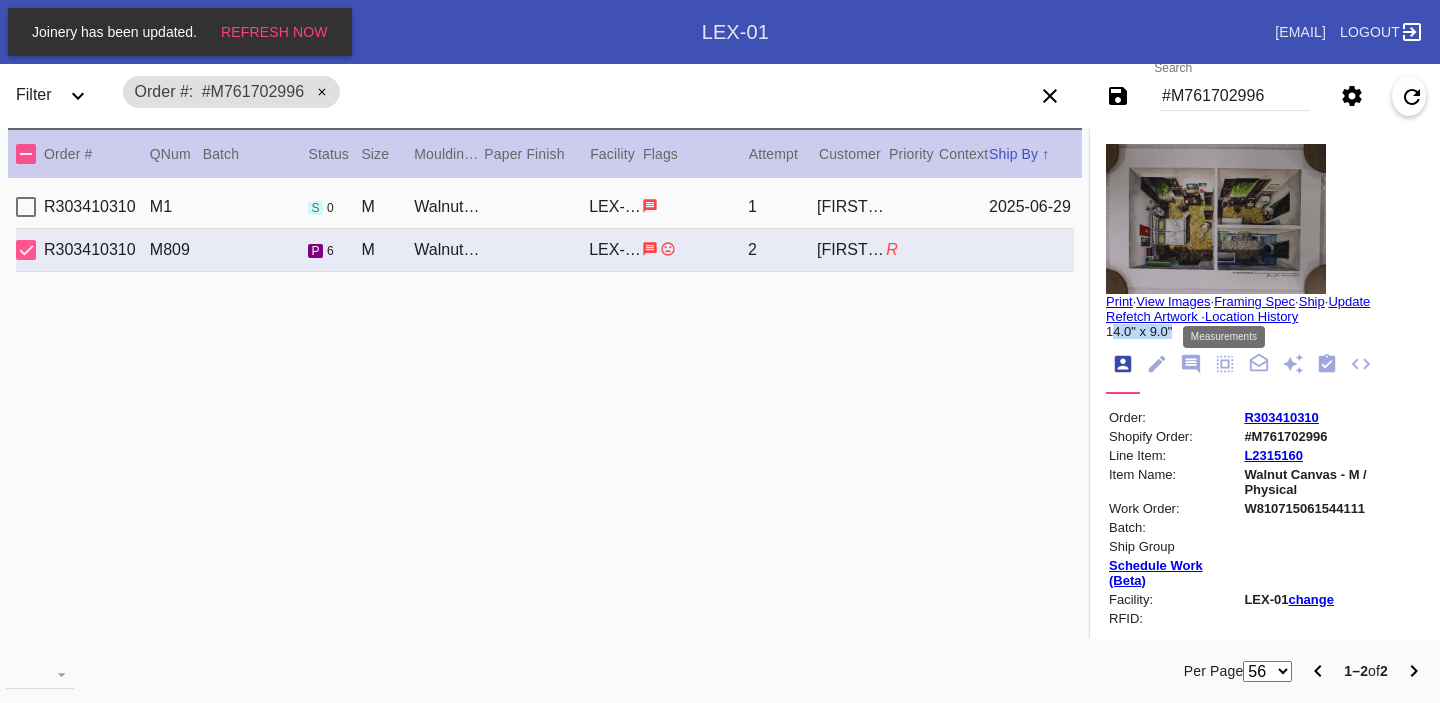 click 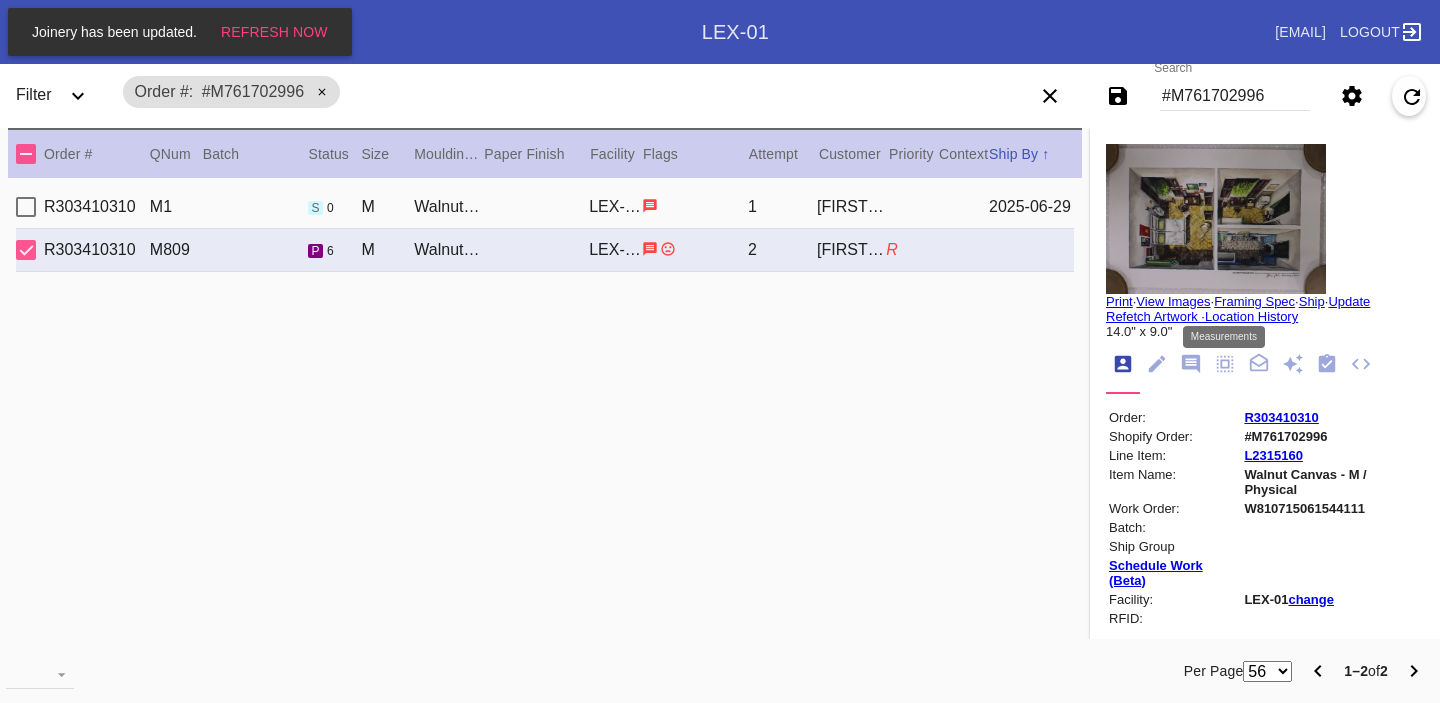 scroll, scrollTop: 172, scrollLeft: 0, axis: vertical 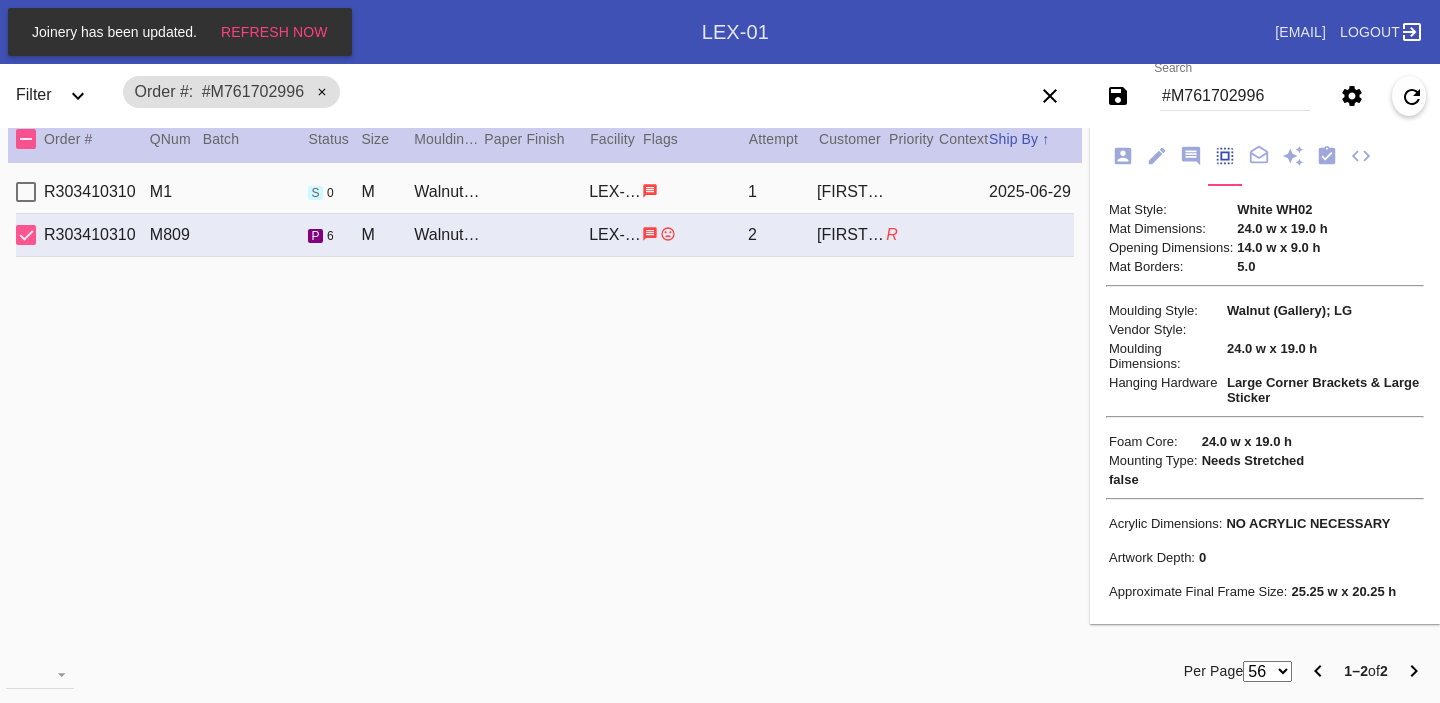 click 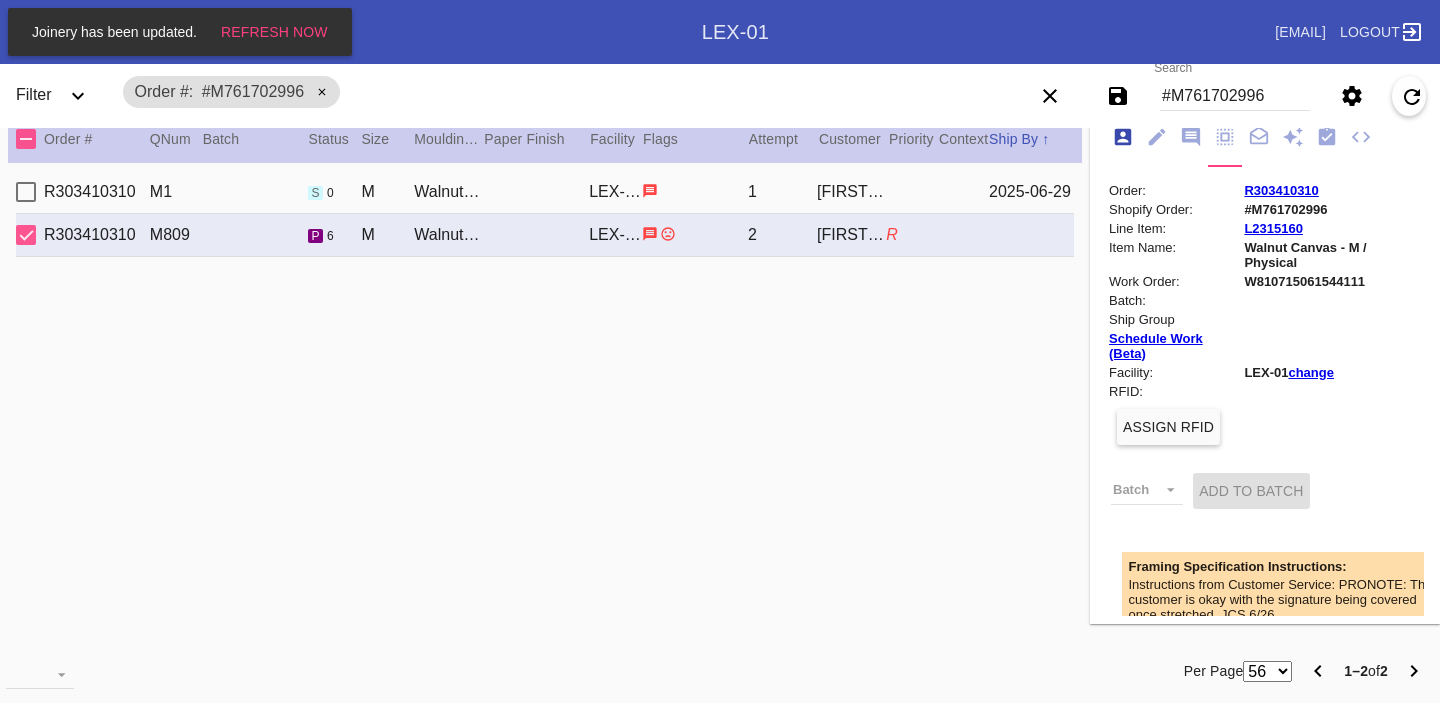 scroll, scrollTop: 24, scrollLeft: 0, axis: vertical 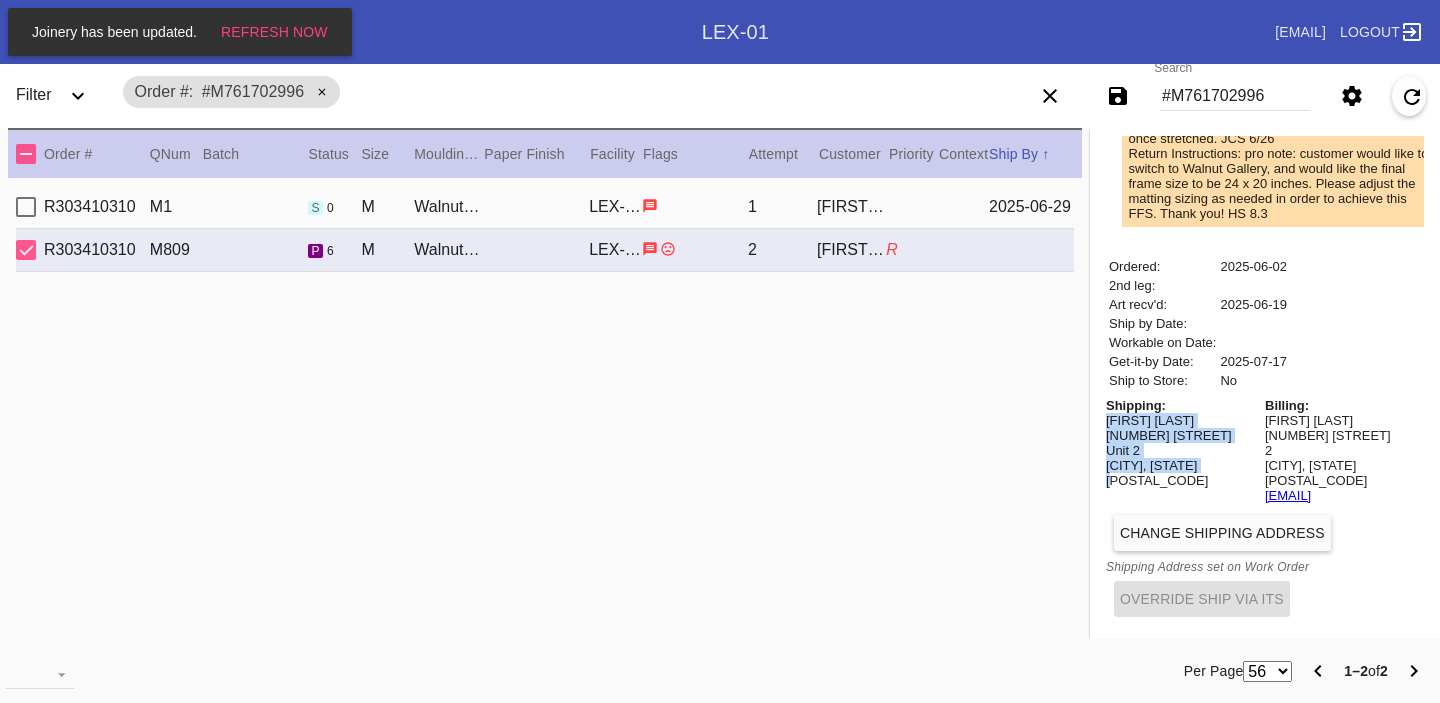 drag, startPoint x: 1105, startPoint y: 428, endPoint x: 1213, endPoint y: 495, distance: 127.09445 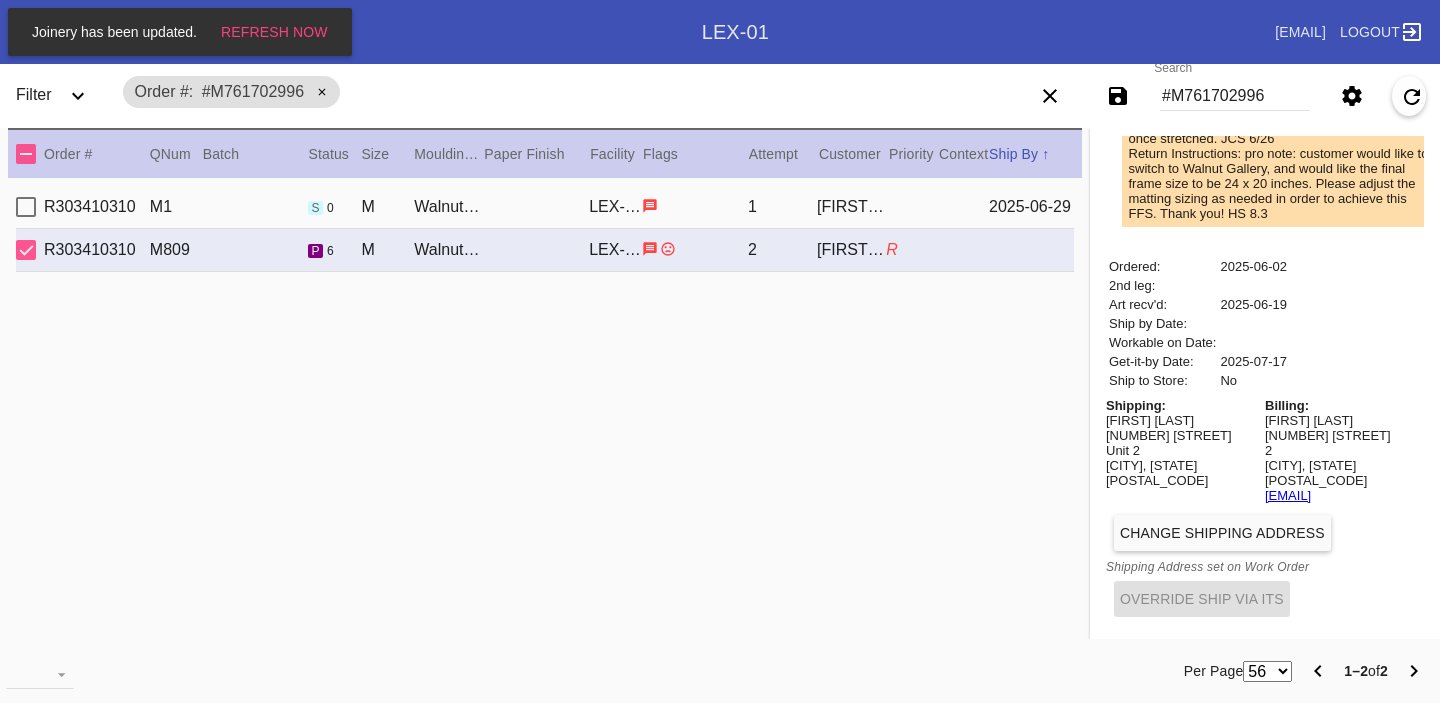 click on "#M761702996" at bounding box center [1235, 96] 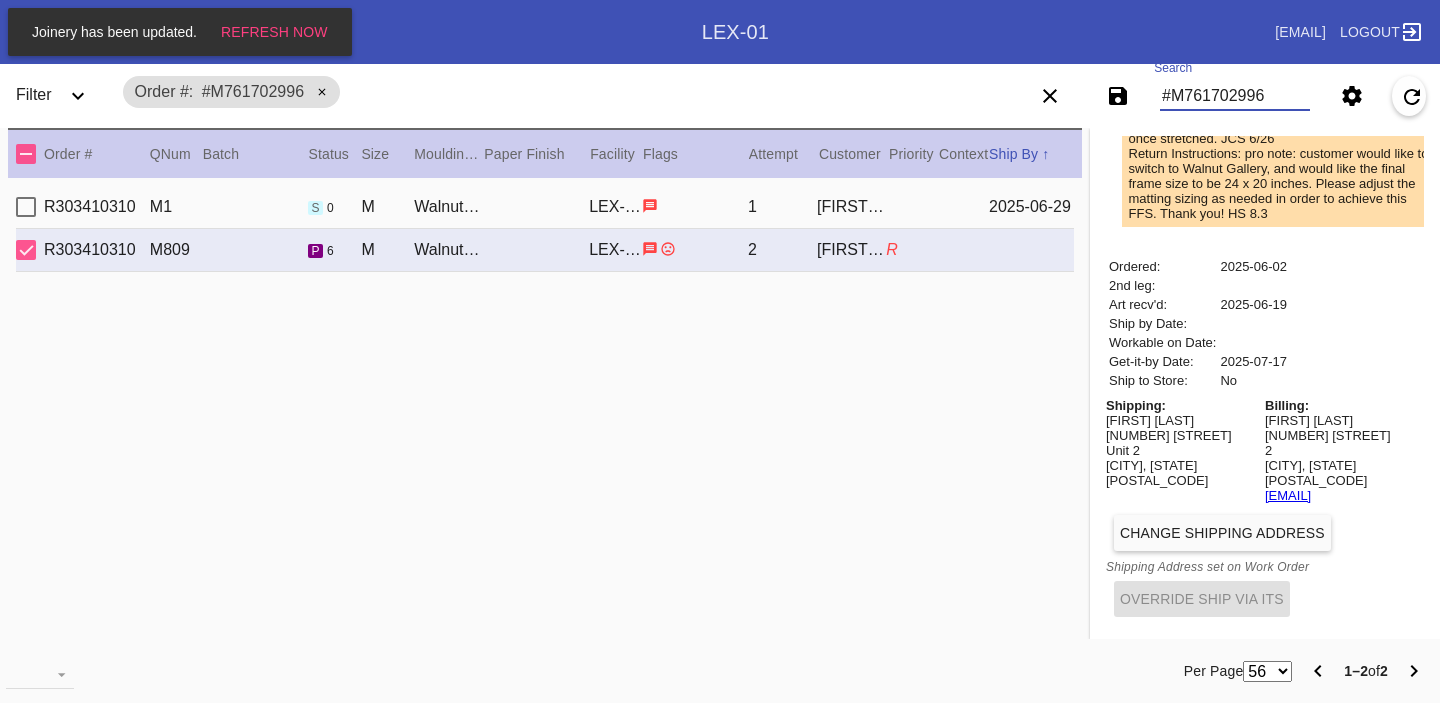 click on "#M761702996" at bounding box center [1235, 96] 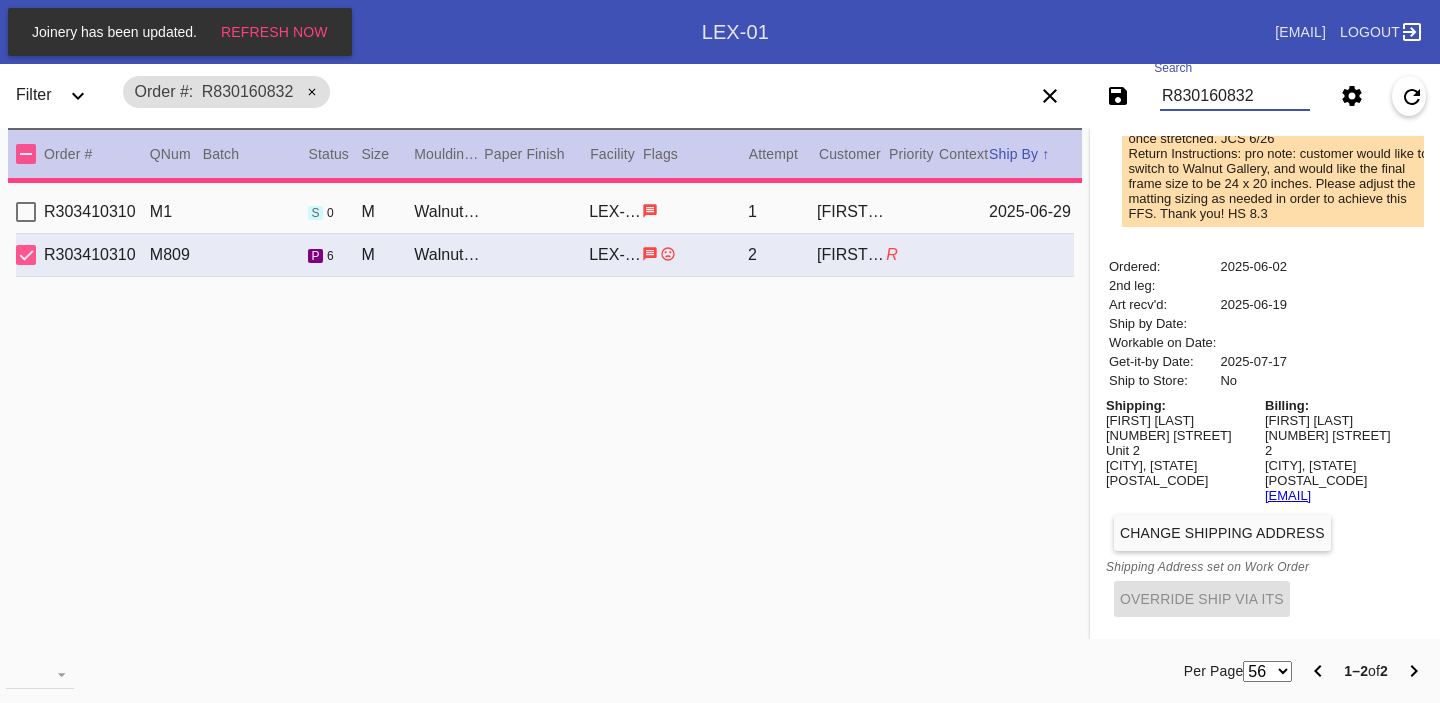 type on "2.5" 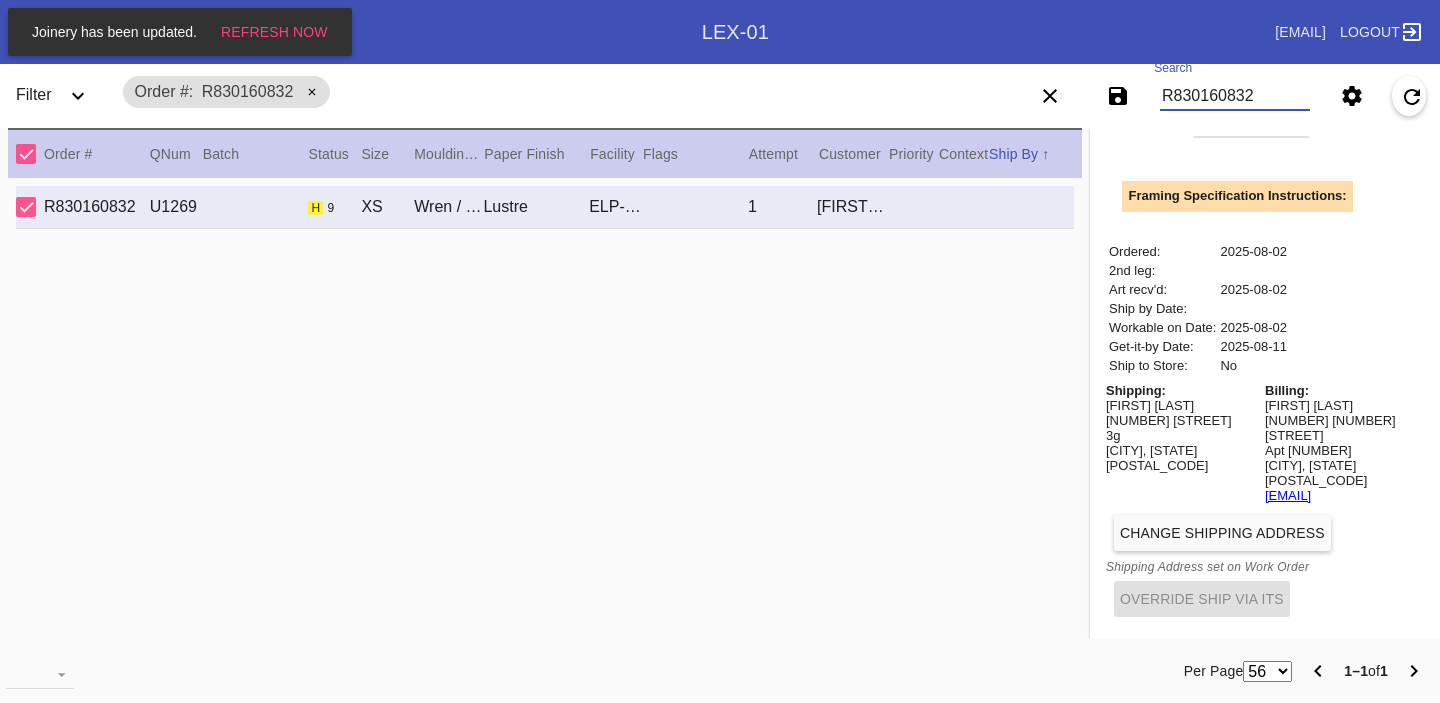 scroll, scrollTop: 0, scrollLeft: 0, axis: both 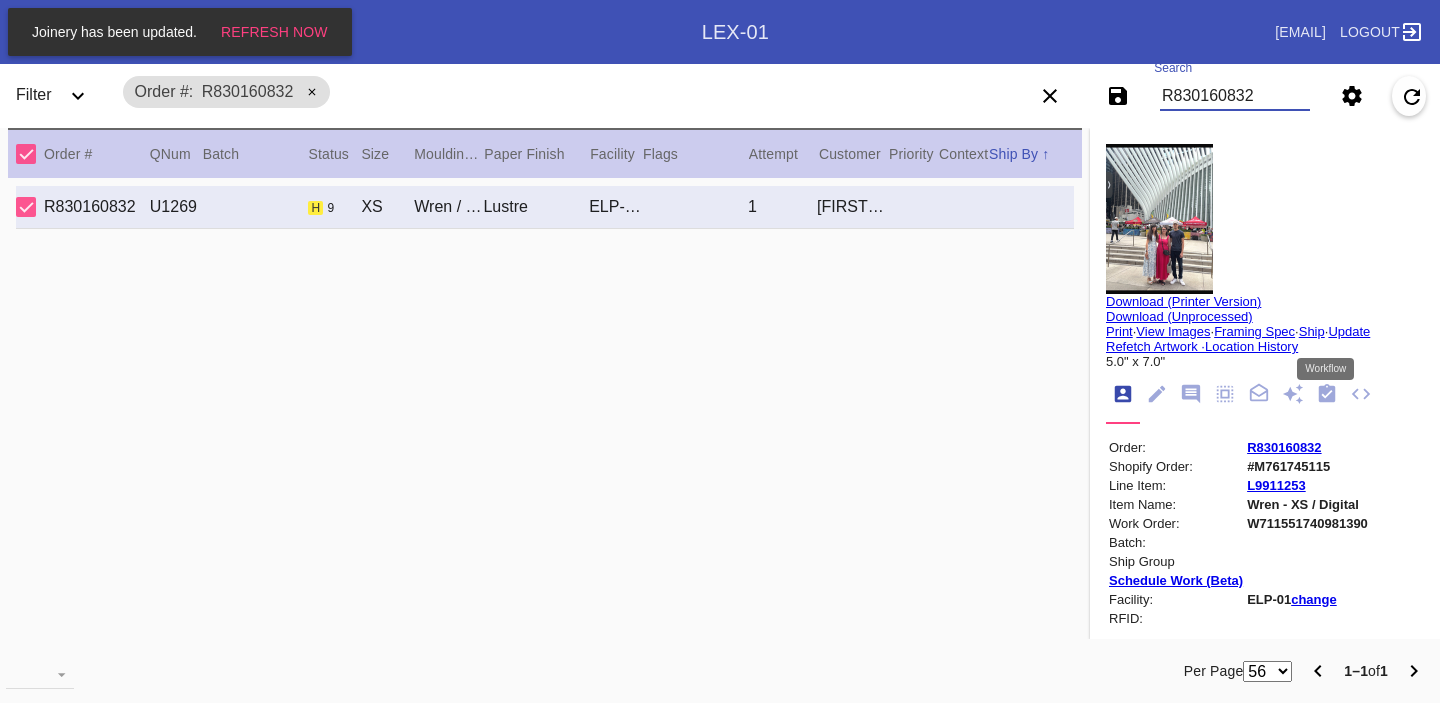 type on "R830160832" 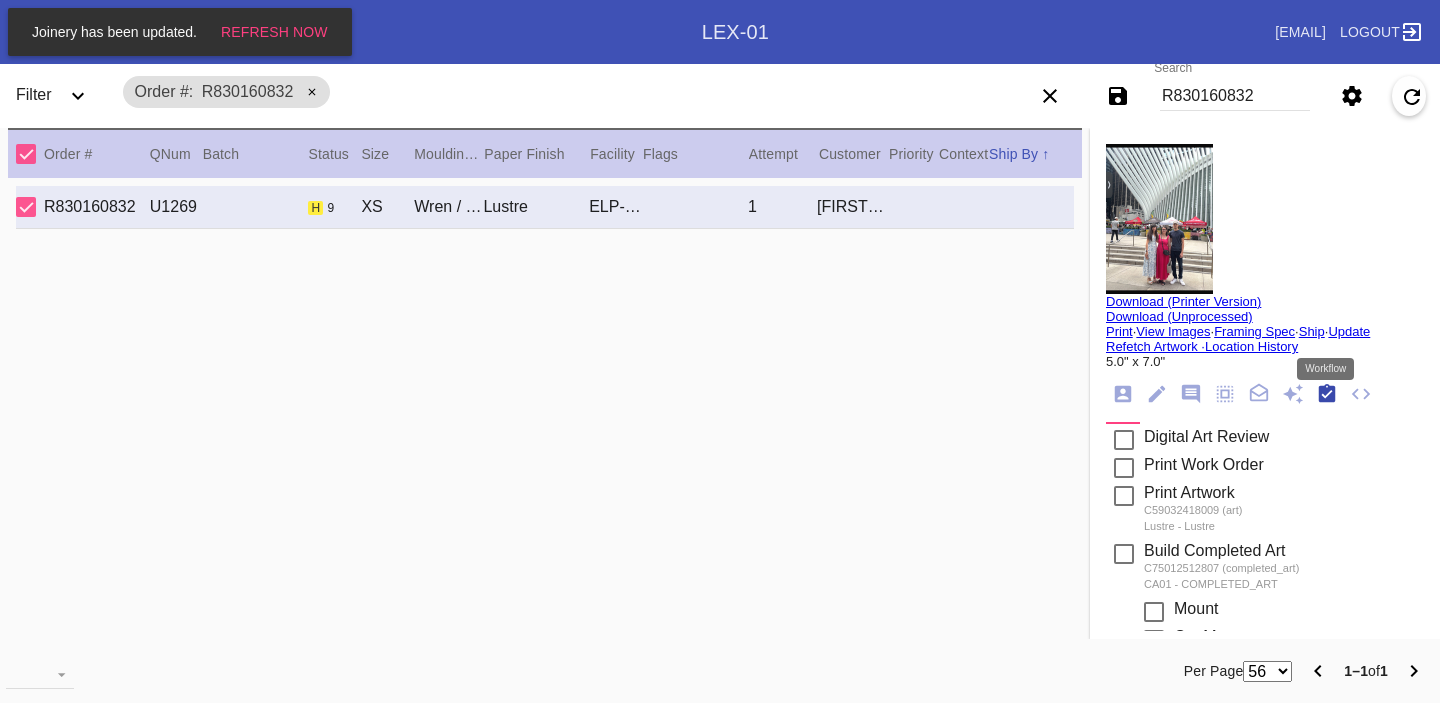 scroll, scrollTop: 320, scrollLeft: 0, axis: vertical 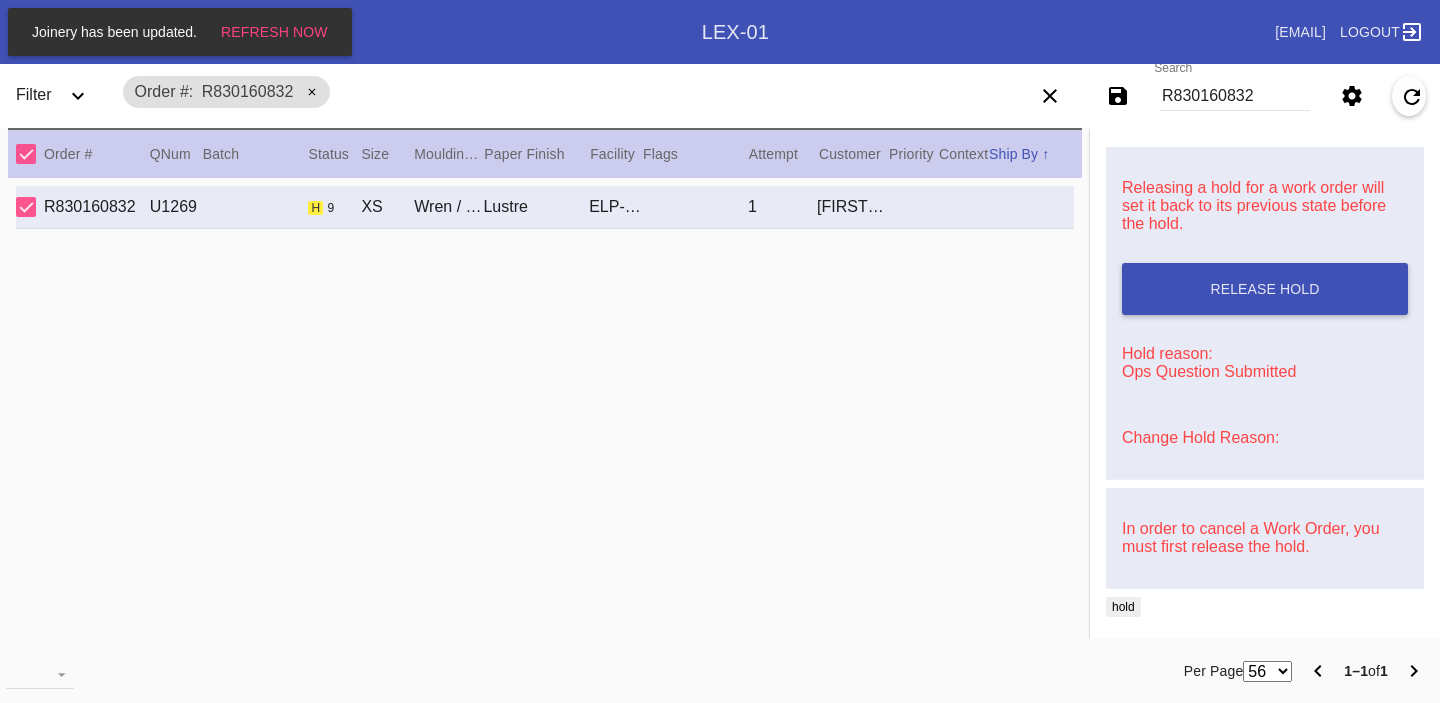click on "Change Hold Reason:" at bounding box center [1200, 437] 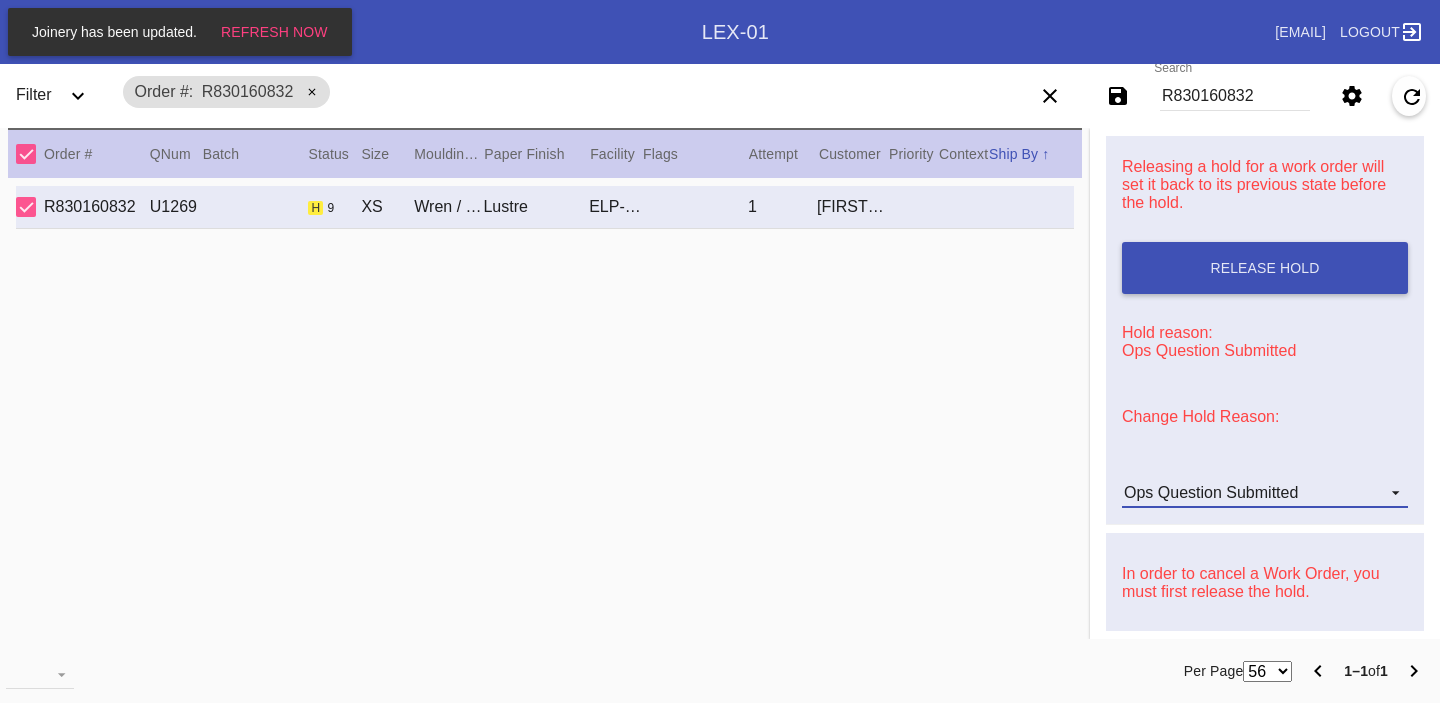 click on "Ops Question Submitted" at bounding box center [1211, 492] 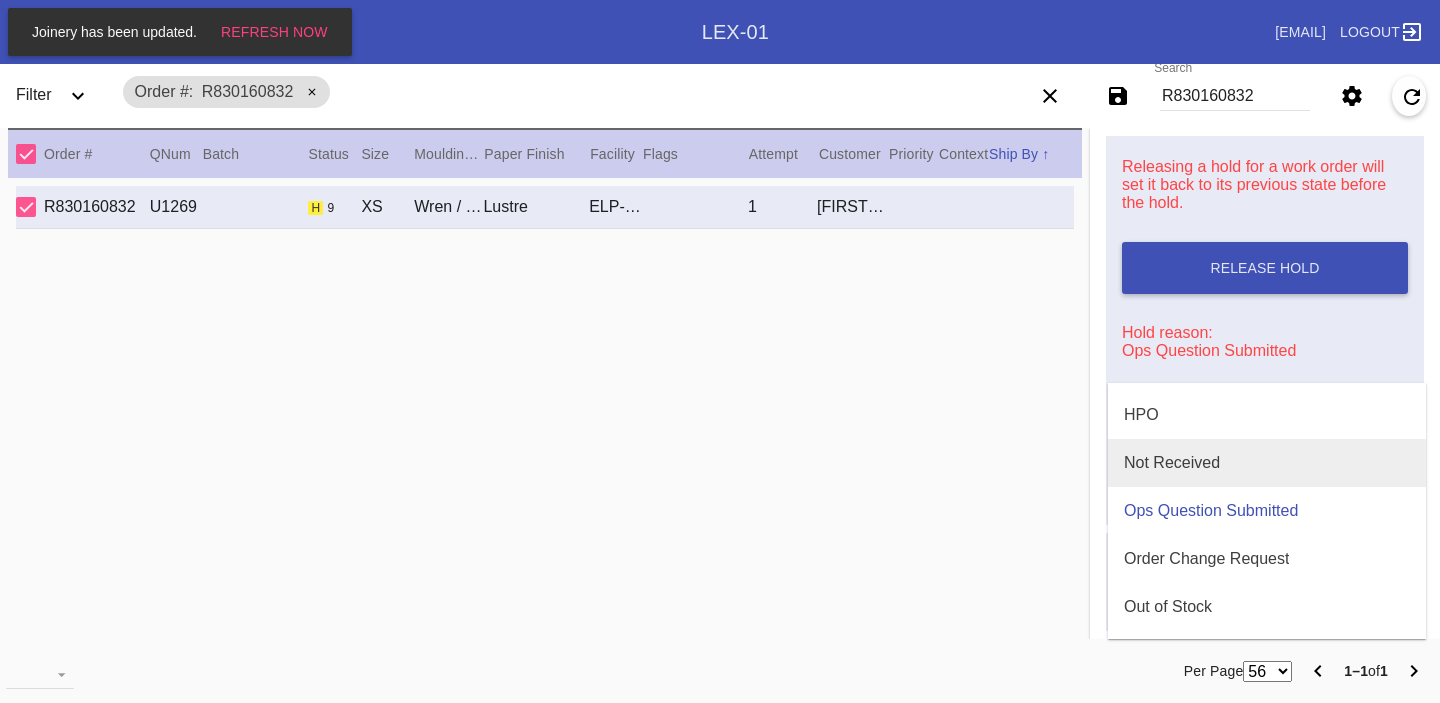 scroll, scrollTop: 0, scrollLeft: 0, axis: both 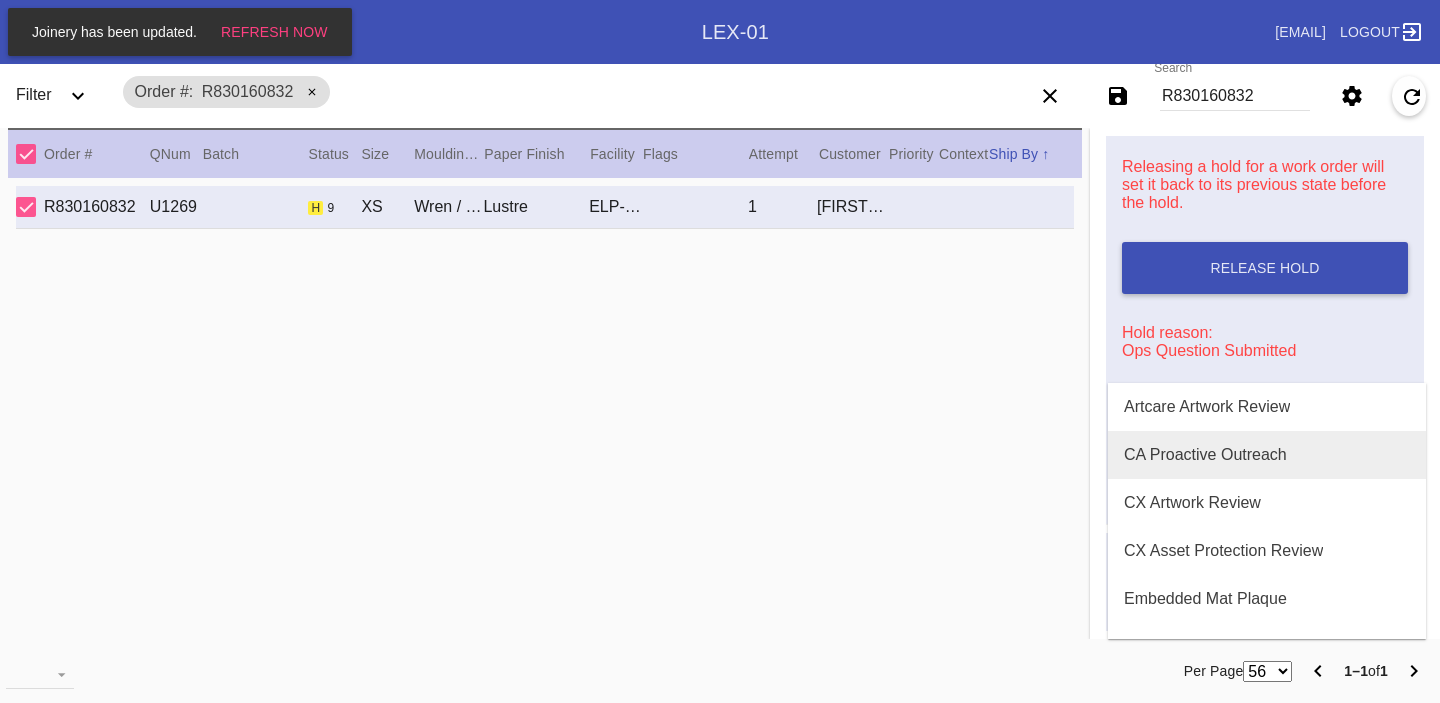 click on "CA Proactive Outreach" at bounding box center (1205, 455) 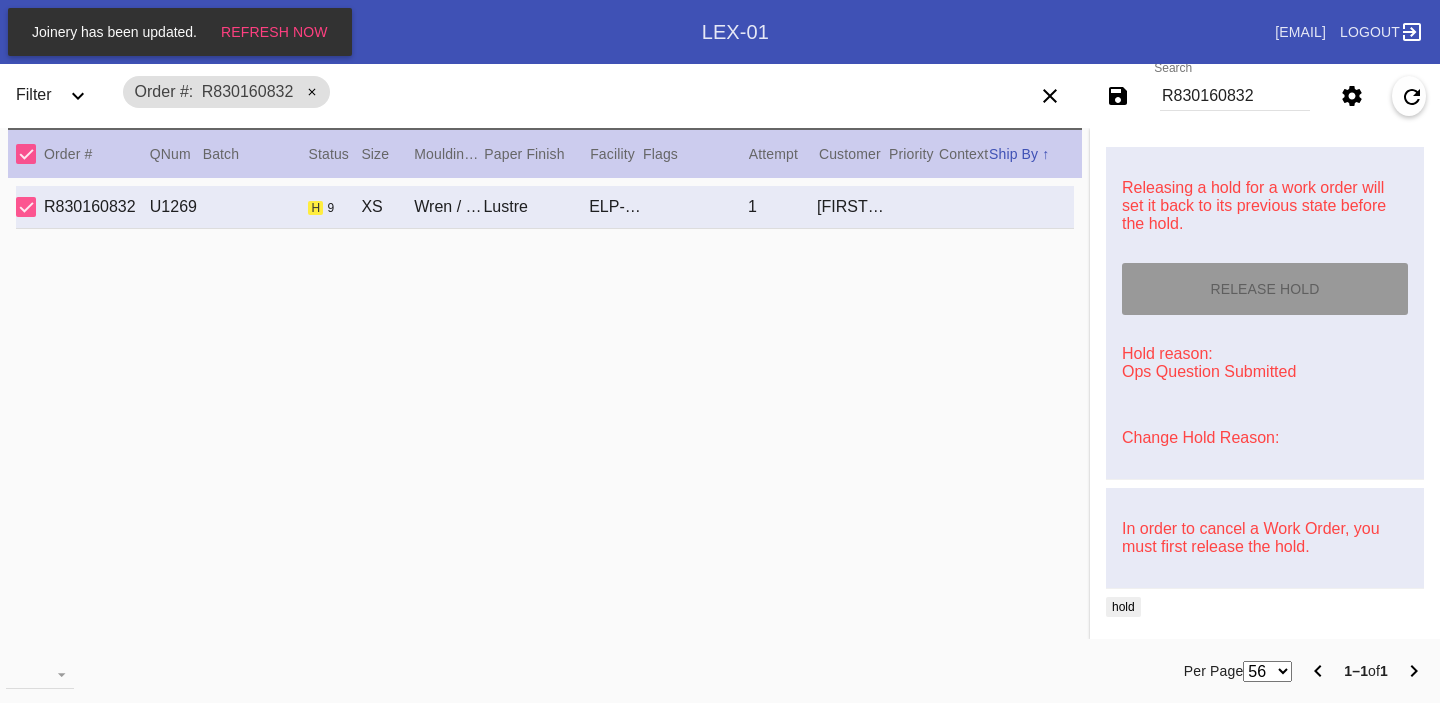 type on "8/1/2025" 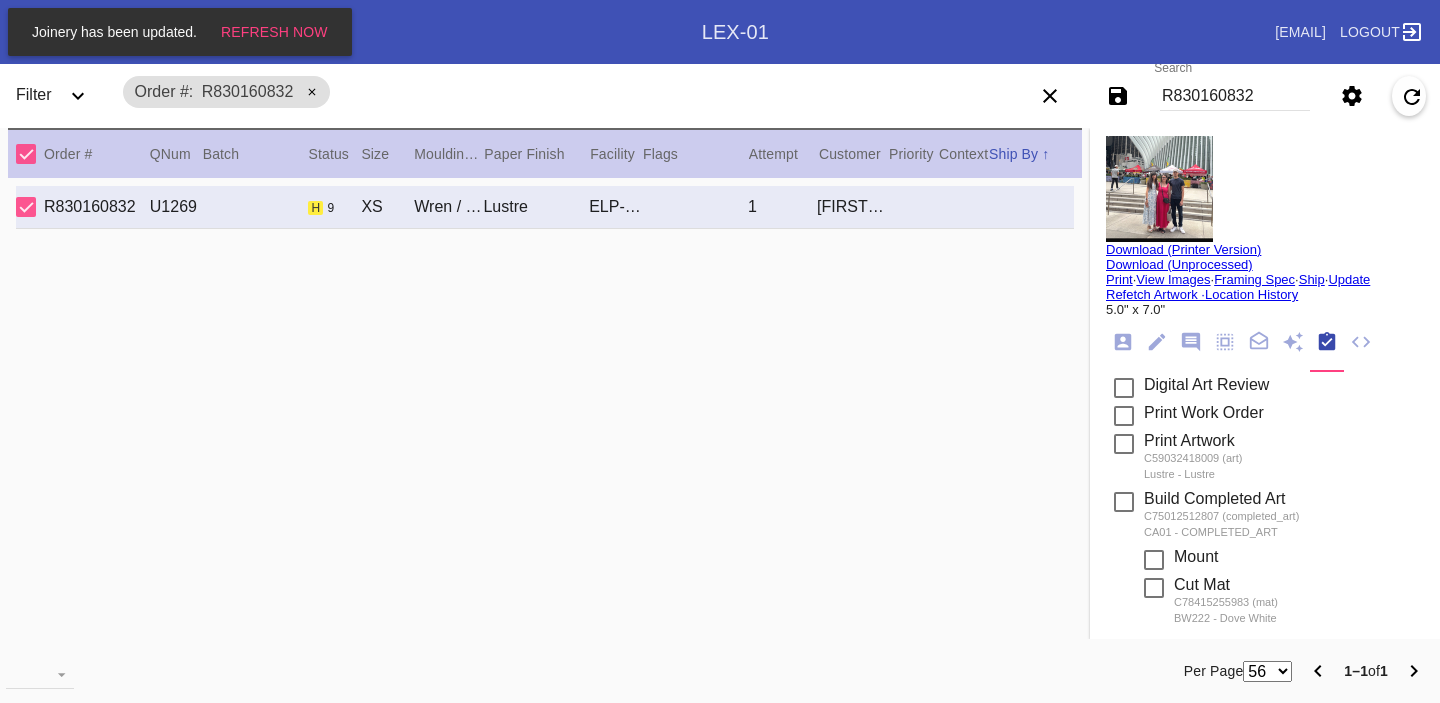 scroll, scrollTop: 0, scrollLeft: 0, axis: both 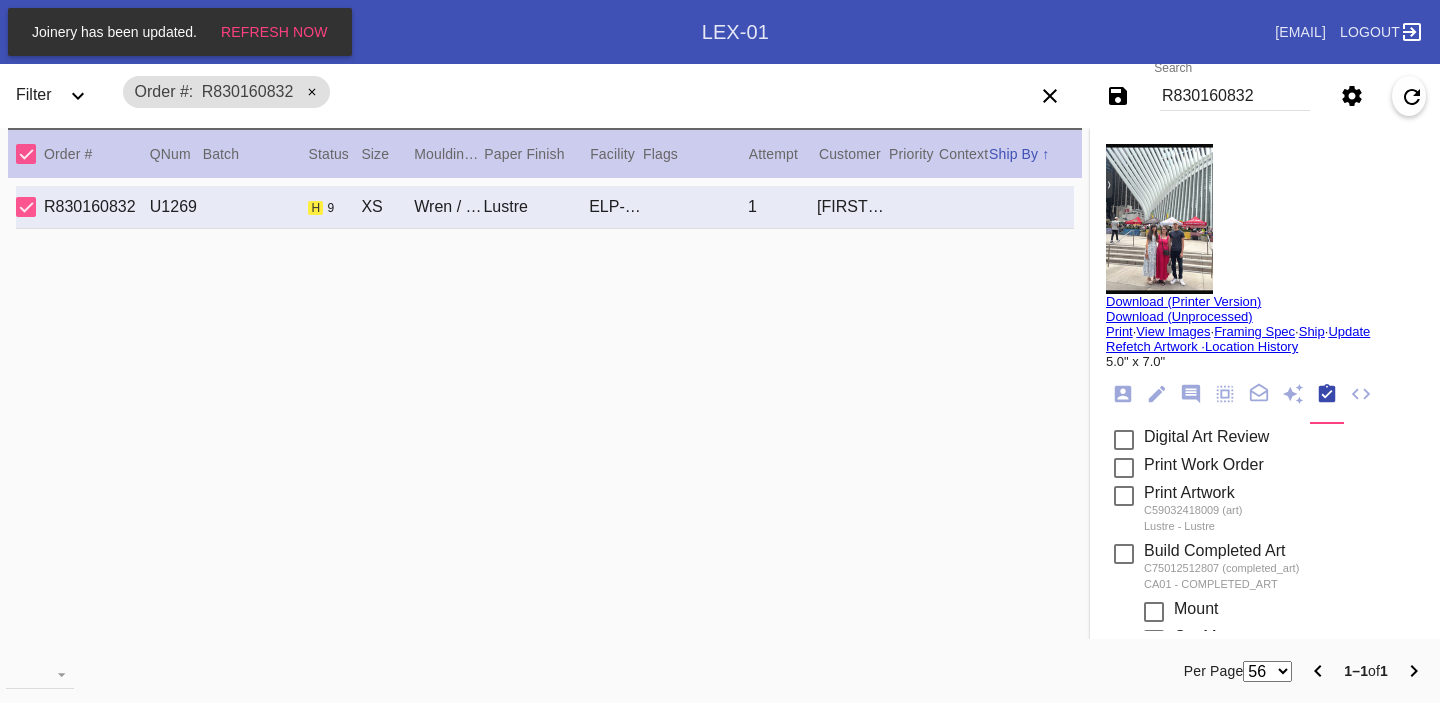 click on "Download (Unprocessed)" at bounding box center (1179, 316) 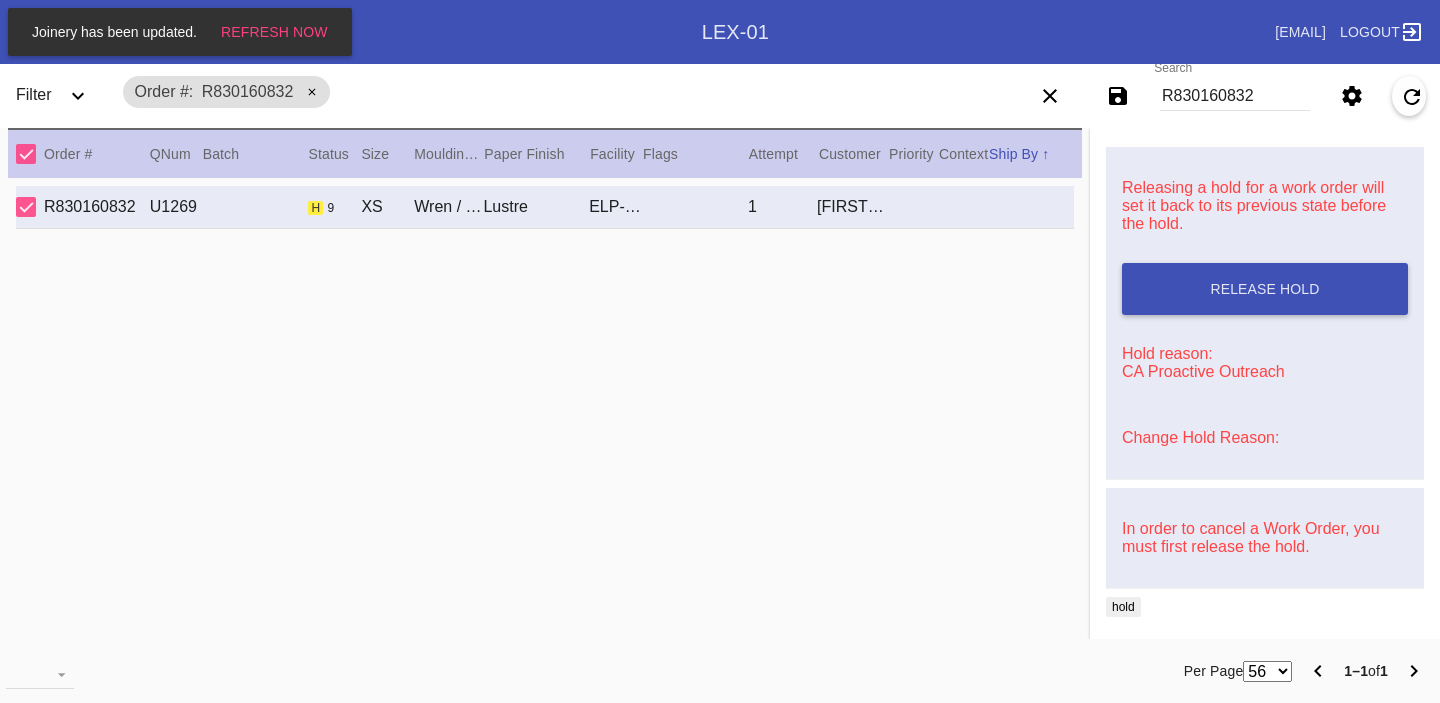 scroll, scrollTop: 0, scrollLeft: 0, axis: both 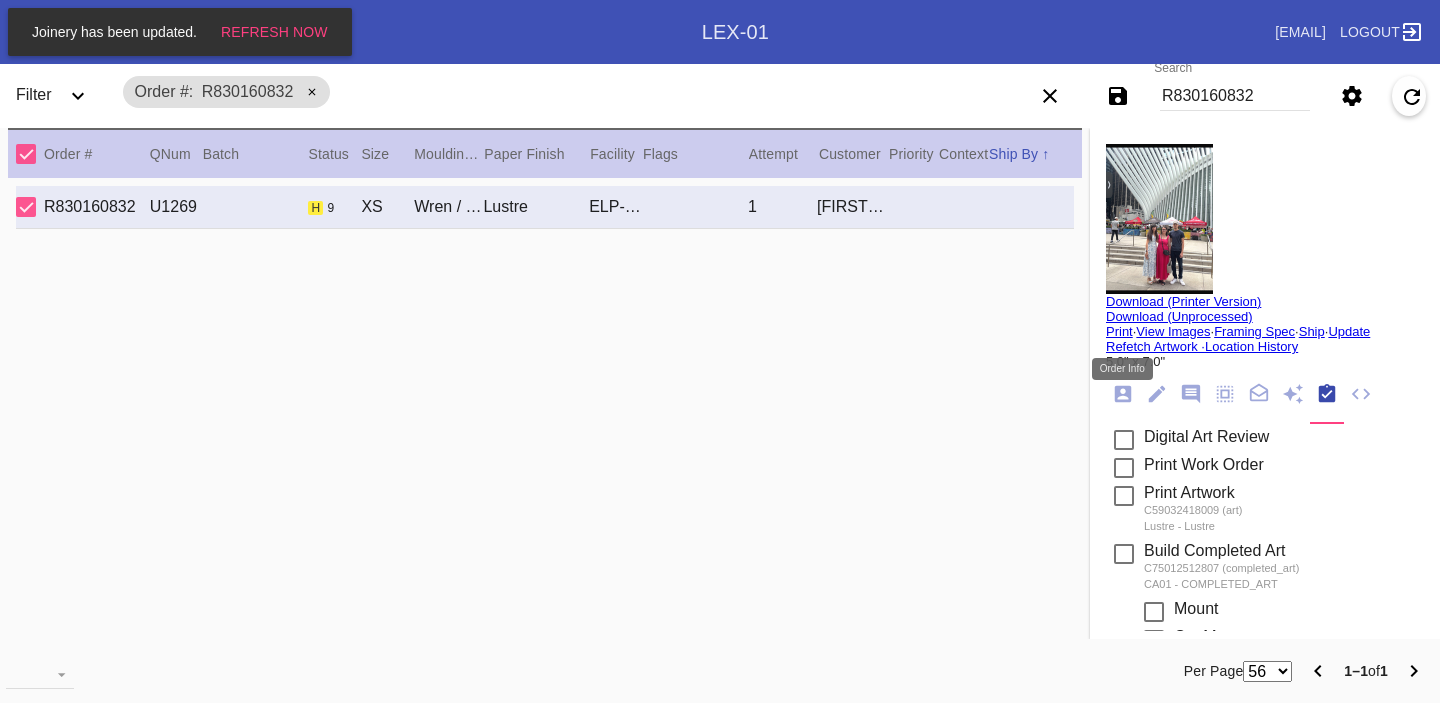 click 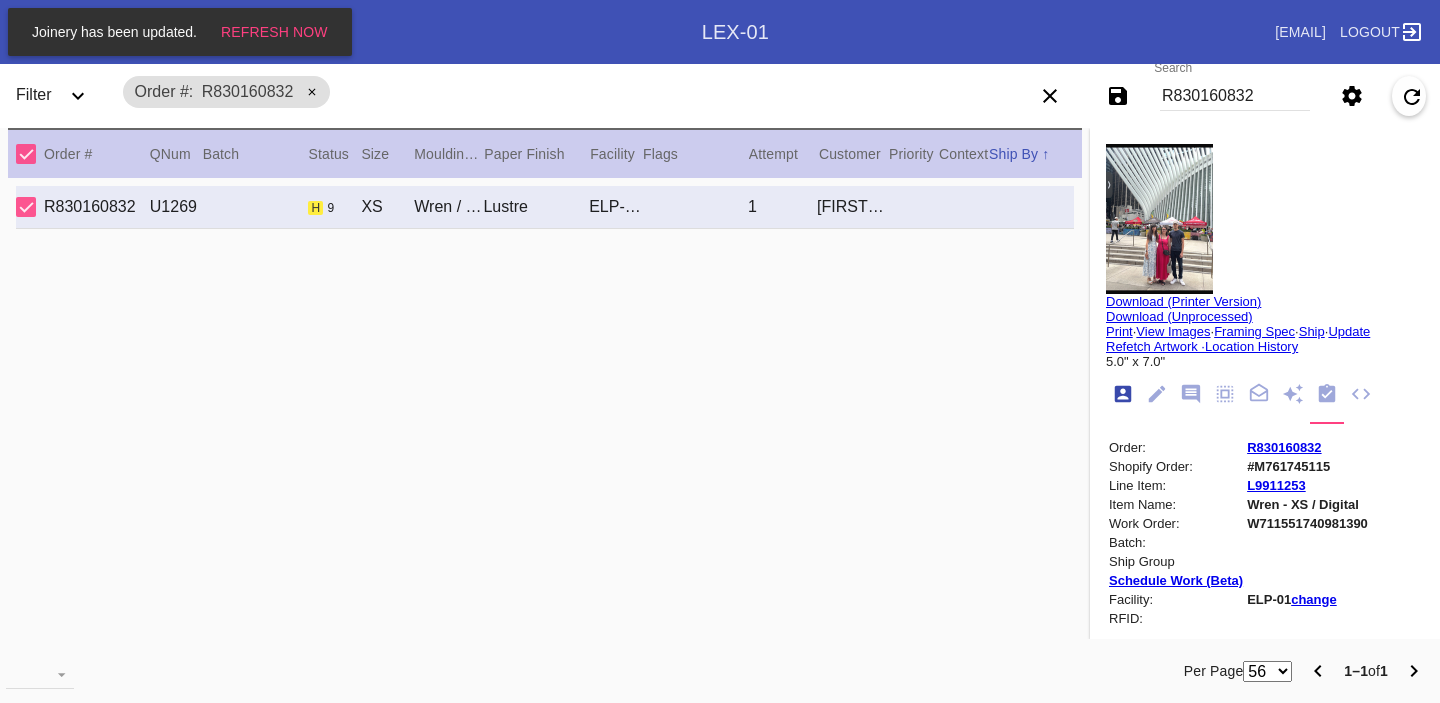 scroll, scrollTop: 24, scrollLeft: 0, axis: vertical 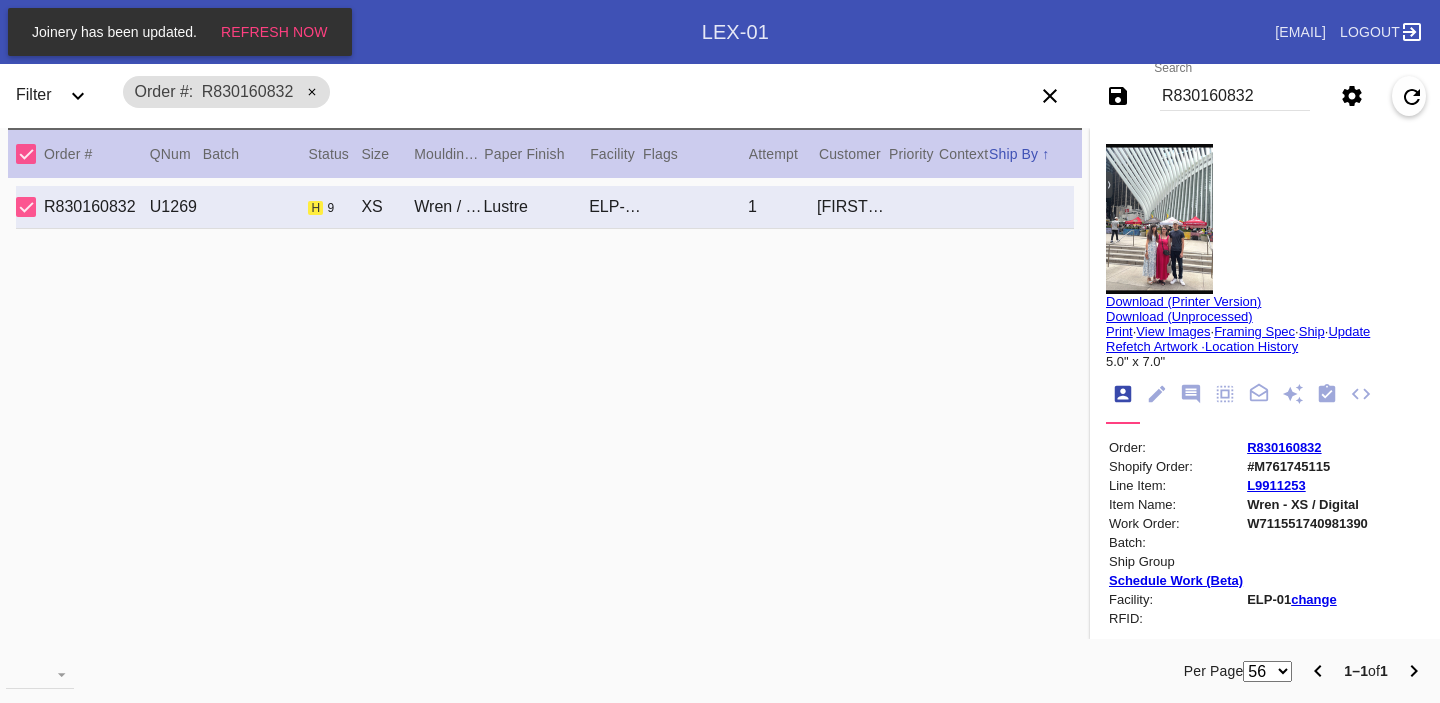 click on "#M761745115" at bounding box center [1307, 466] 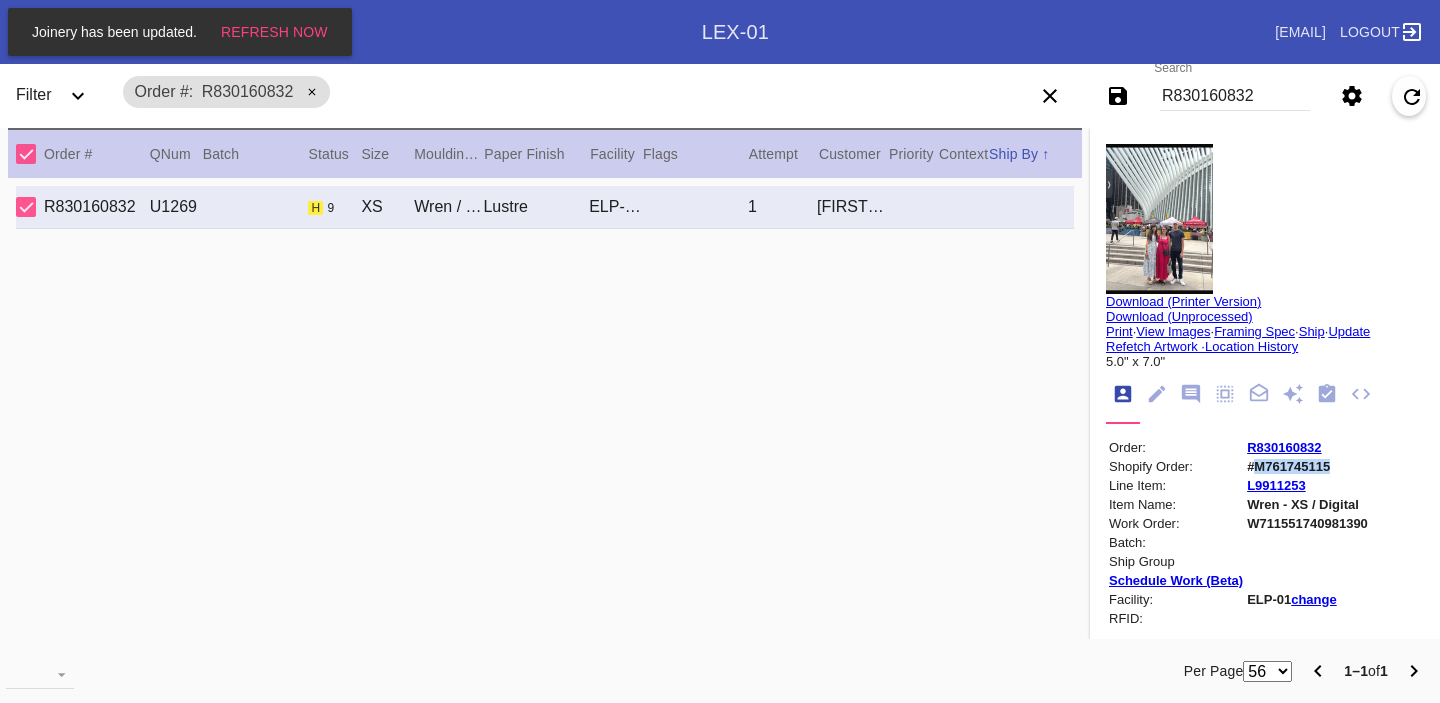 click on "#M761745115" at bounding box center (1307, 466) 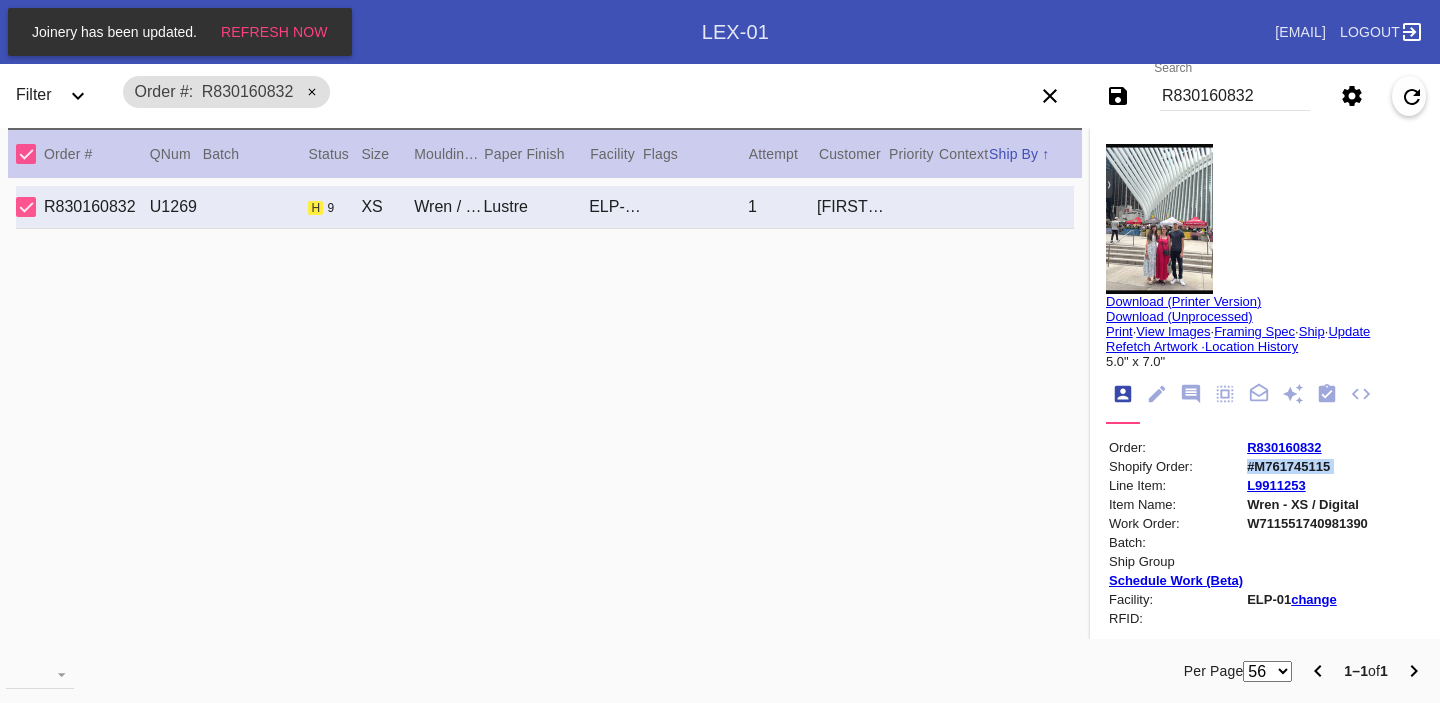 copy on "#M761745115" 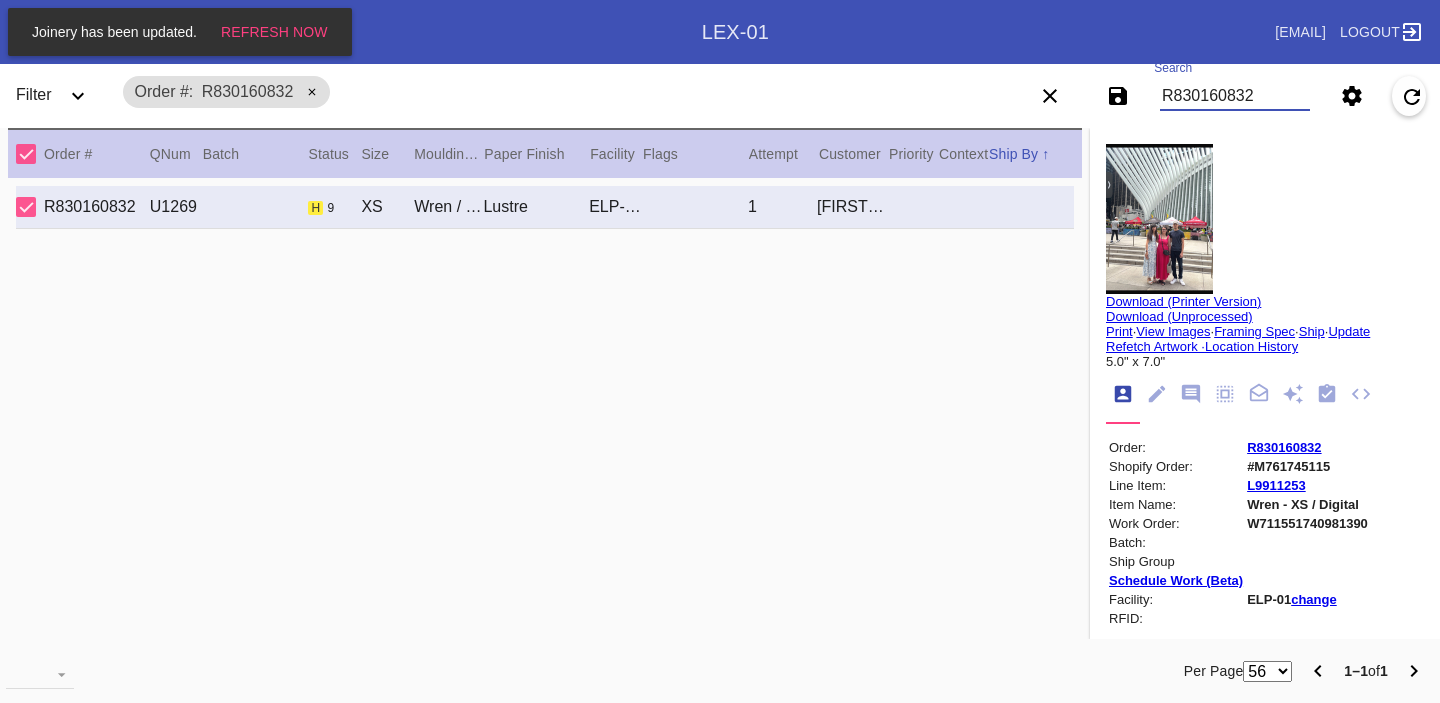 click on "R830160832" at bounding box center [1235, 96] 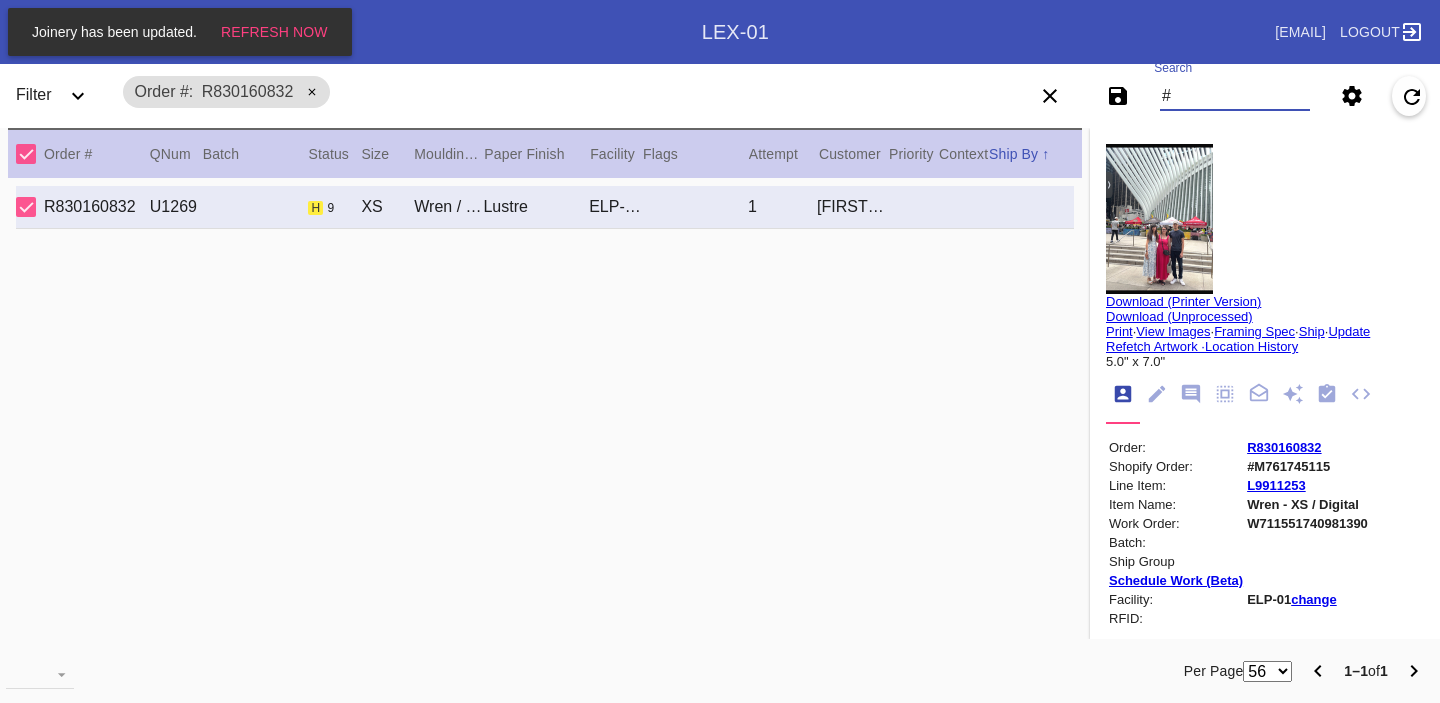 paste on "M761640477" 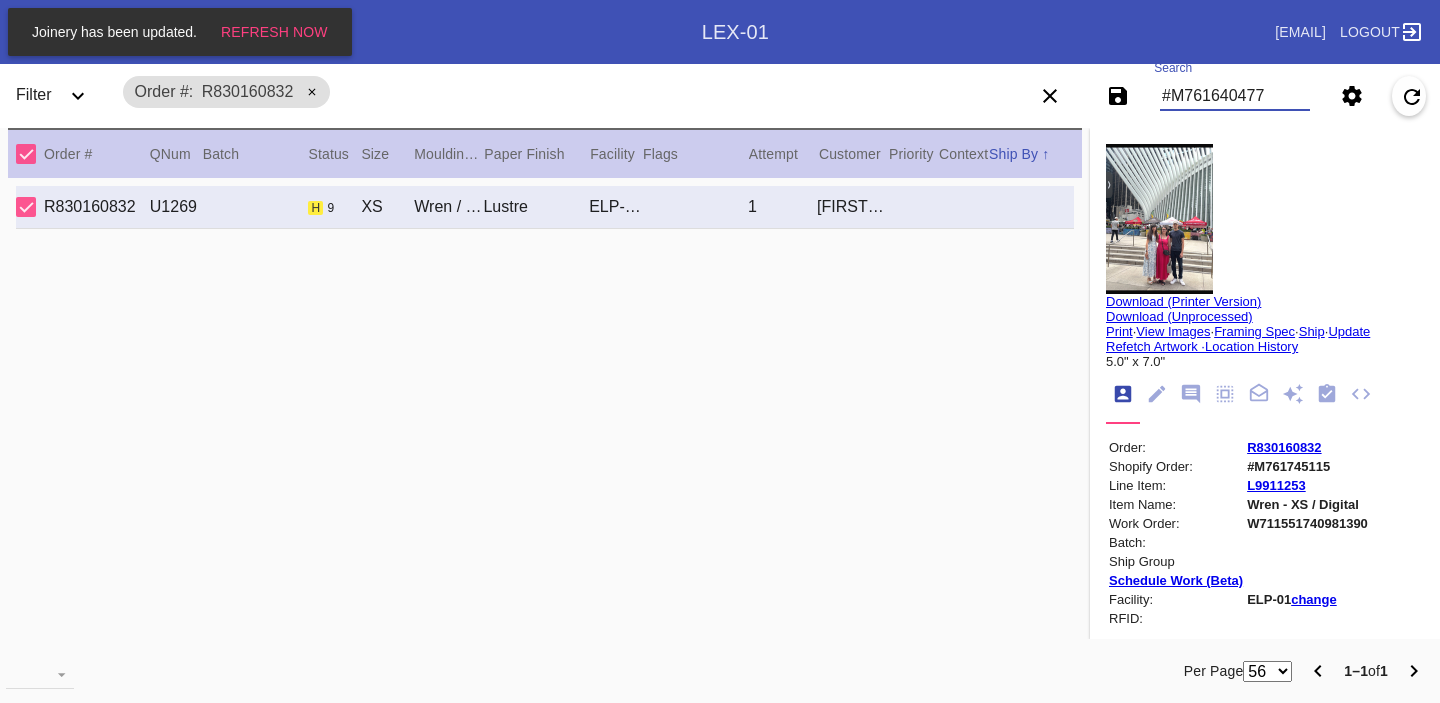 type on "#M761640477" 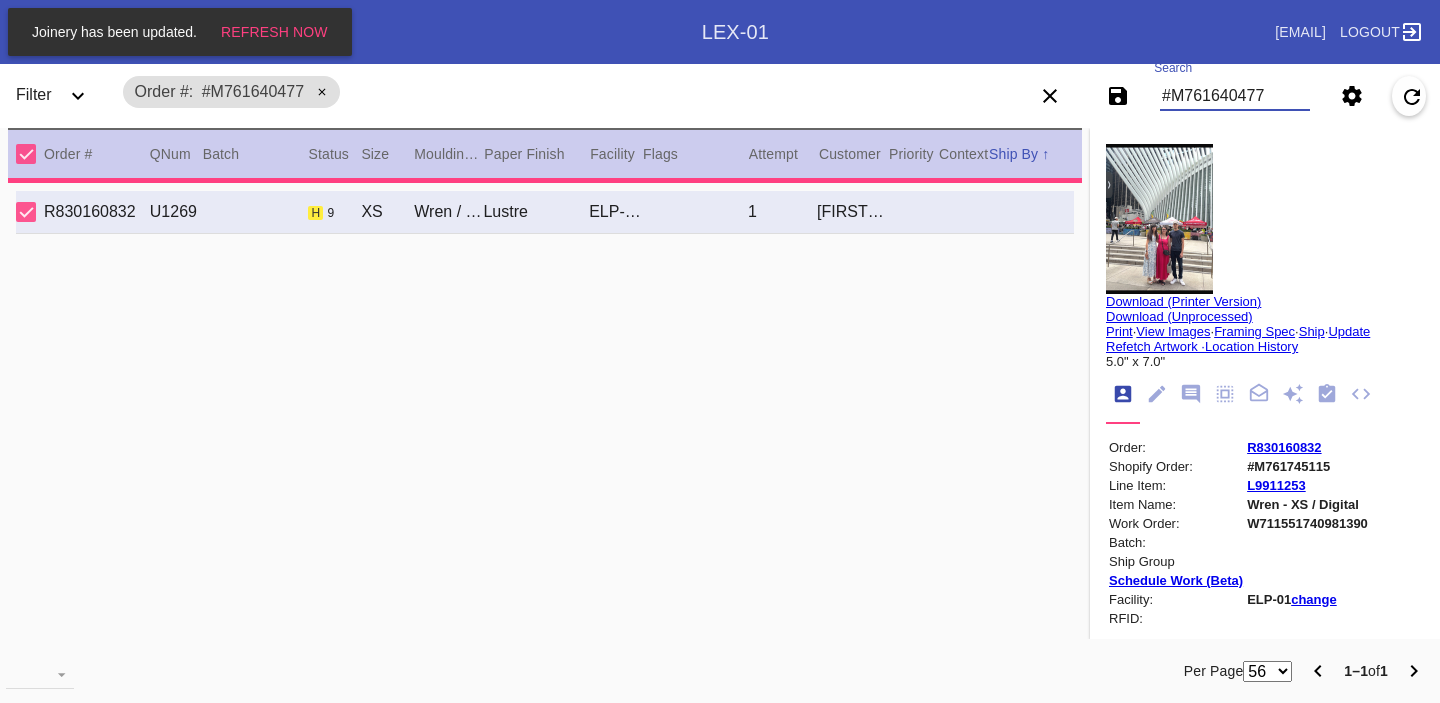 type 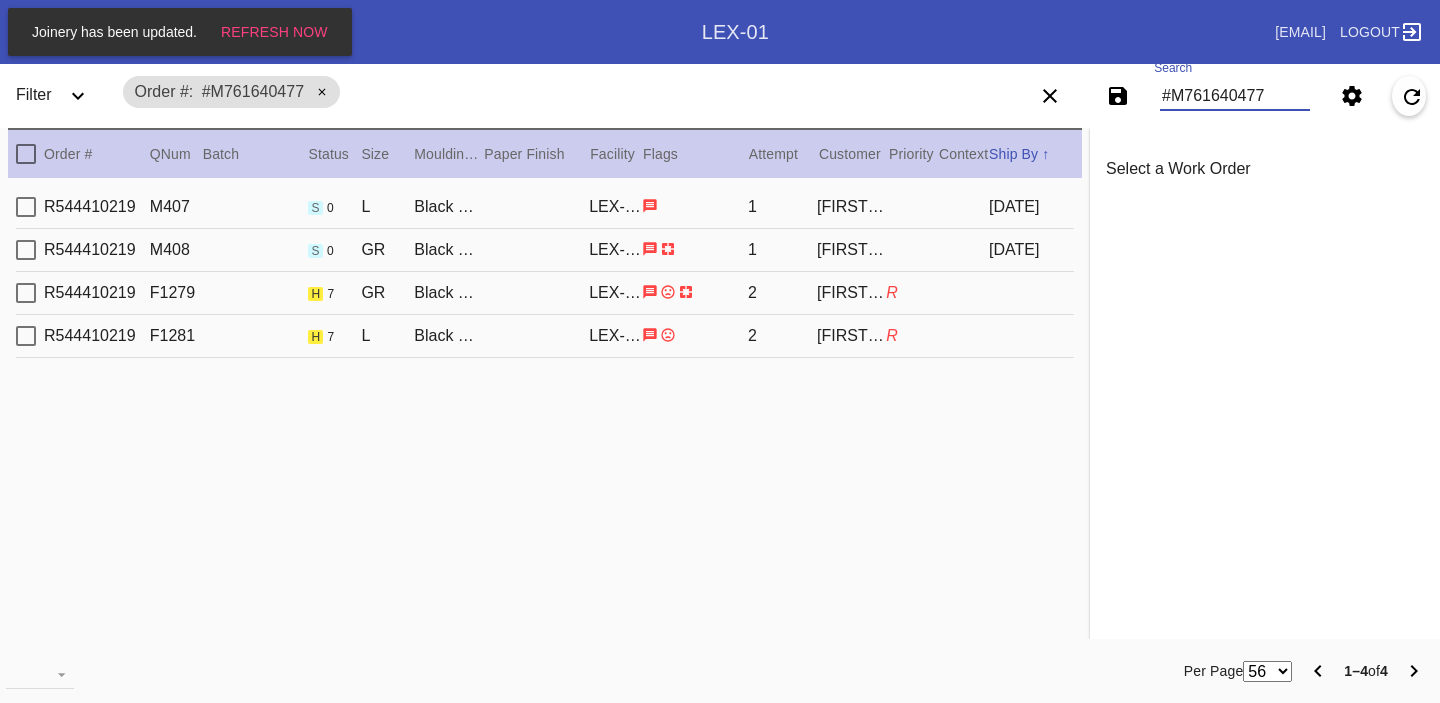 click on "R" at bounding box center [892, 292] 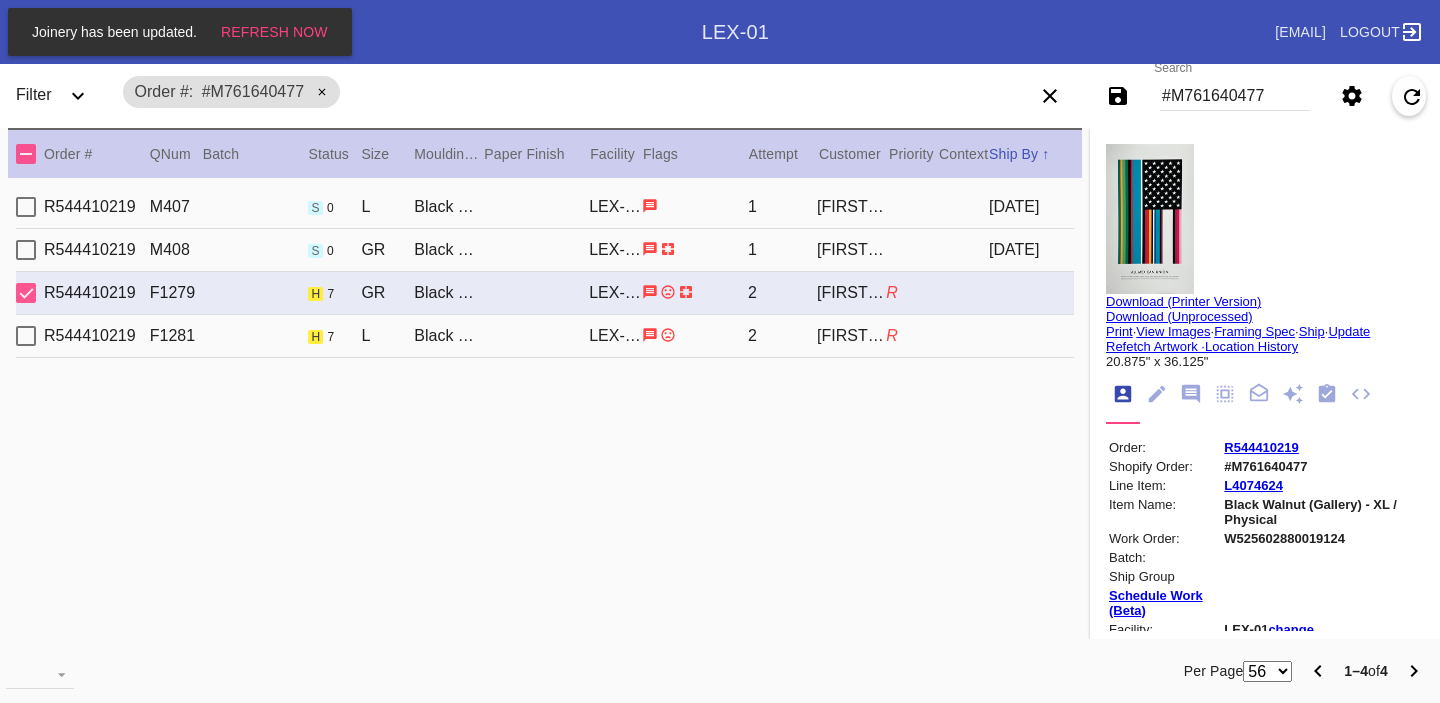 click on "[FIRST] [LAST]" at bounding box center (851, 336) 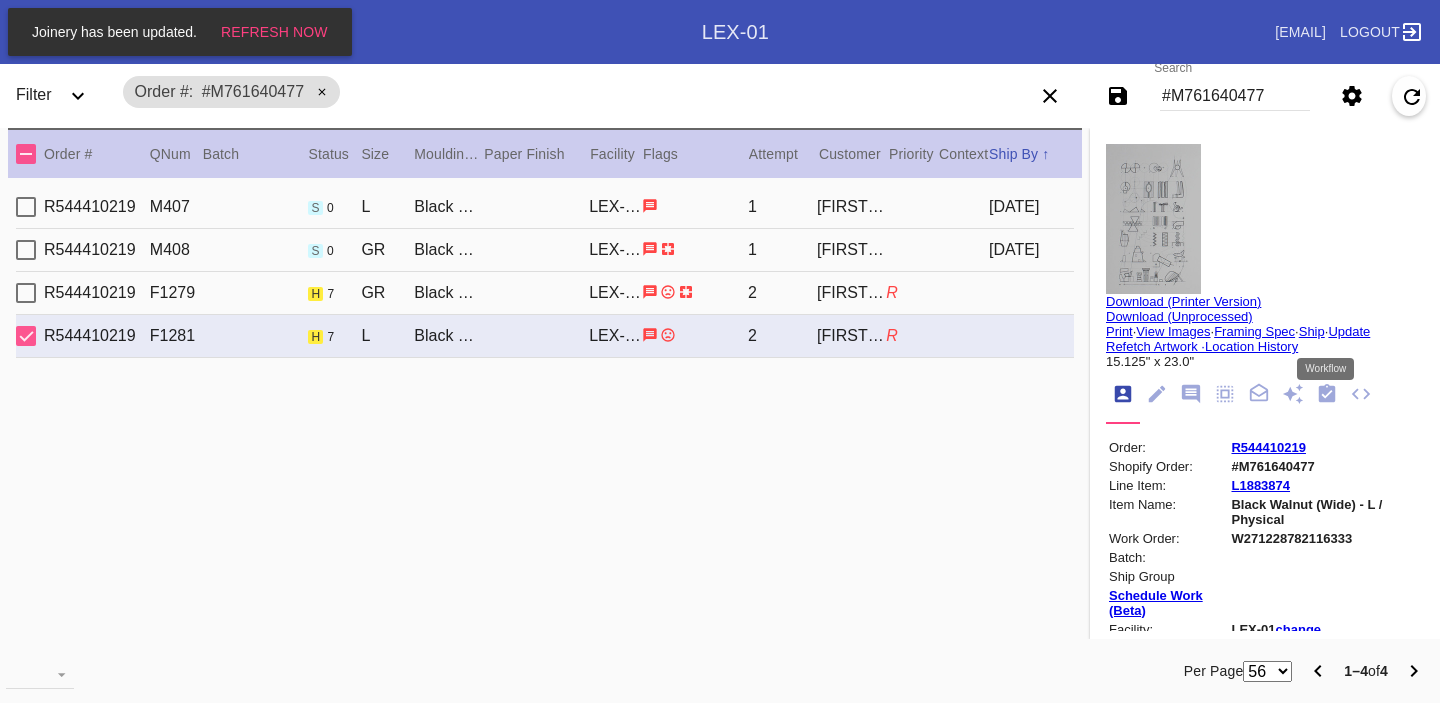 click 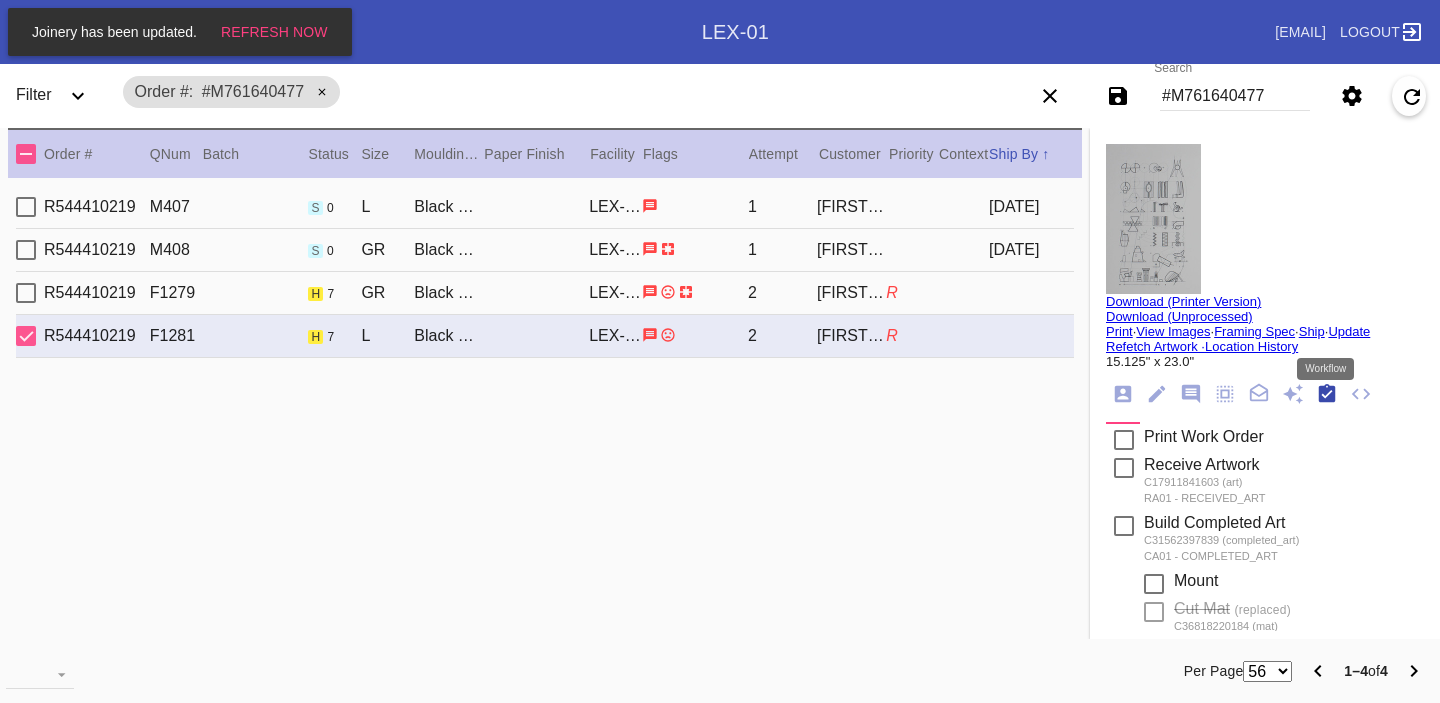 scroll, scrollTop: 320, scrollLeft: 0, axis: vertical 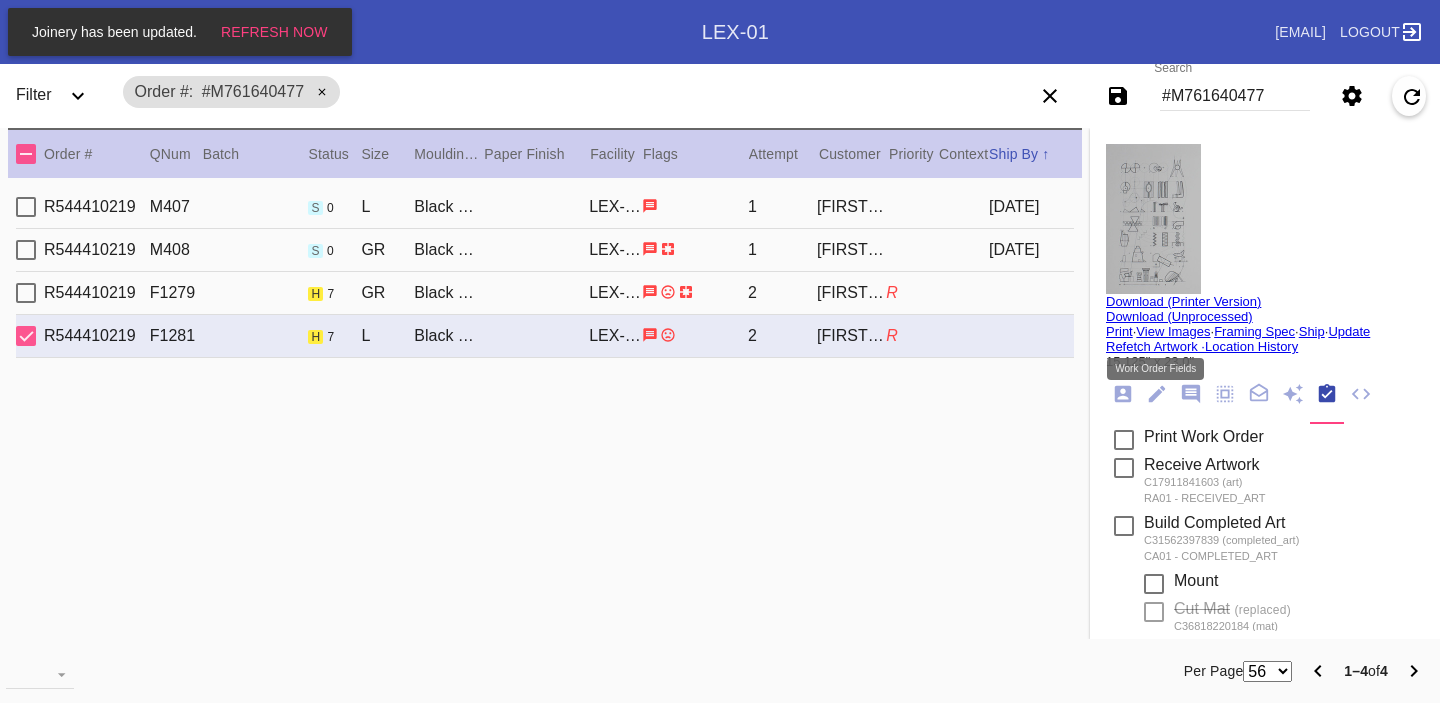 click 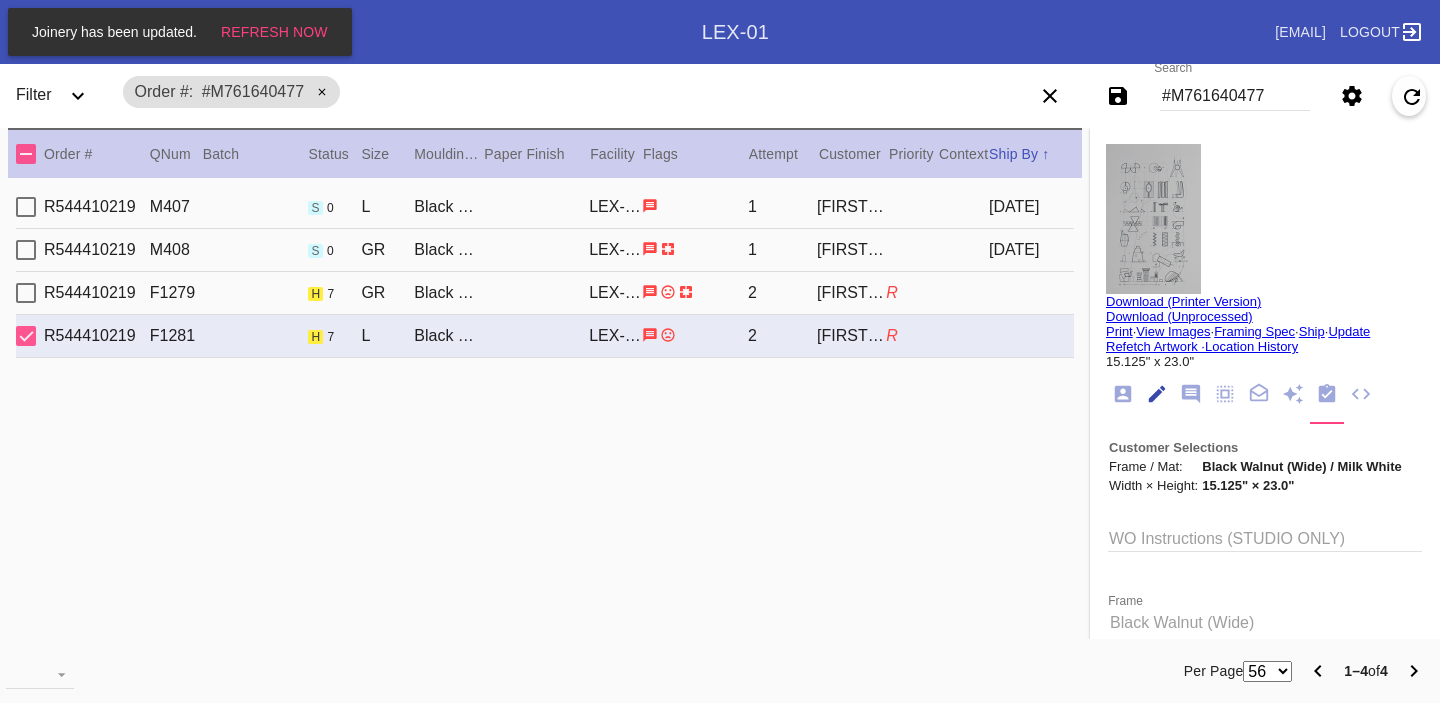 scroll, scrollTop: 73, scrollLeft: 0, axis: vertical 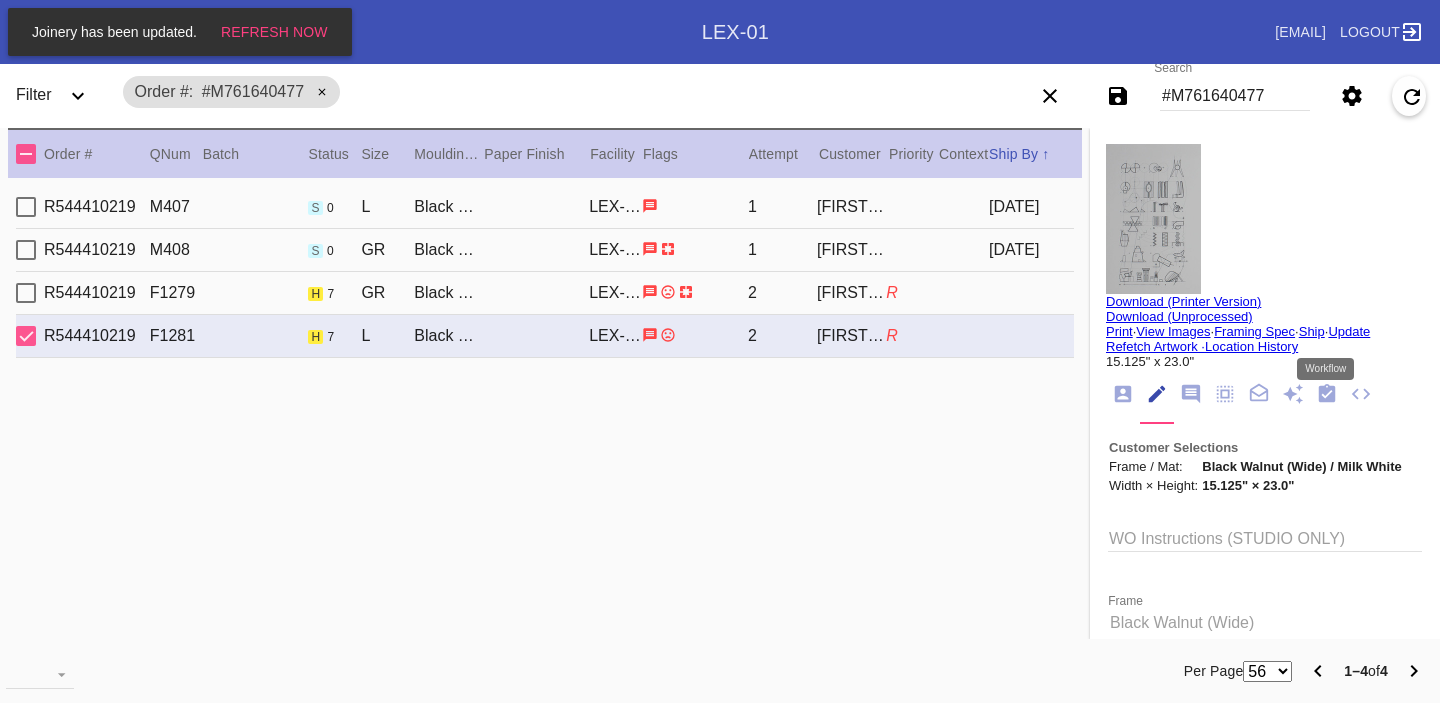 click 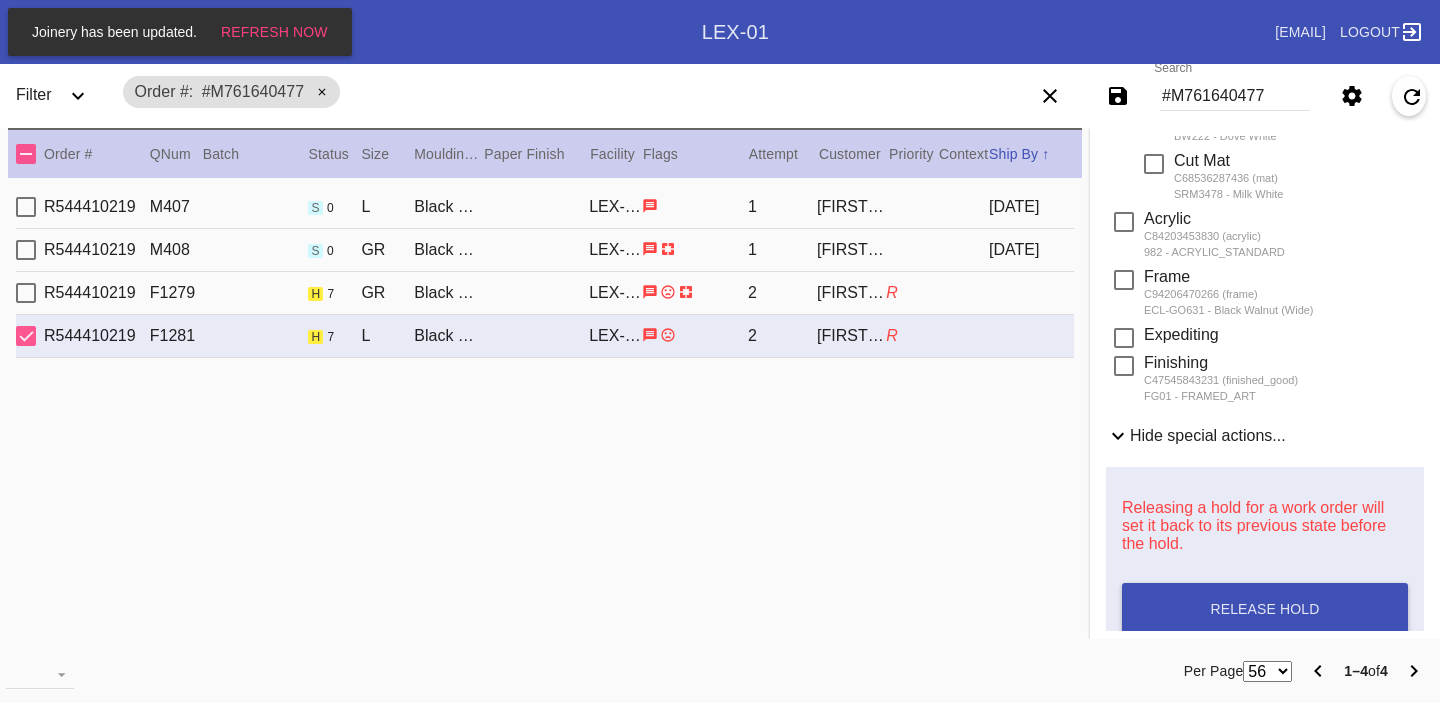 scroll, scrollTop: 847, scrollLeft: 0, axis: vertical 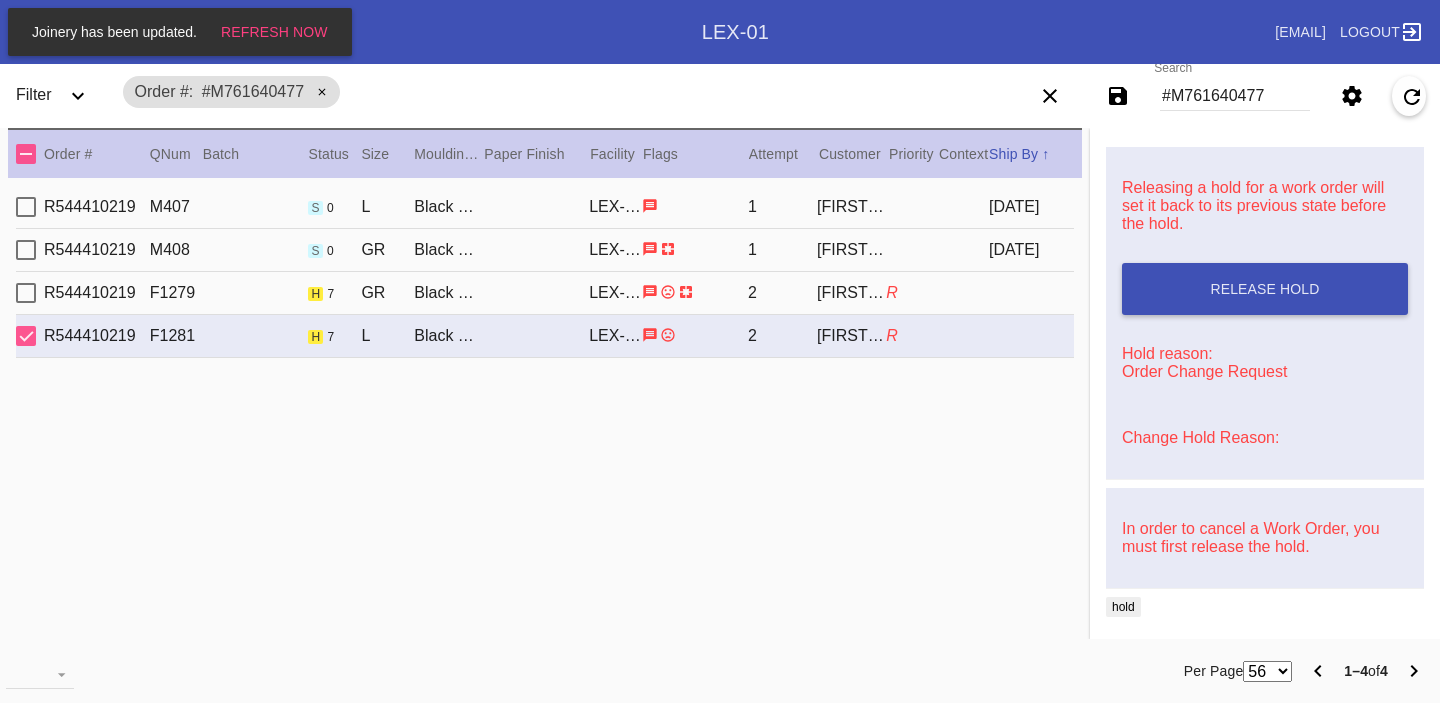 click on "Change Hold Reason:" at bounding box center (1200, 437) 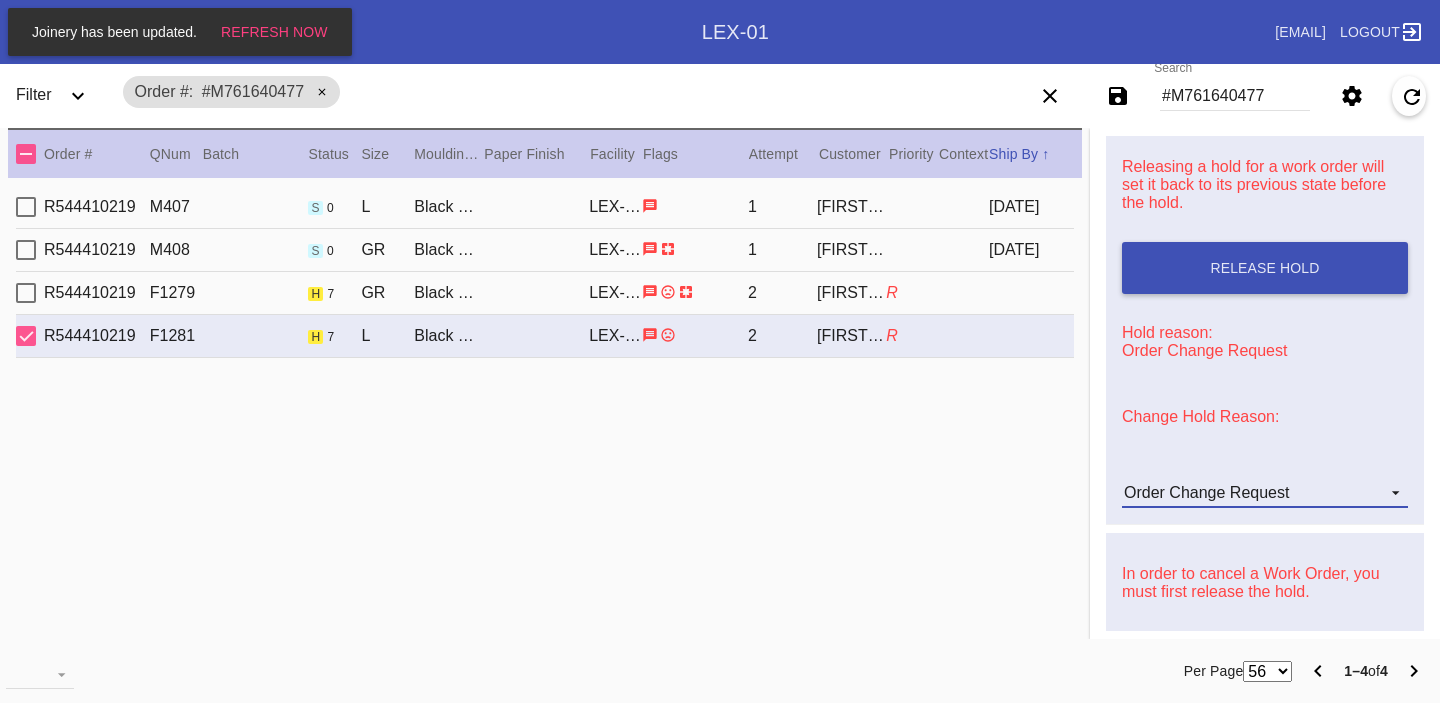 click on "Order Change Request" at bounding box center (1206, 492) 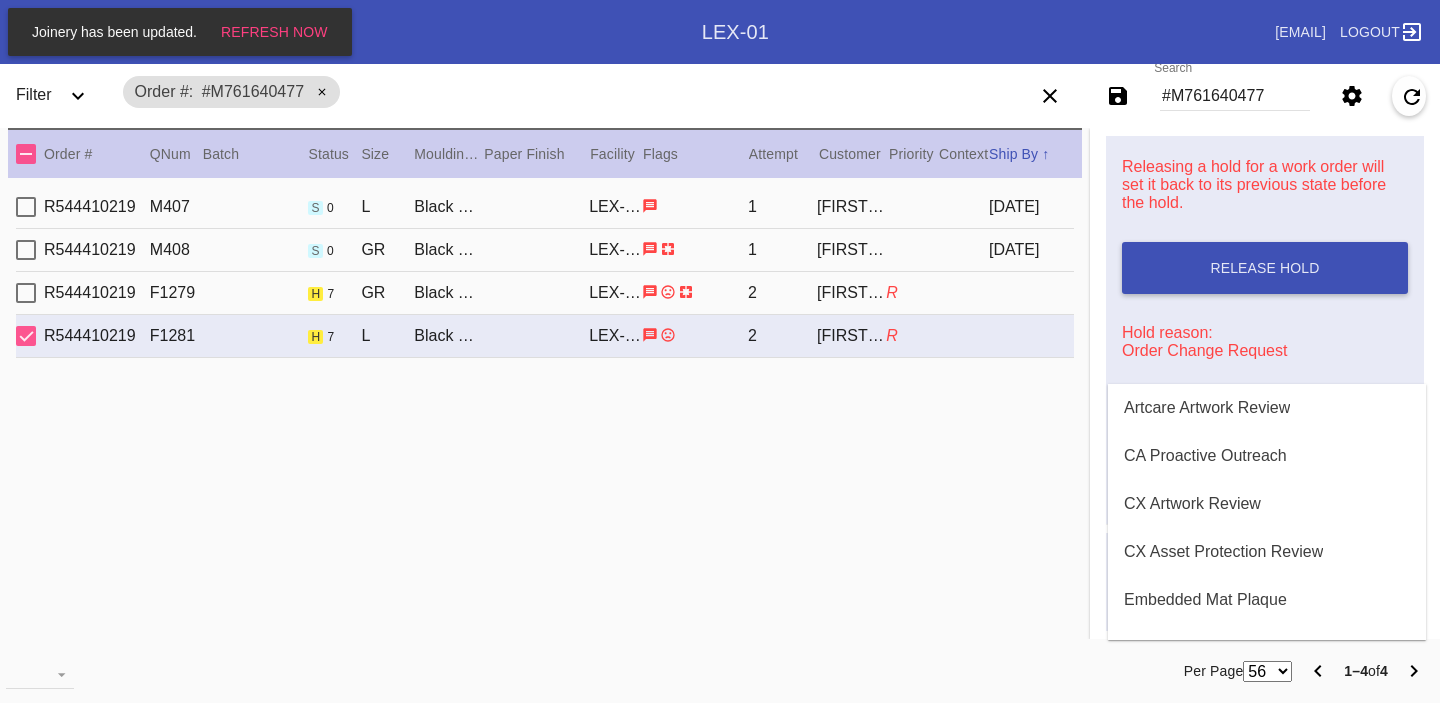 scroll, scrollTop: 424, scrollLeft: 0, axis: vertical 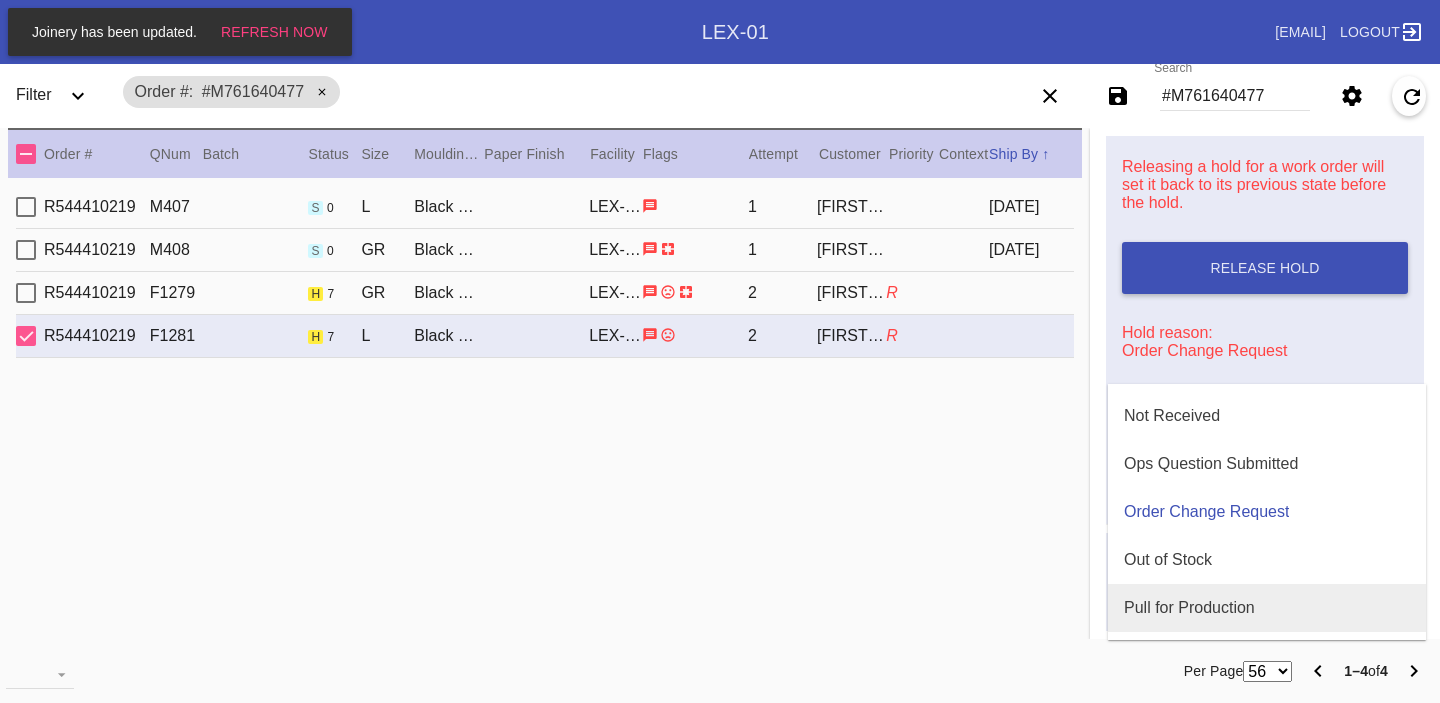 click on "Pull for Production" at bounding box center [1267, 608] 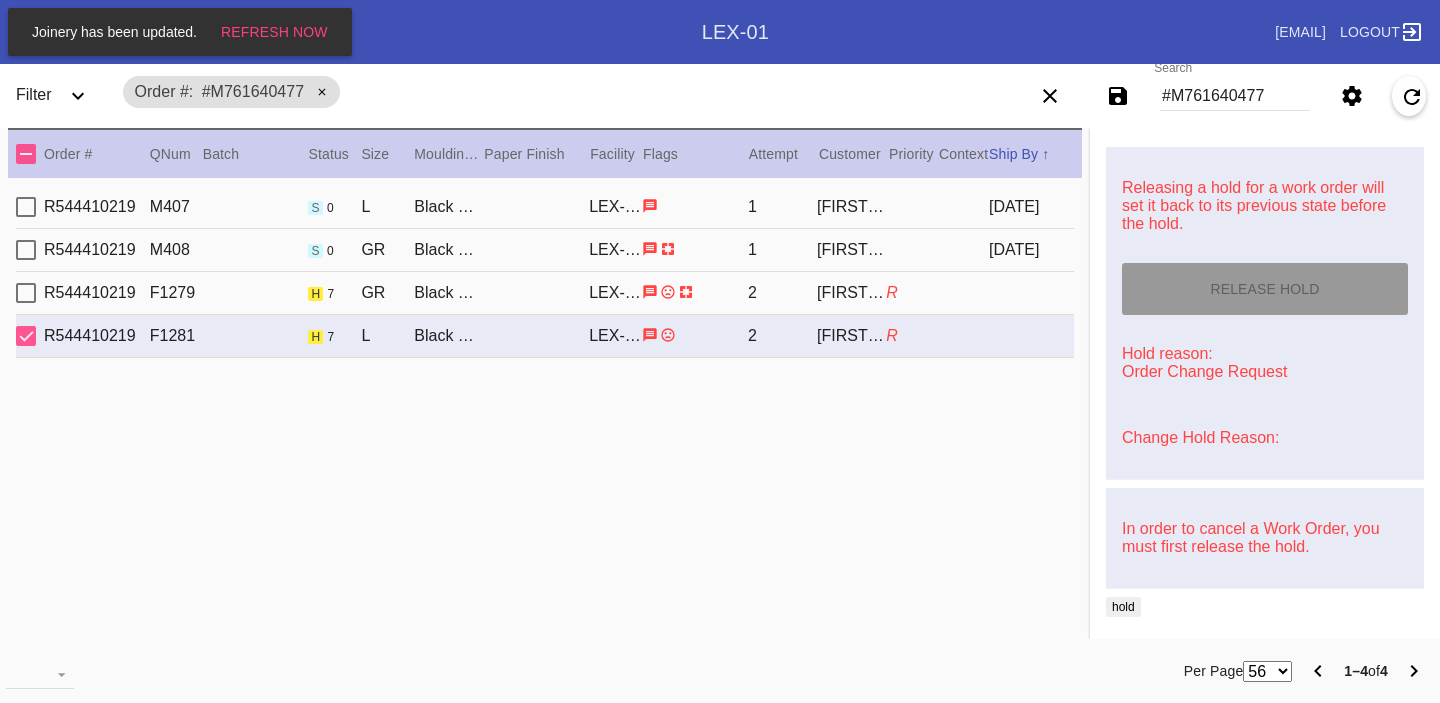 type on "[DATE]" 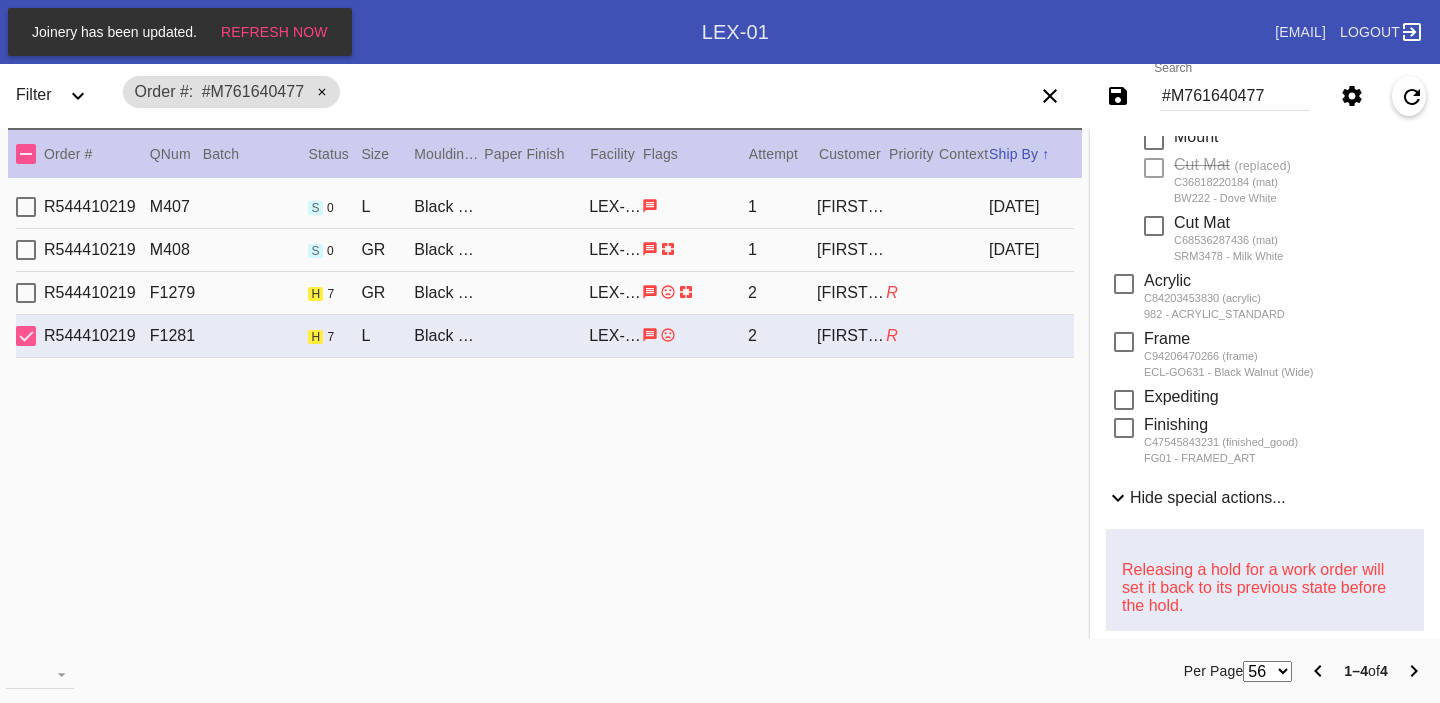 scroll, scrollTop: 0, scrollLeft: 0, axis: both 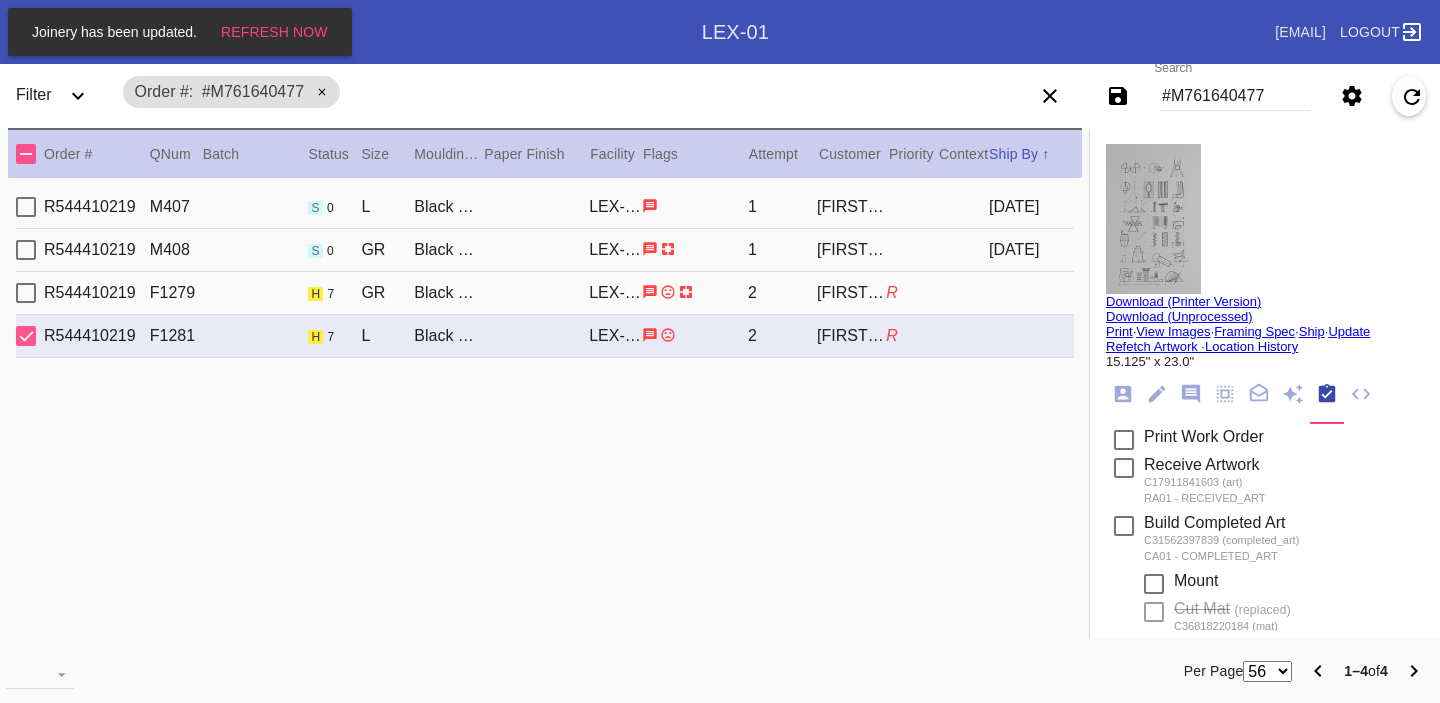 click on "R544410219 F1279 h   7 GR Black Walnut (Gallery) / White LEX-01 2 [FIRST] [LAST]
R" at bounding box center [545, 293] 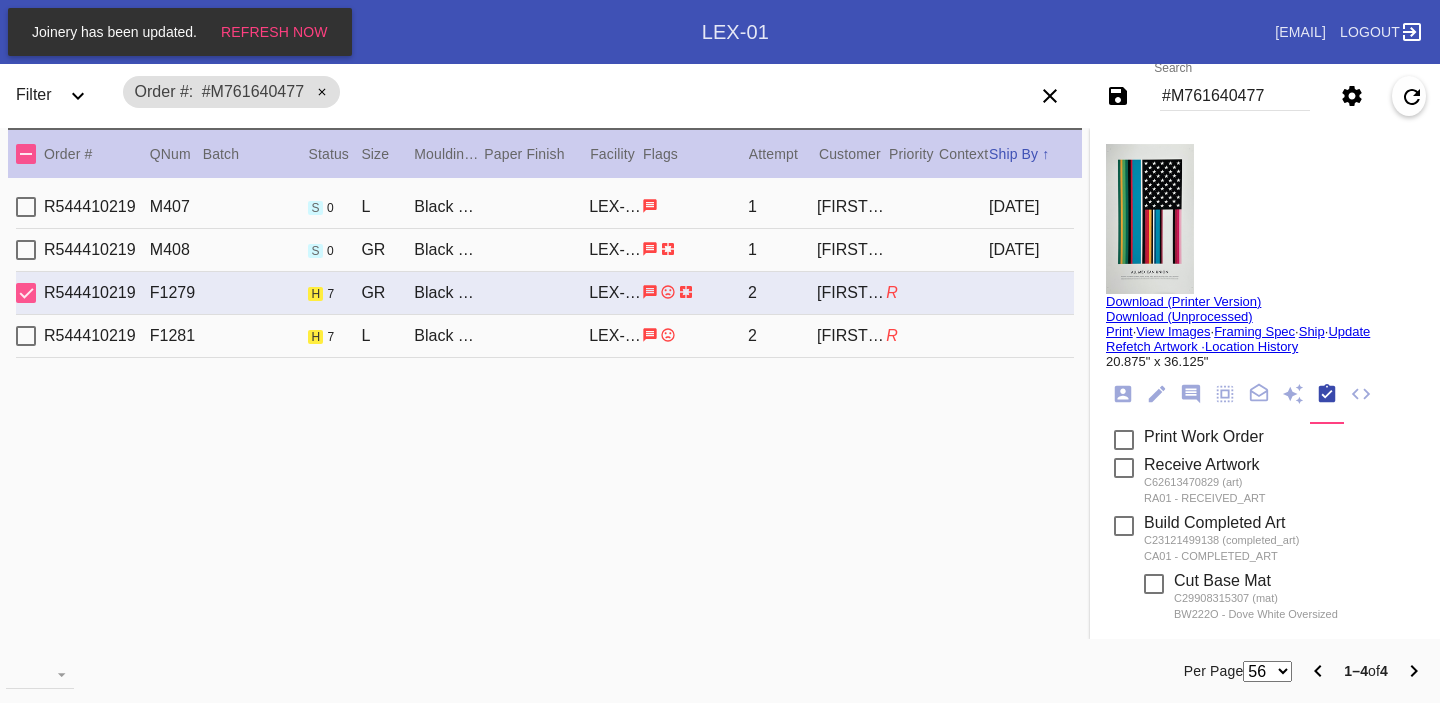 click 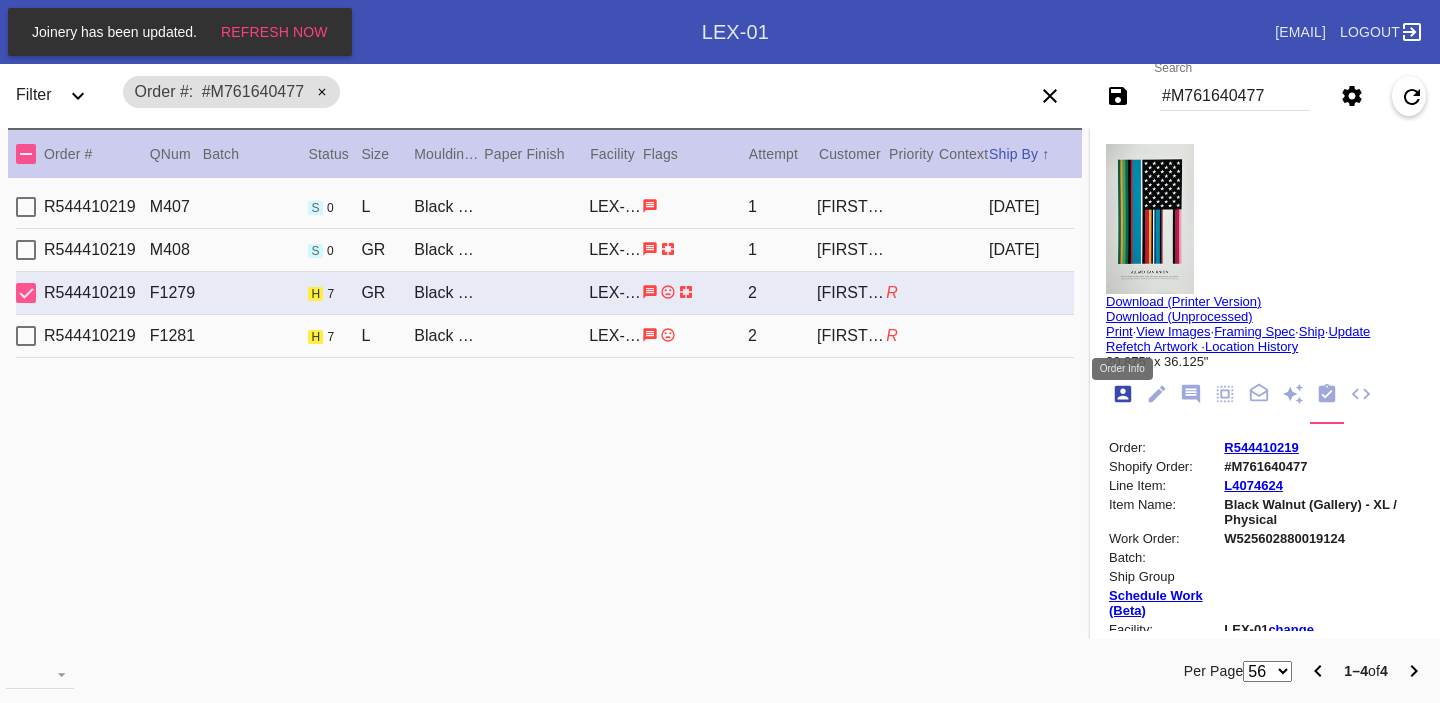scroll, scrollTop: 24, scrollLeft: 0, axis: vertical 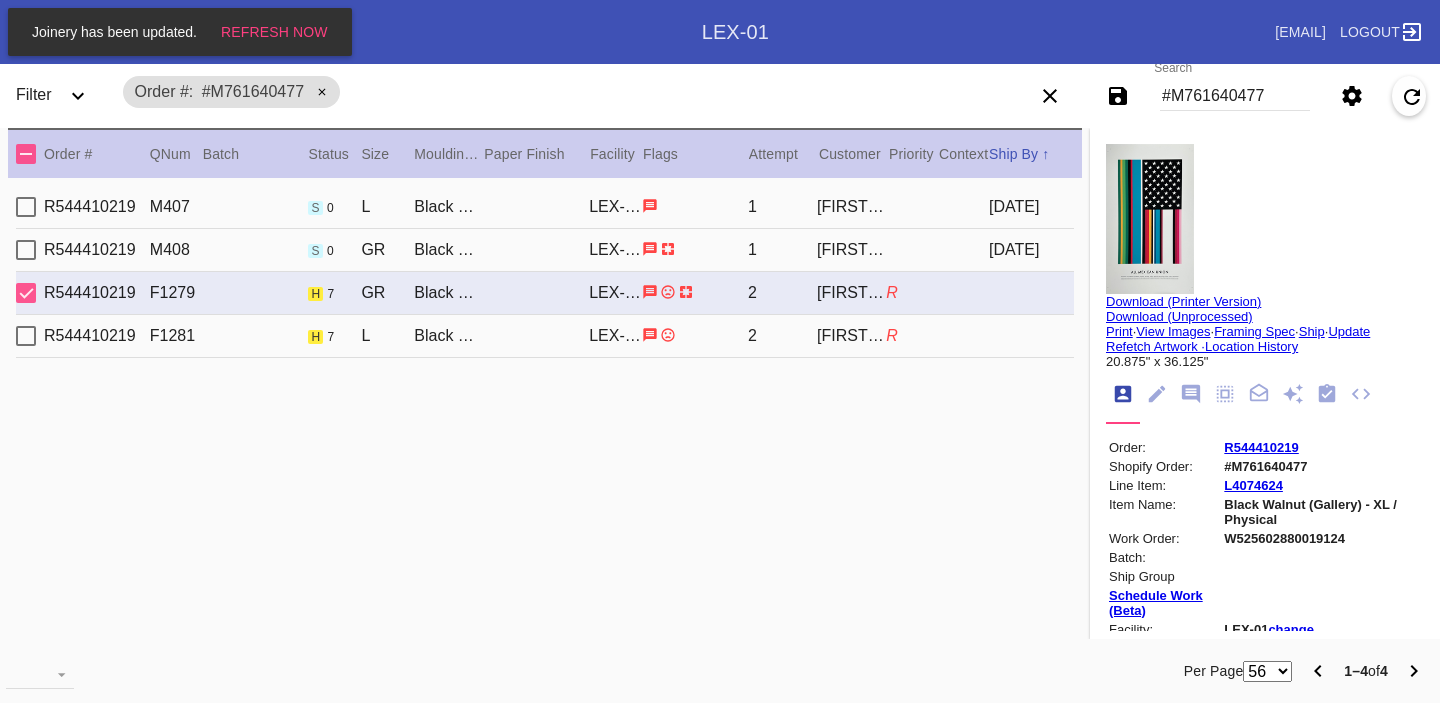 click on "W525602880019124" at bounding box center [1322, 538] 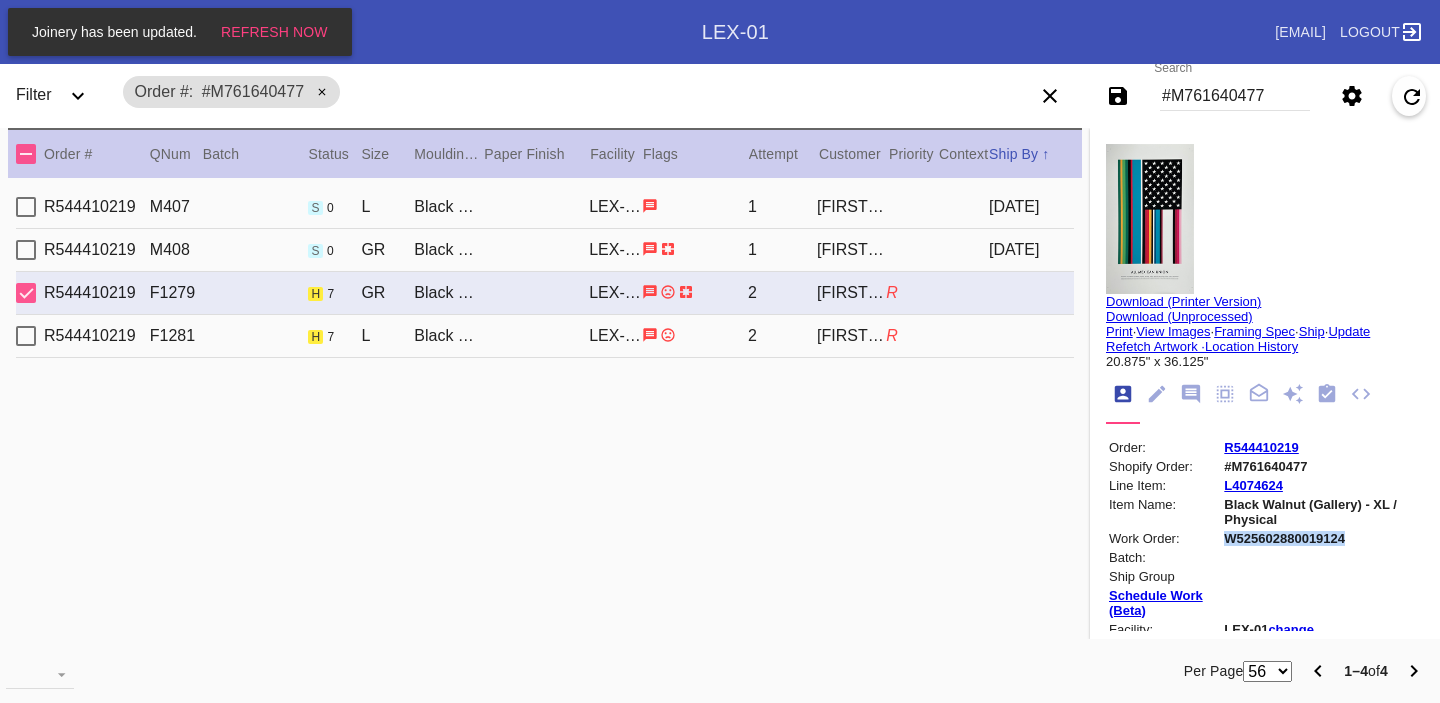 copy on "W525602880019124" 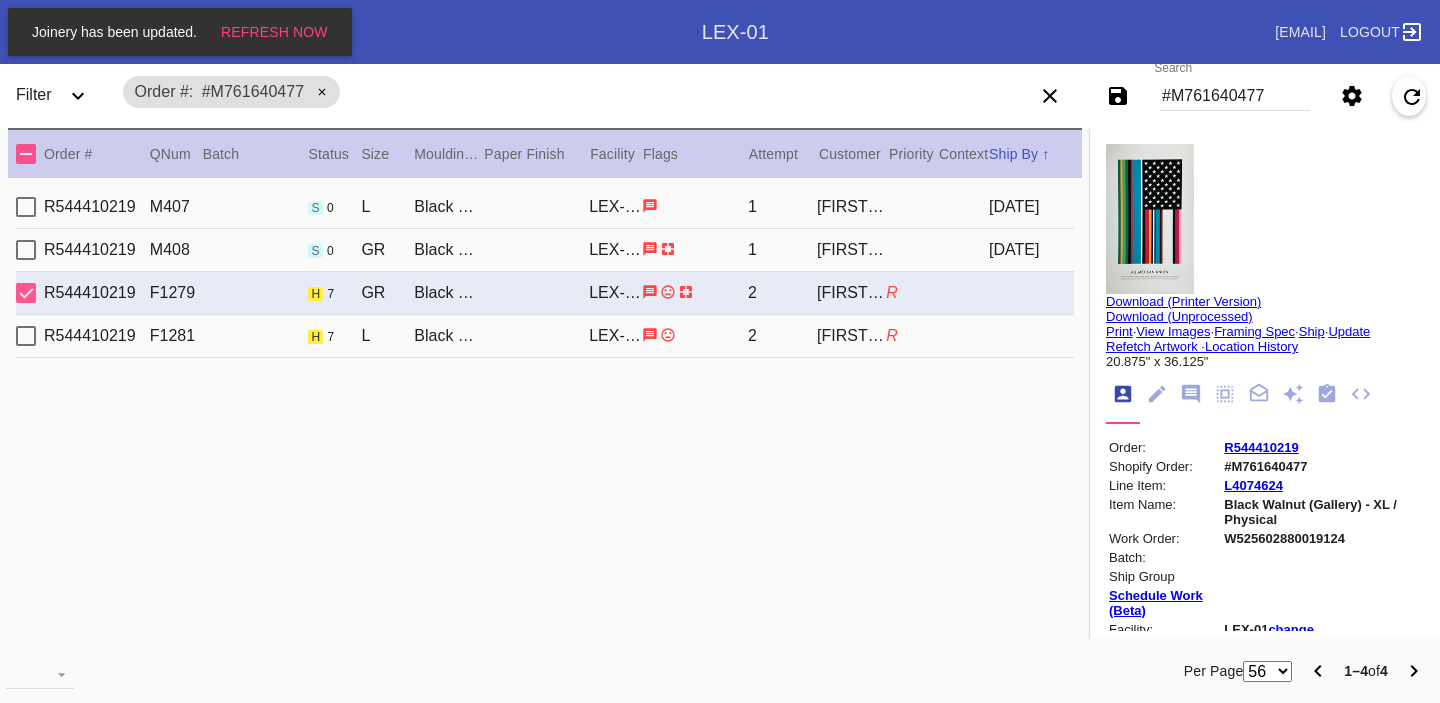 click on "#M761640477" at bounding box center [1235, 96] 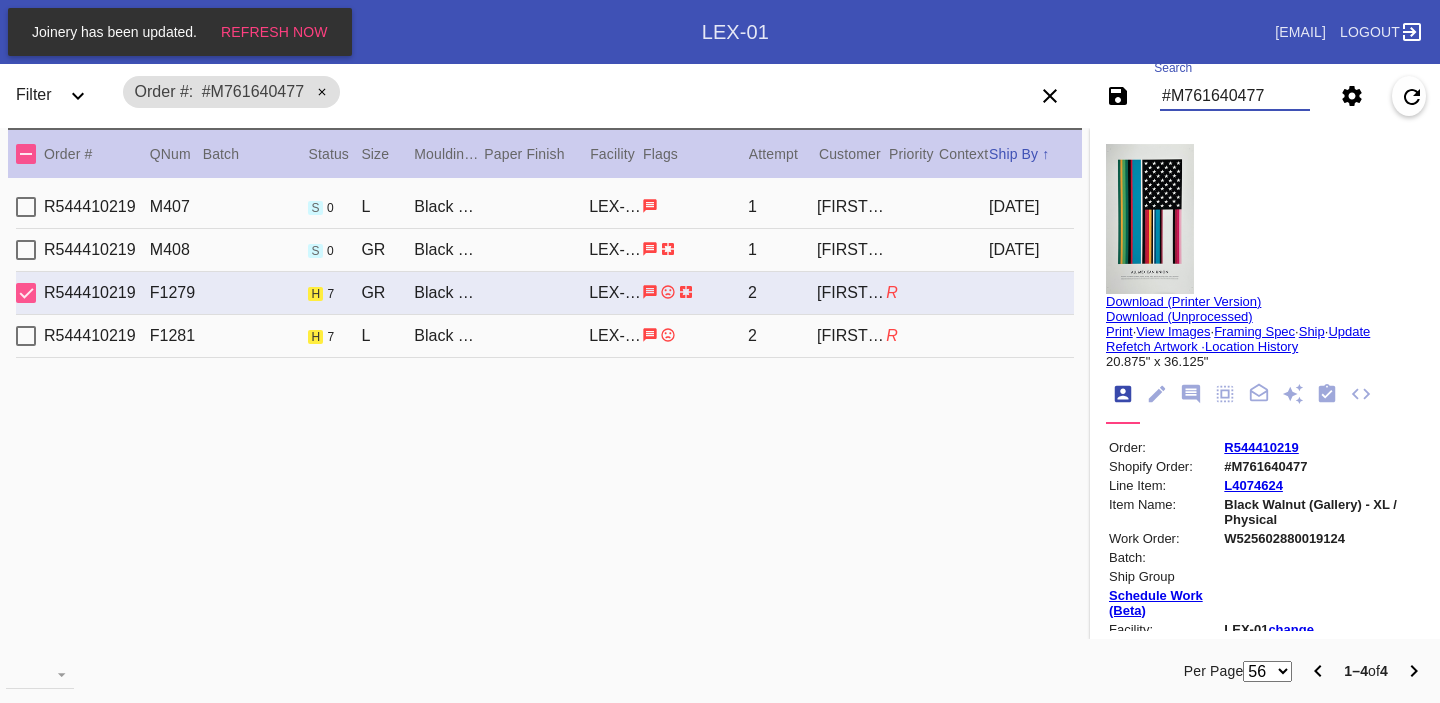 click on "#M761640477" at bounding box center (1235, 96) 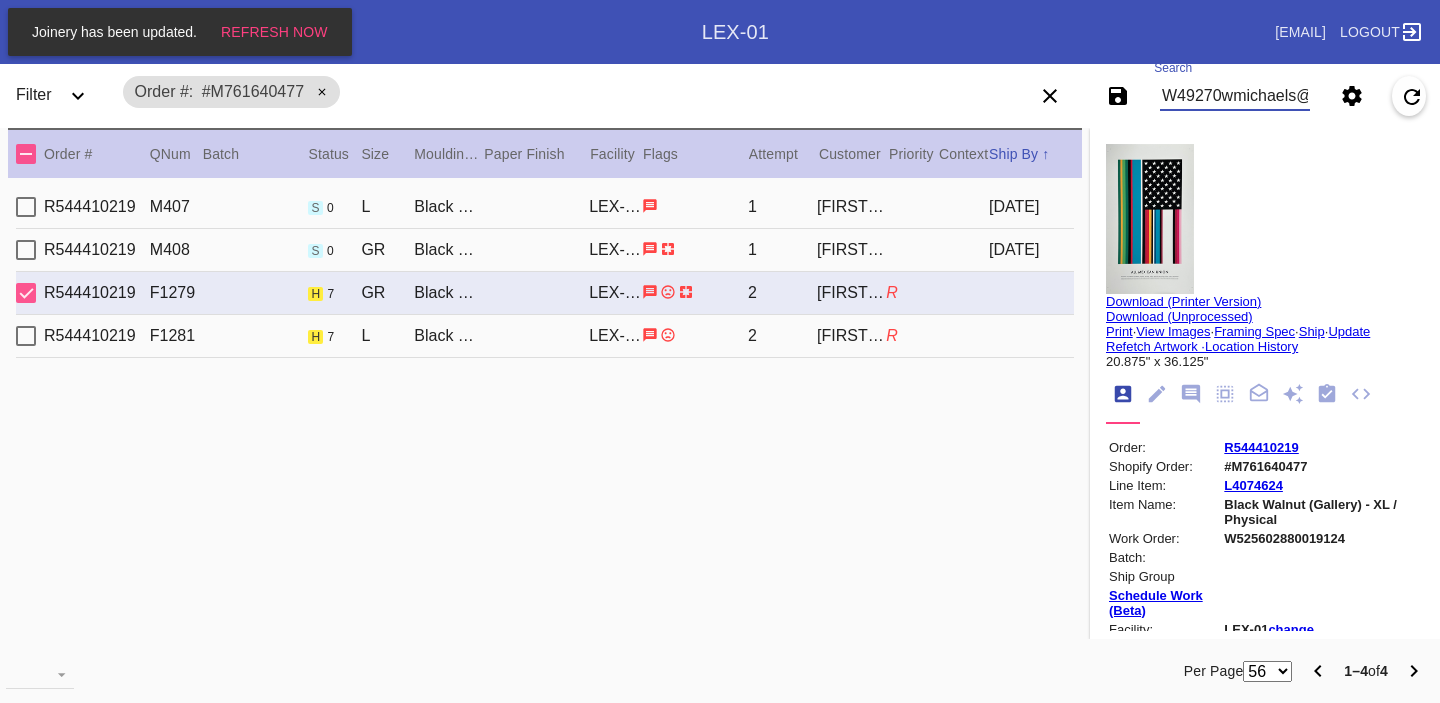 scroll, scrollTop: 0, scrollLeft: 3, axis: horizontal 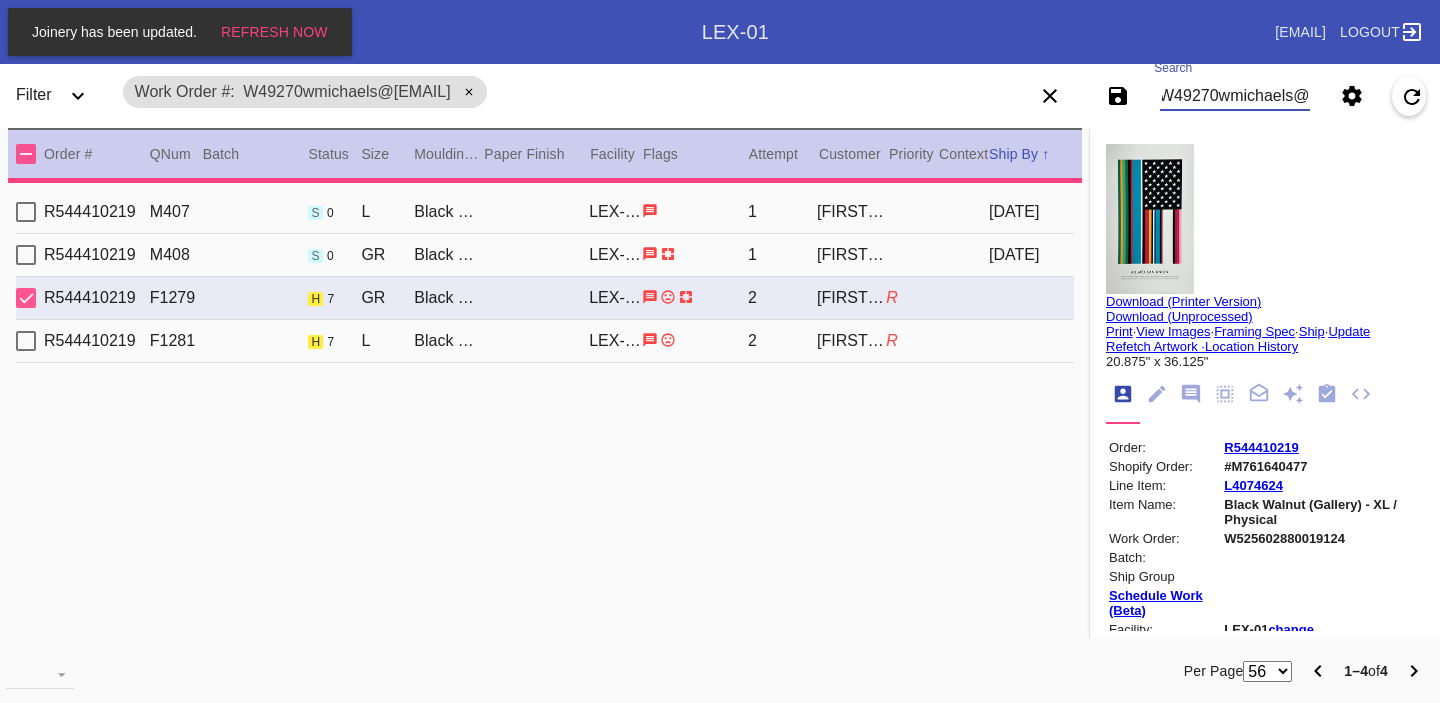 type on "1.5" 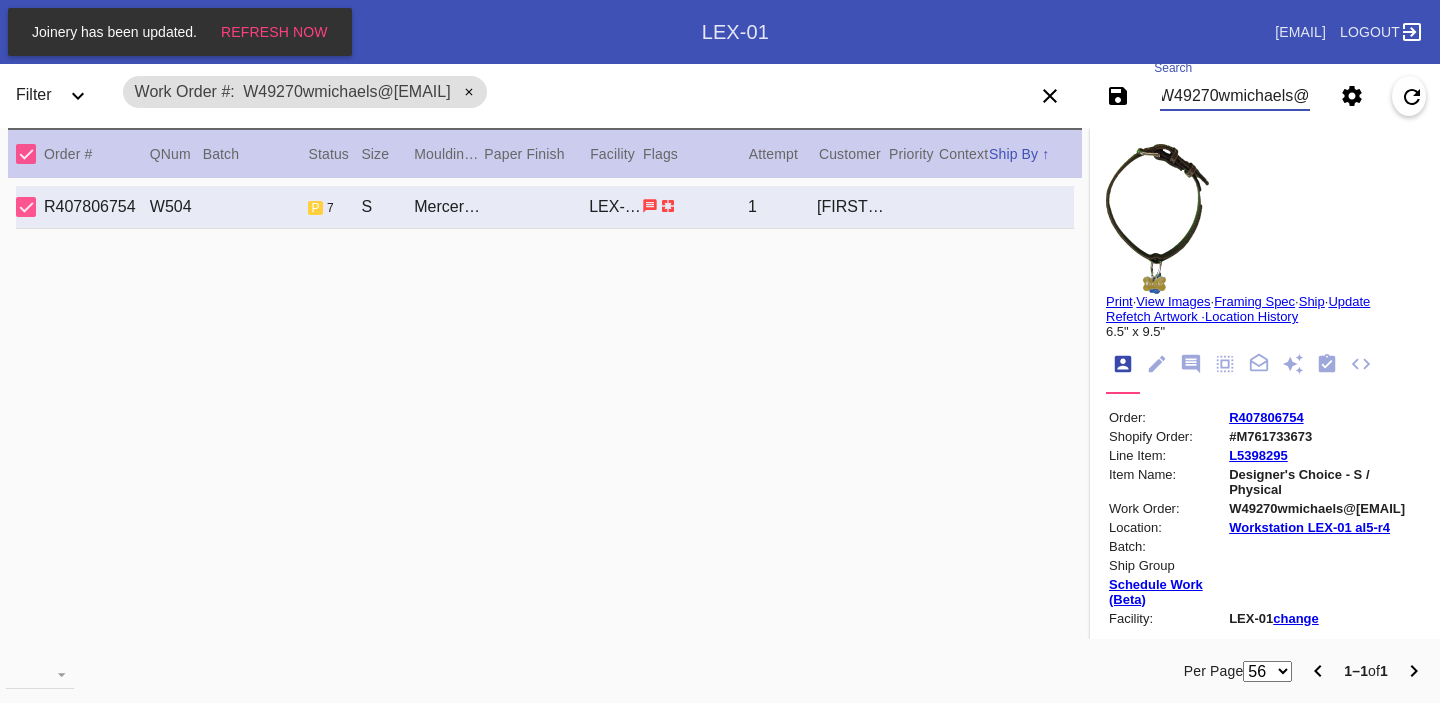 scroll, scrollTop: 0, scrollLeft: 0, axis: both 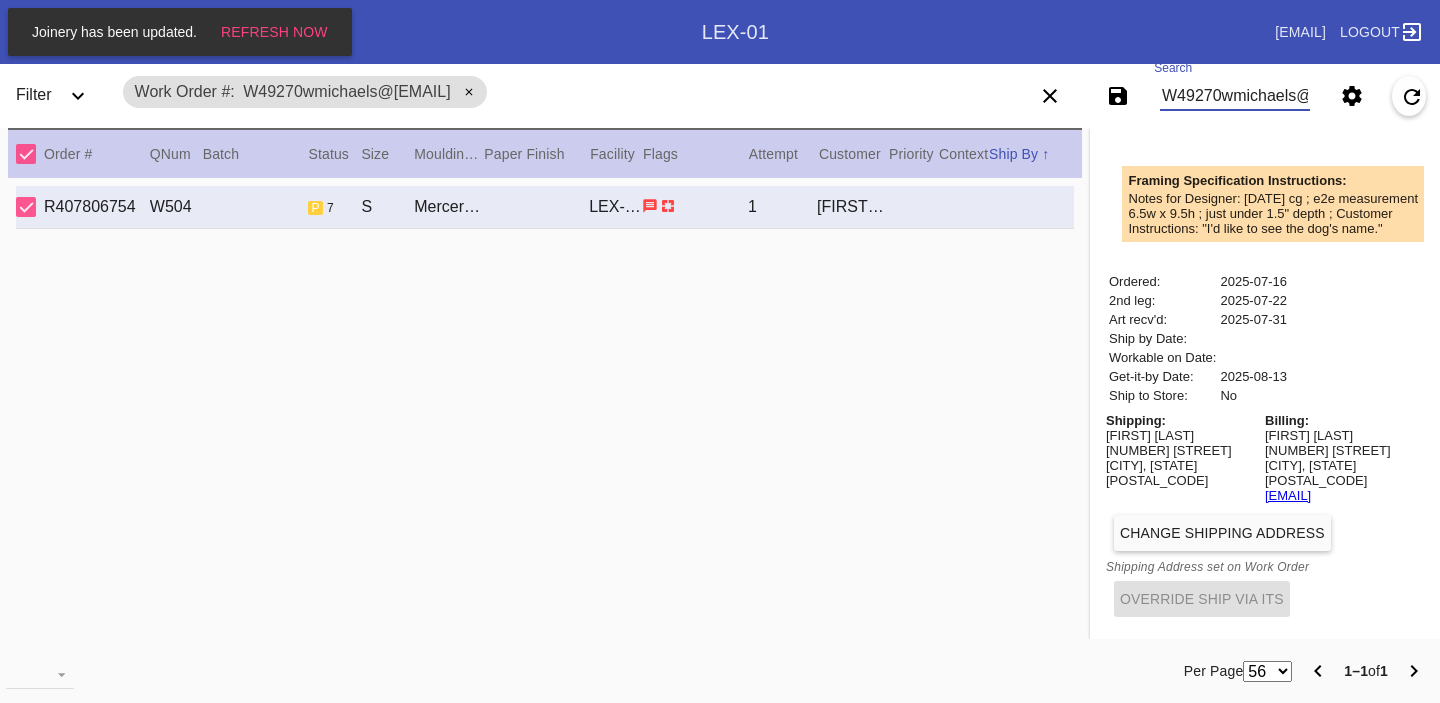 click on "[NUMBER] [STREET]" at bounding box center [1182, 450] 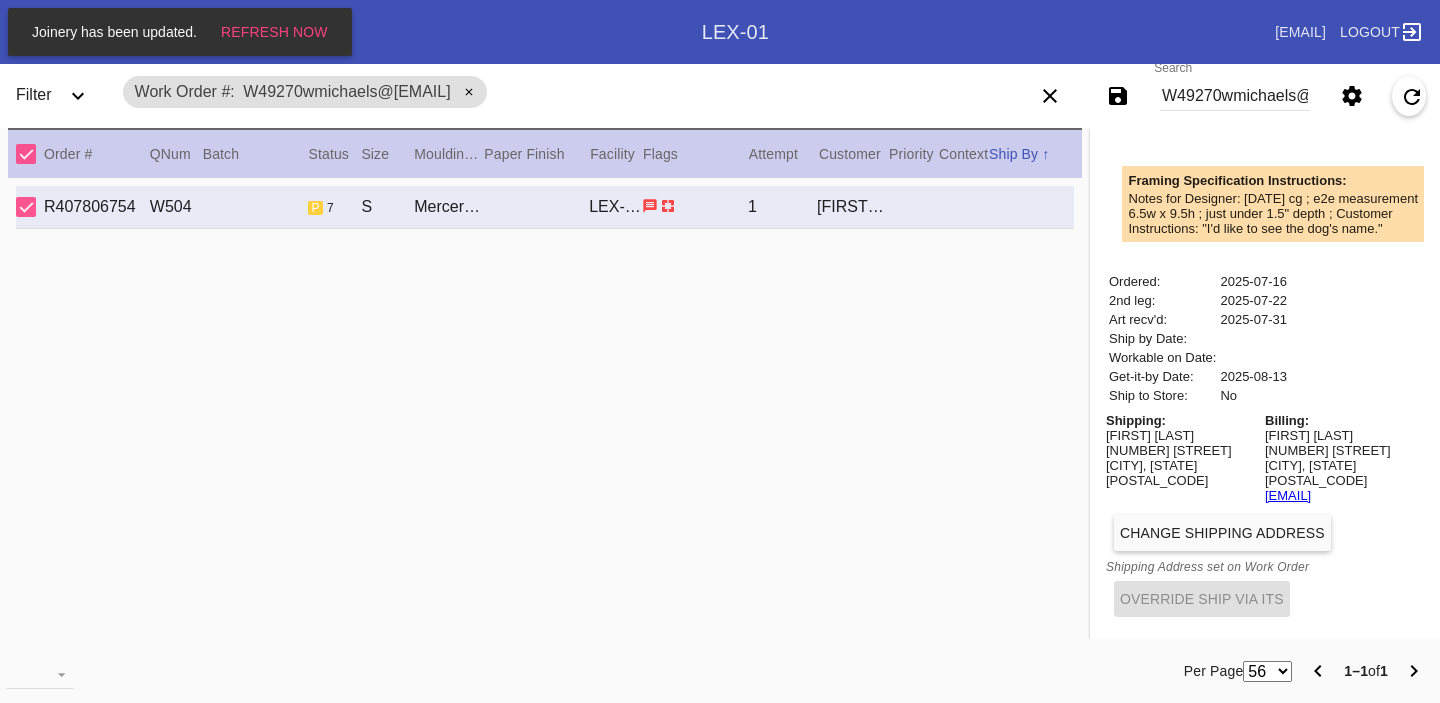 click on "[NUMBER] [STREET]" at bounding box center (1182, 450) 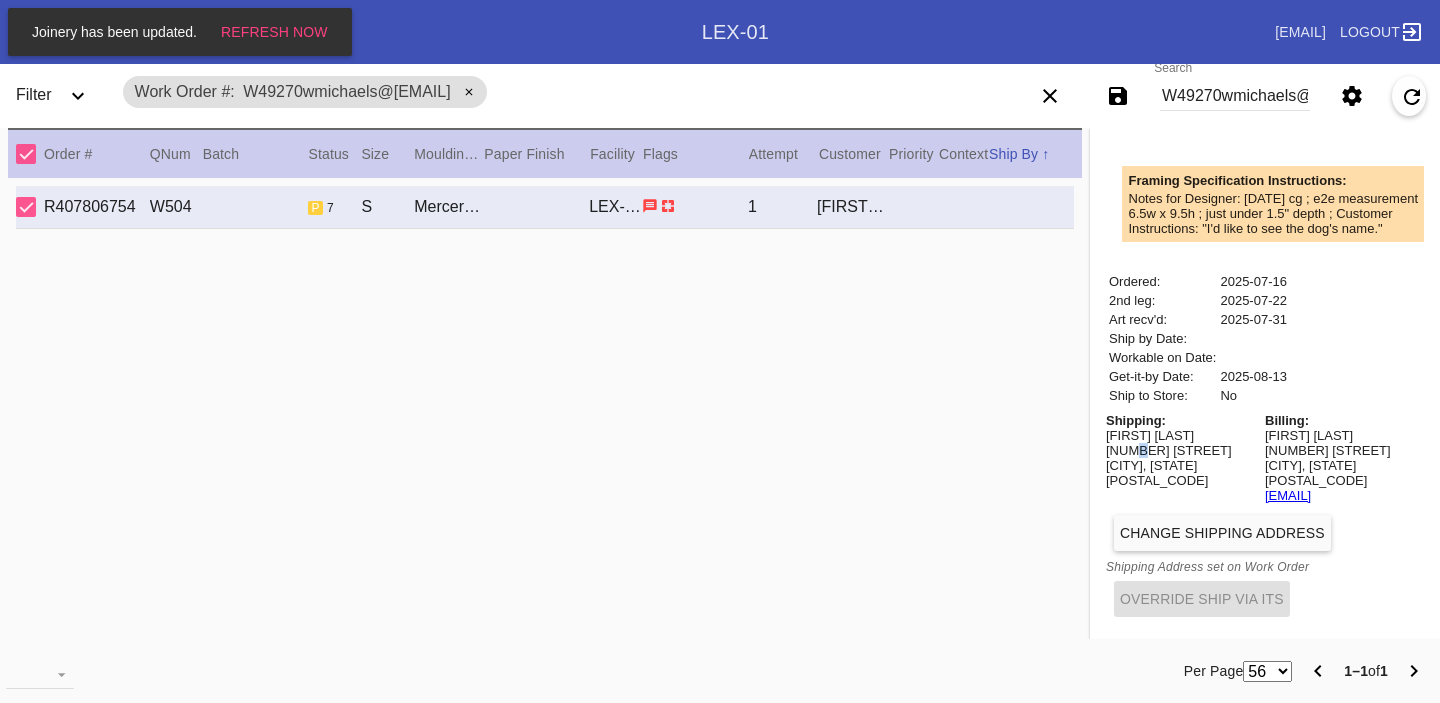 click on "[NUMBER] [STREET]" at bounding box center (1182, 450) 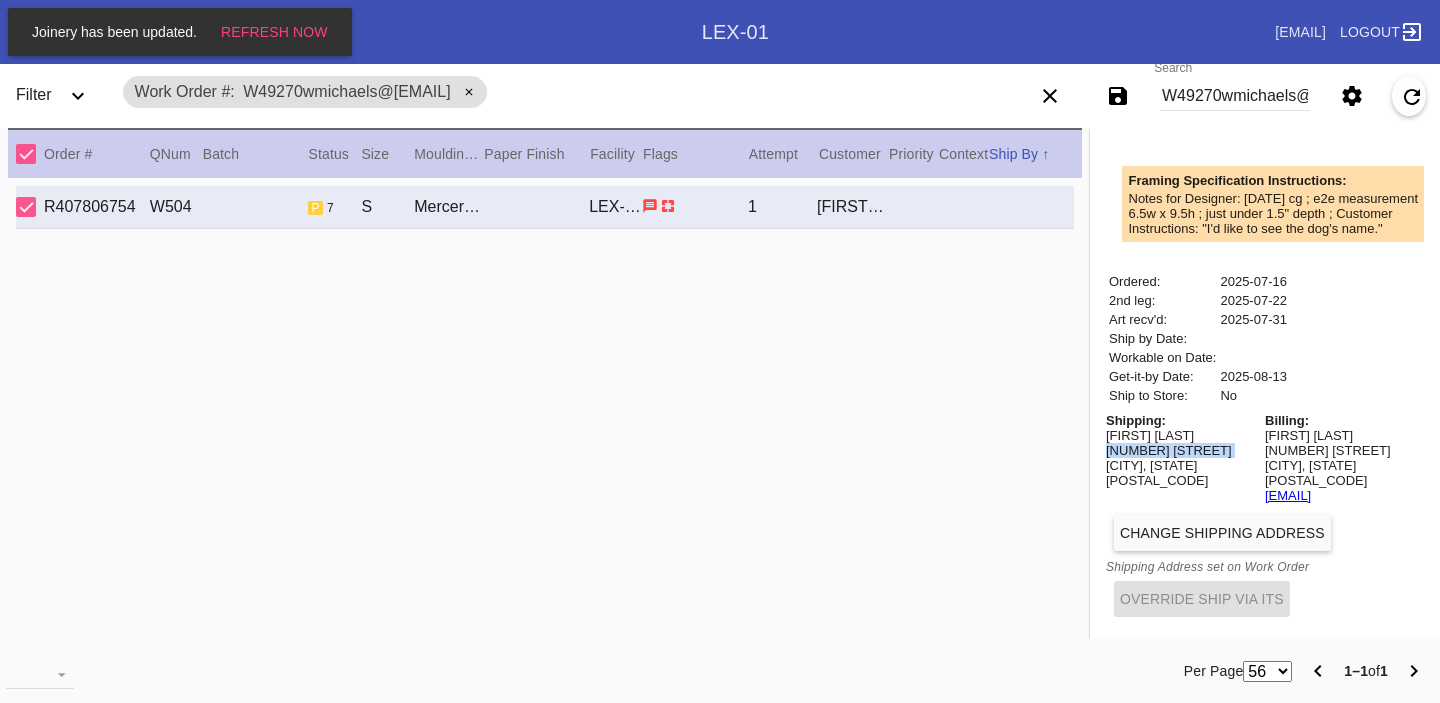 click on "[FIRST] [LAST]" at bounding box center (1182, 435) 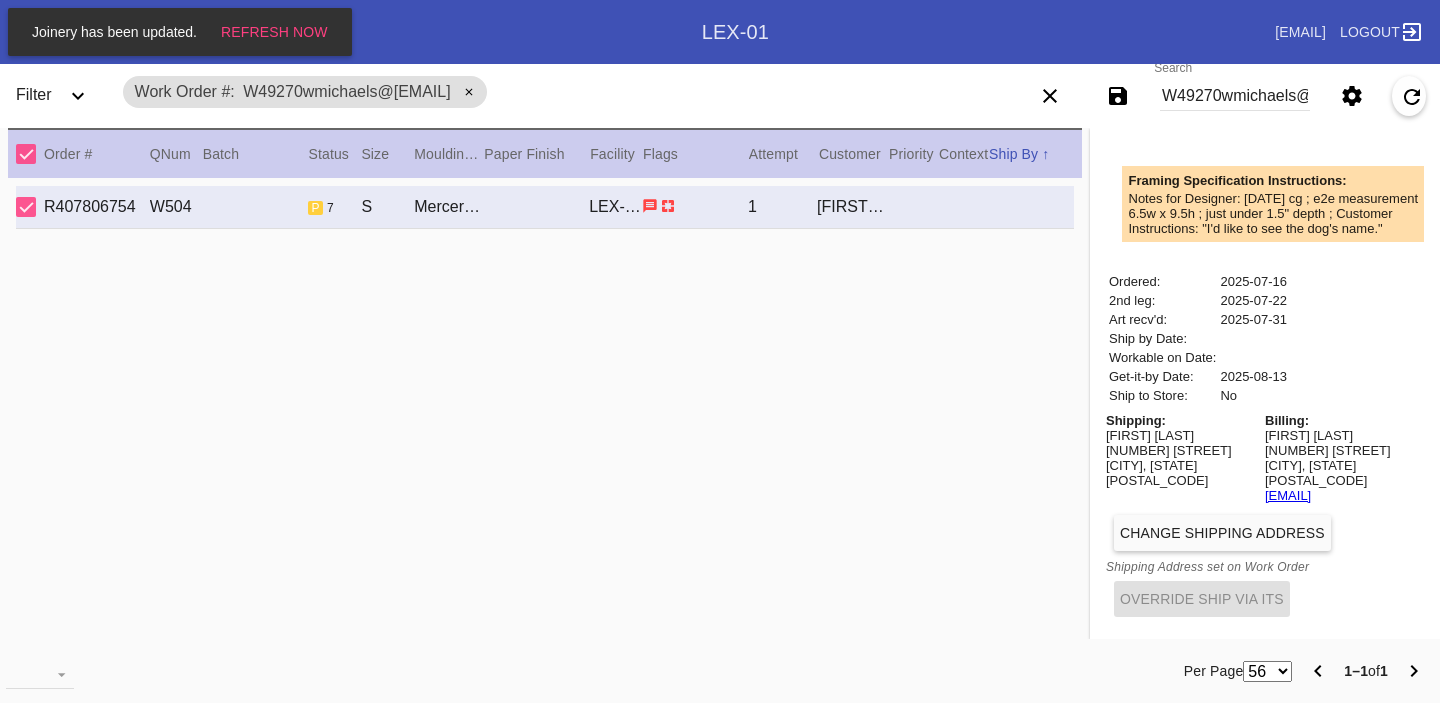 click on "[FIRST] [LAST]" at bounding box center (1182, 435) 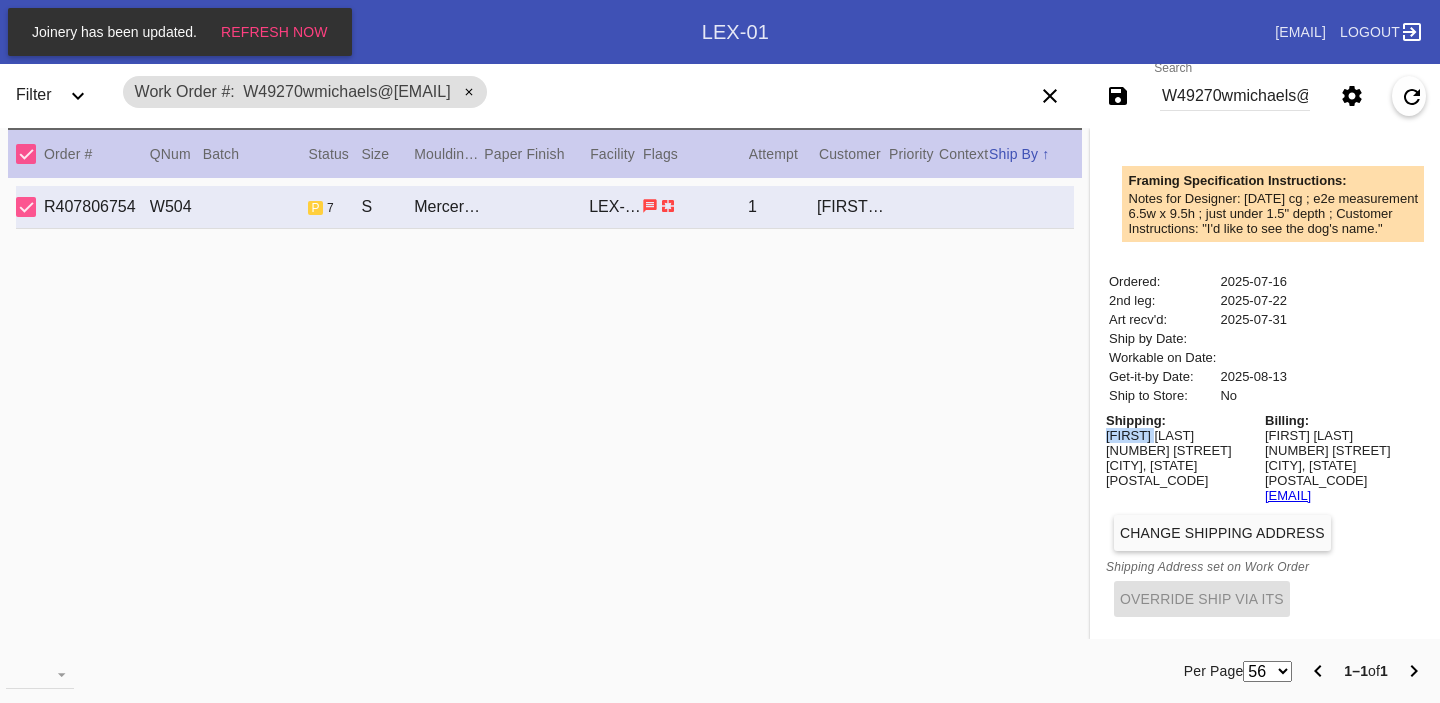 click on "[FIRST] [LAST]" at bounding box center [1182, 435] 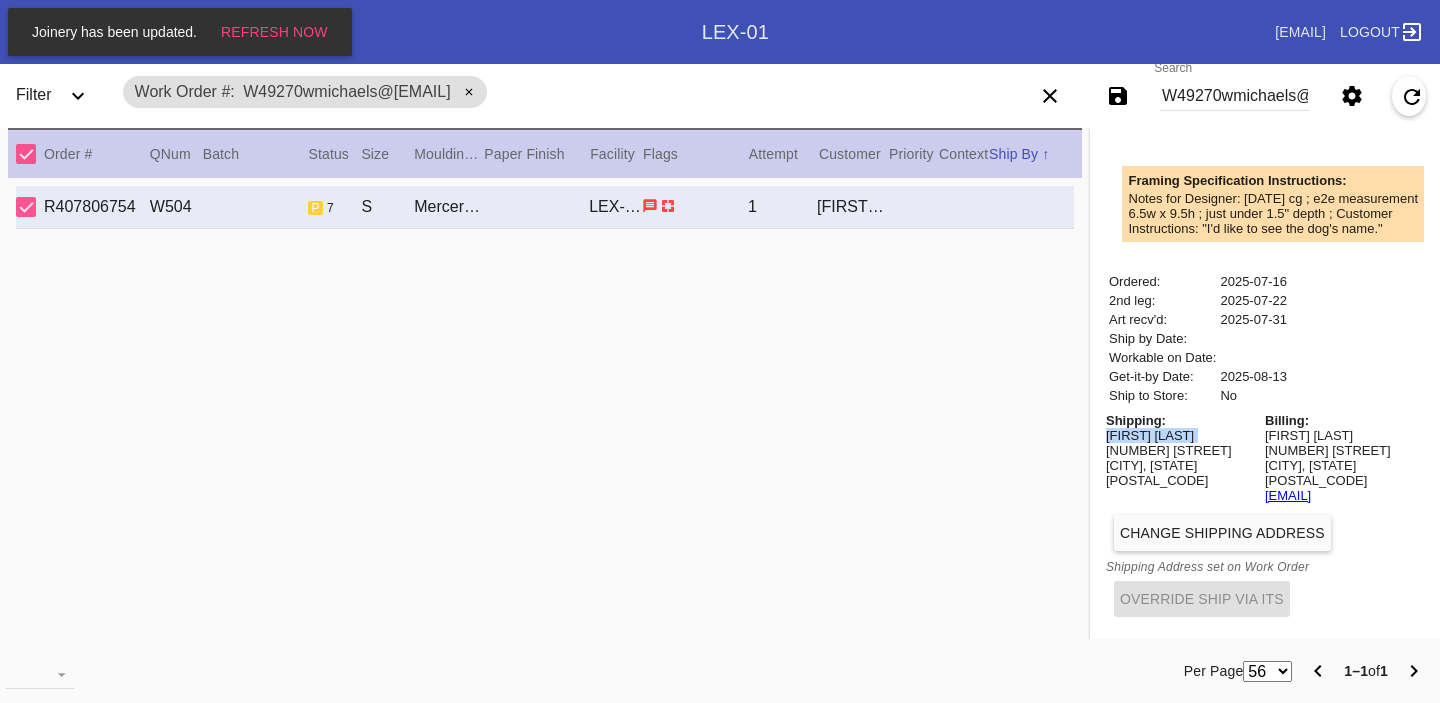 copy on "[FIRST] [LAST]" 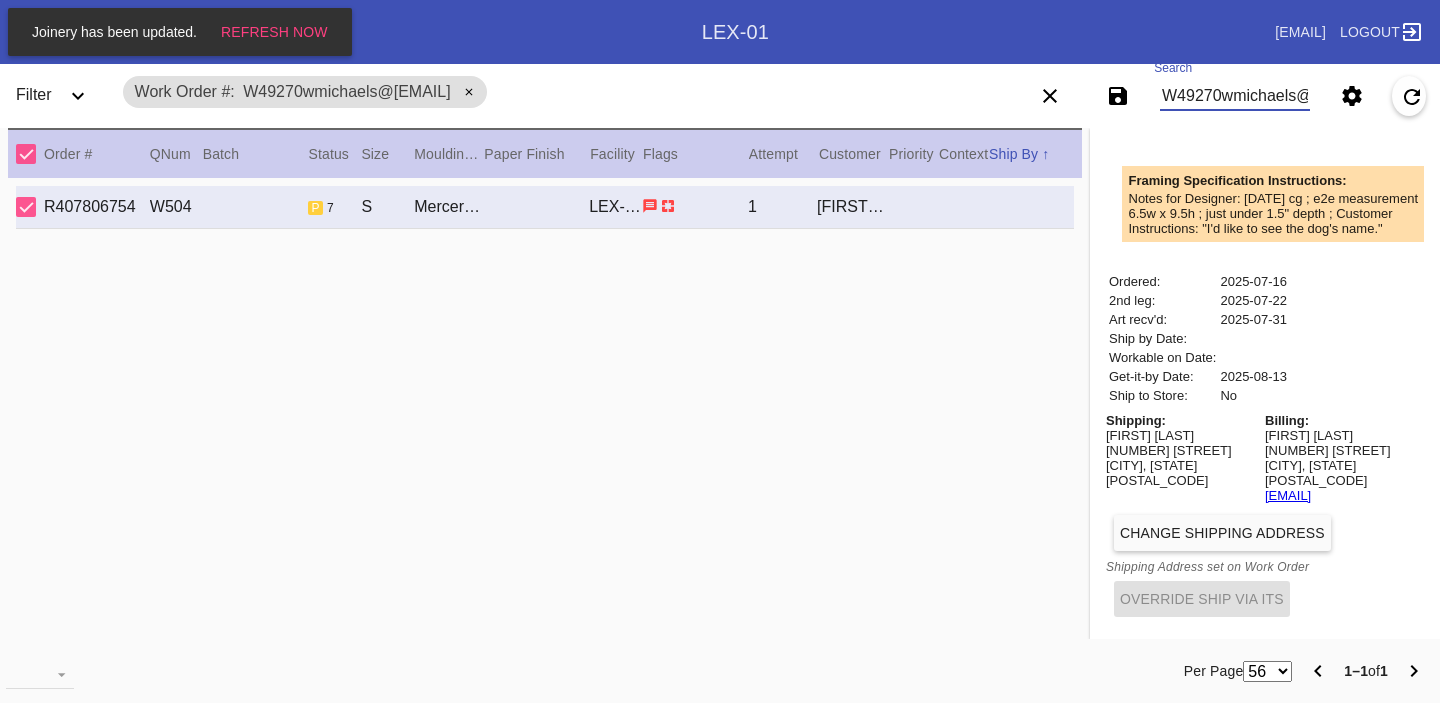 click on "W49270wmichaels@[EMAIL]" at bounding box center [1235, 96] 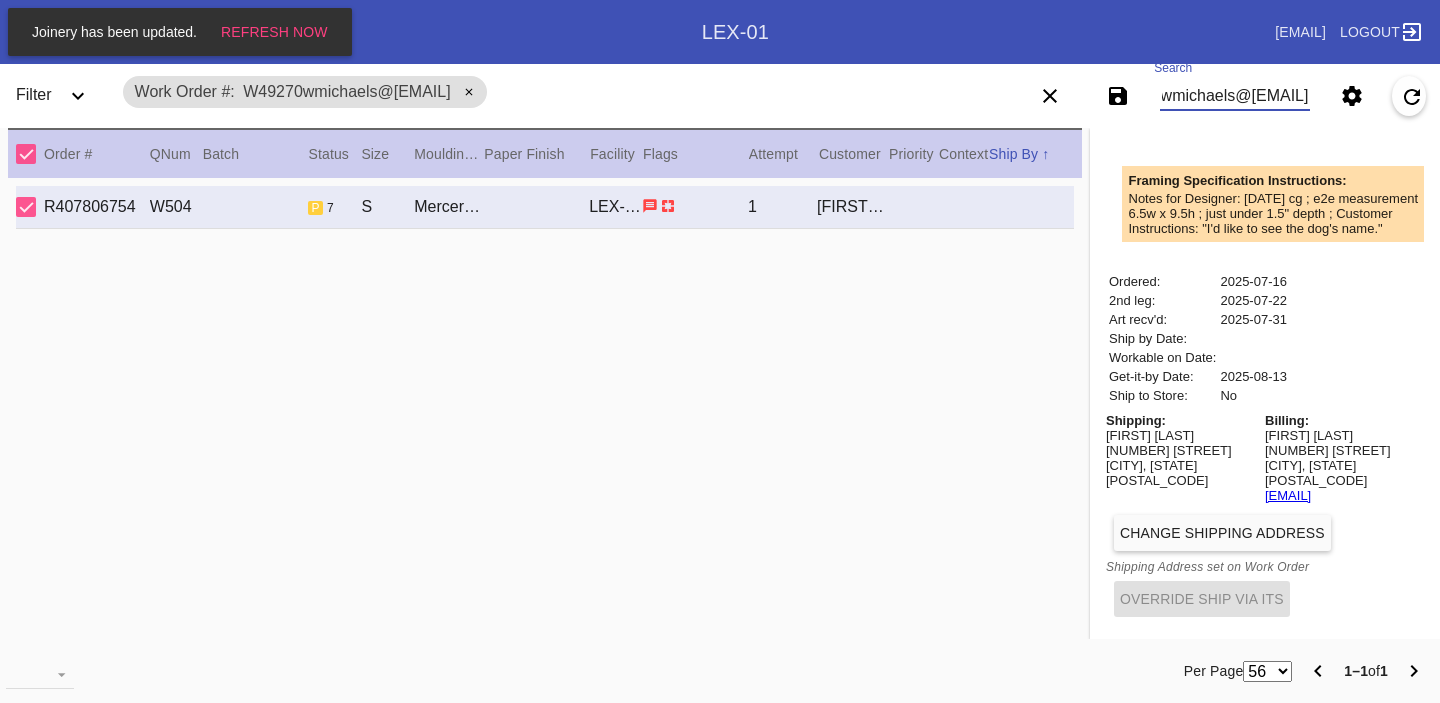 click on "W49270wmichaels@[EMAIL]" at bounding box center (1235, 96) 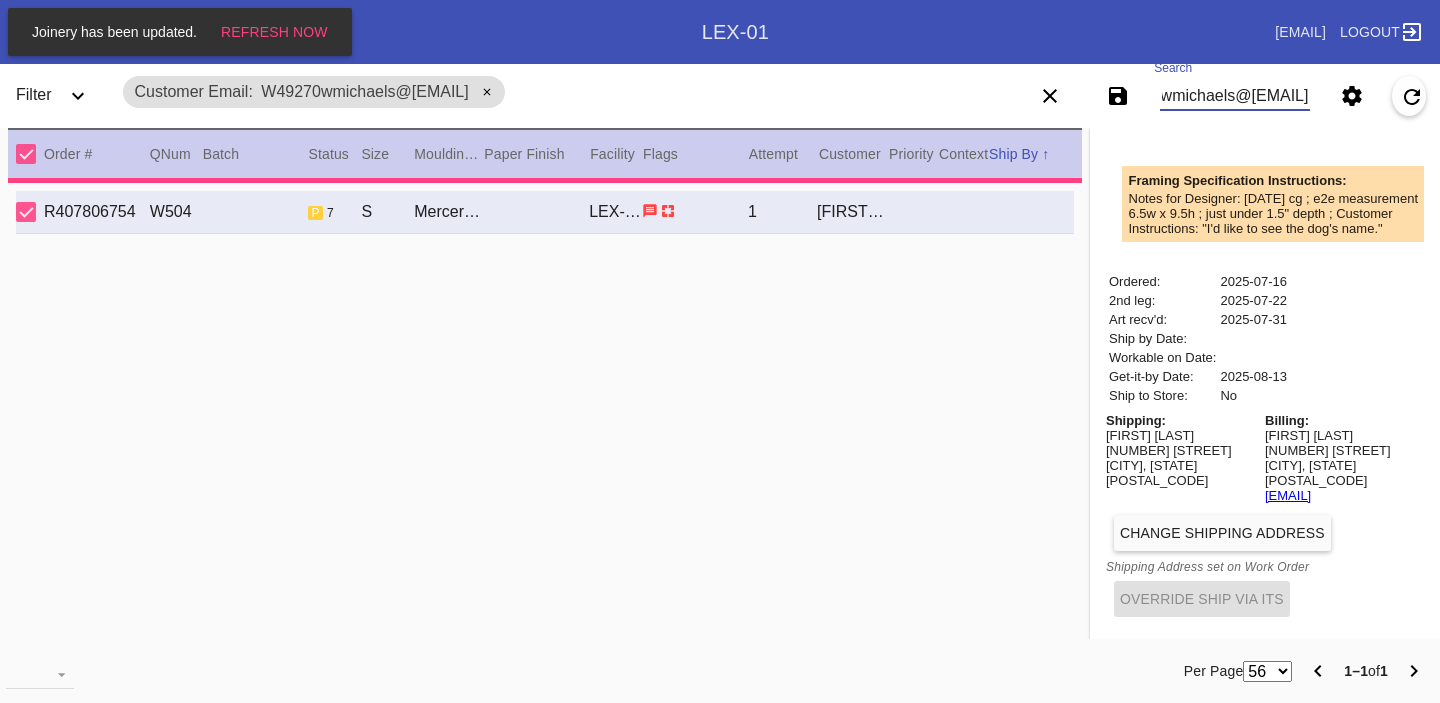 click on "W49270wmichaels@[EMAIL]" at bounding box center [1235, 96] 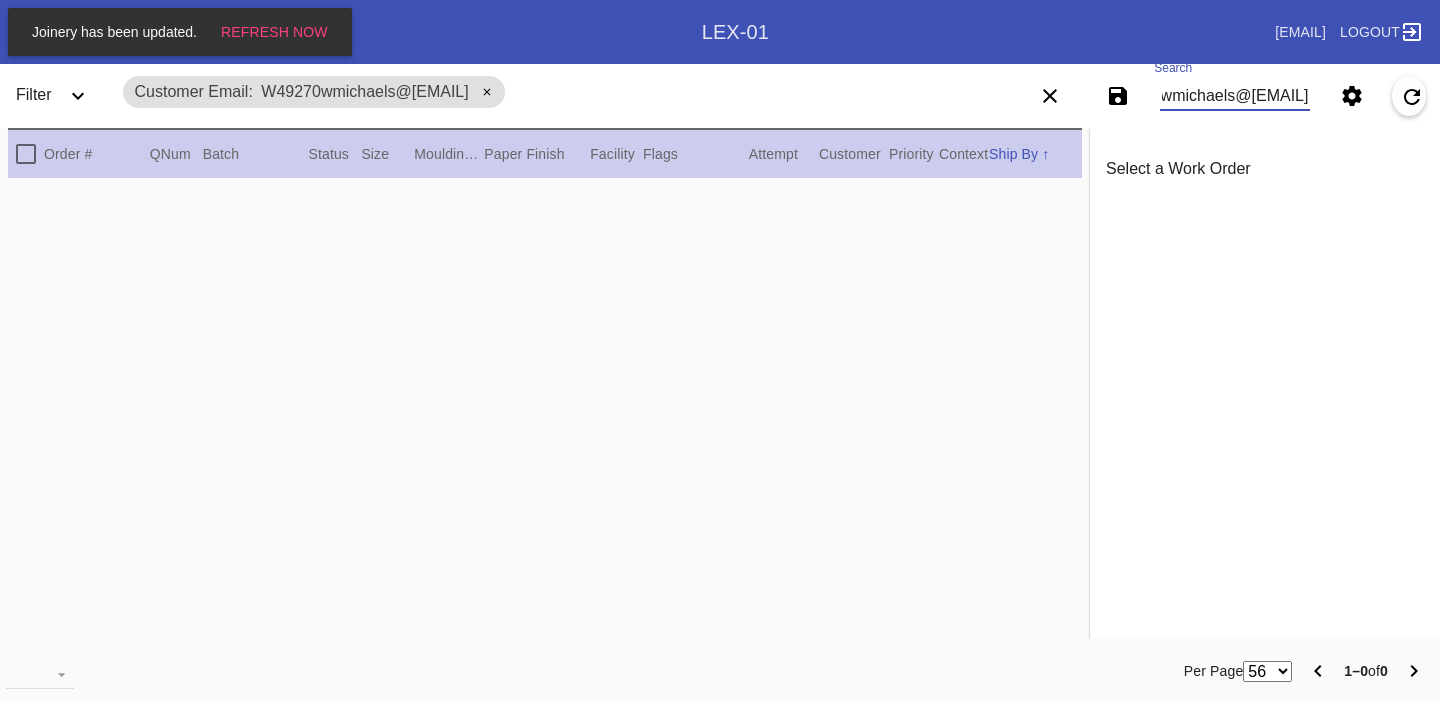 scroll, scrollTop: 0, scrollLeft: 0, axis: both 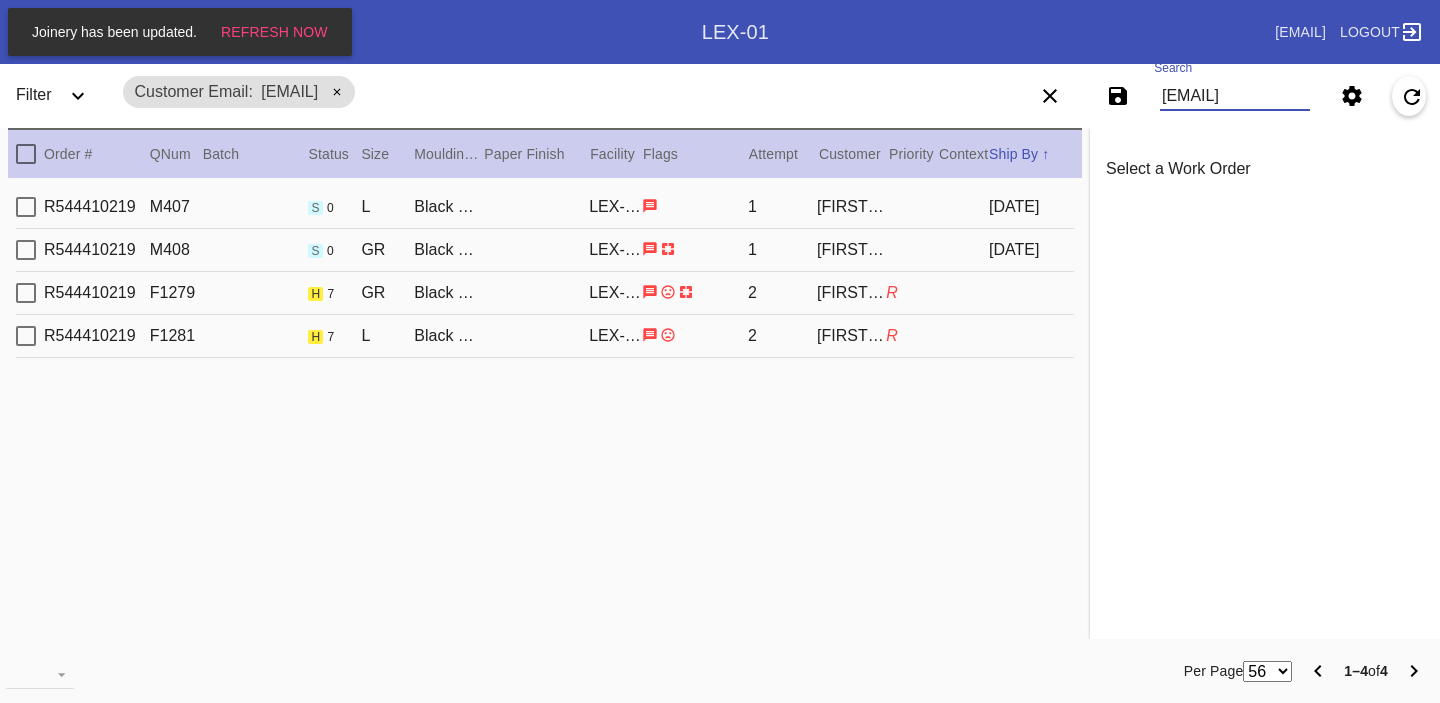 type on "[EMAIL]" 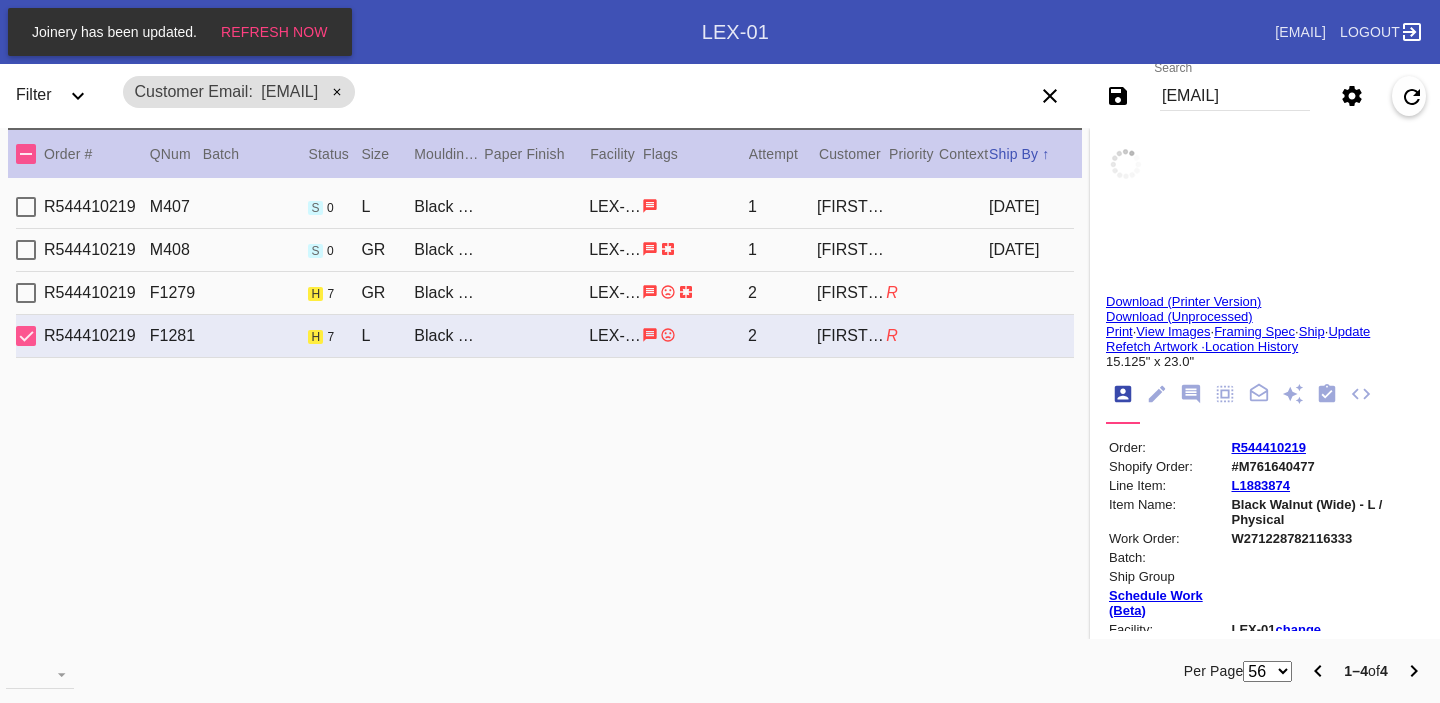 scroll, scrollTop: 0, scrollLeft: 0, axis: both 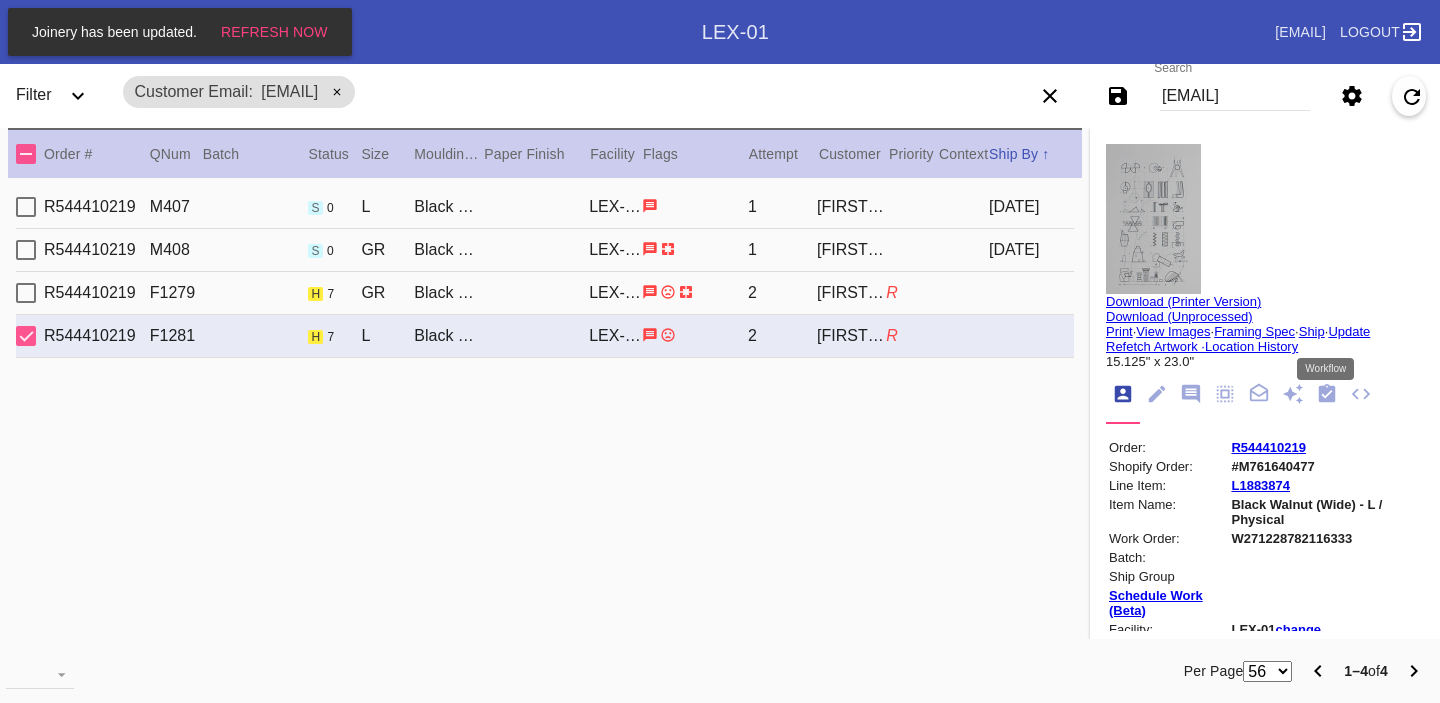 click 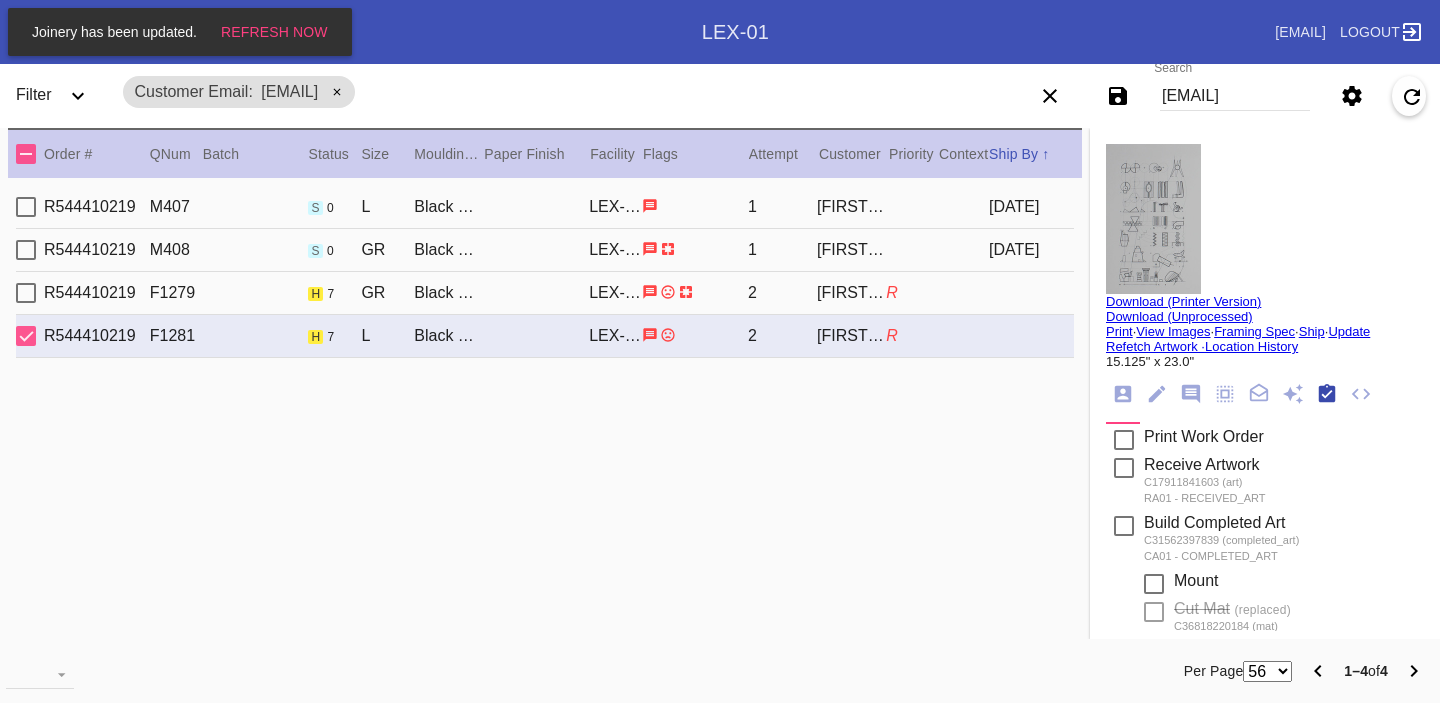 scroll, scrollTop: 320, scrollLeft: 0, axis: vertical 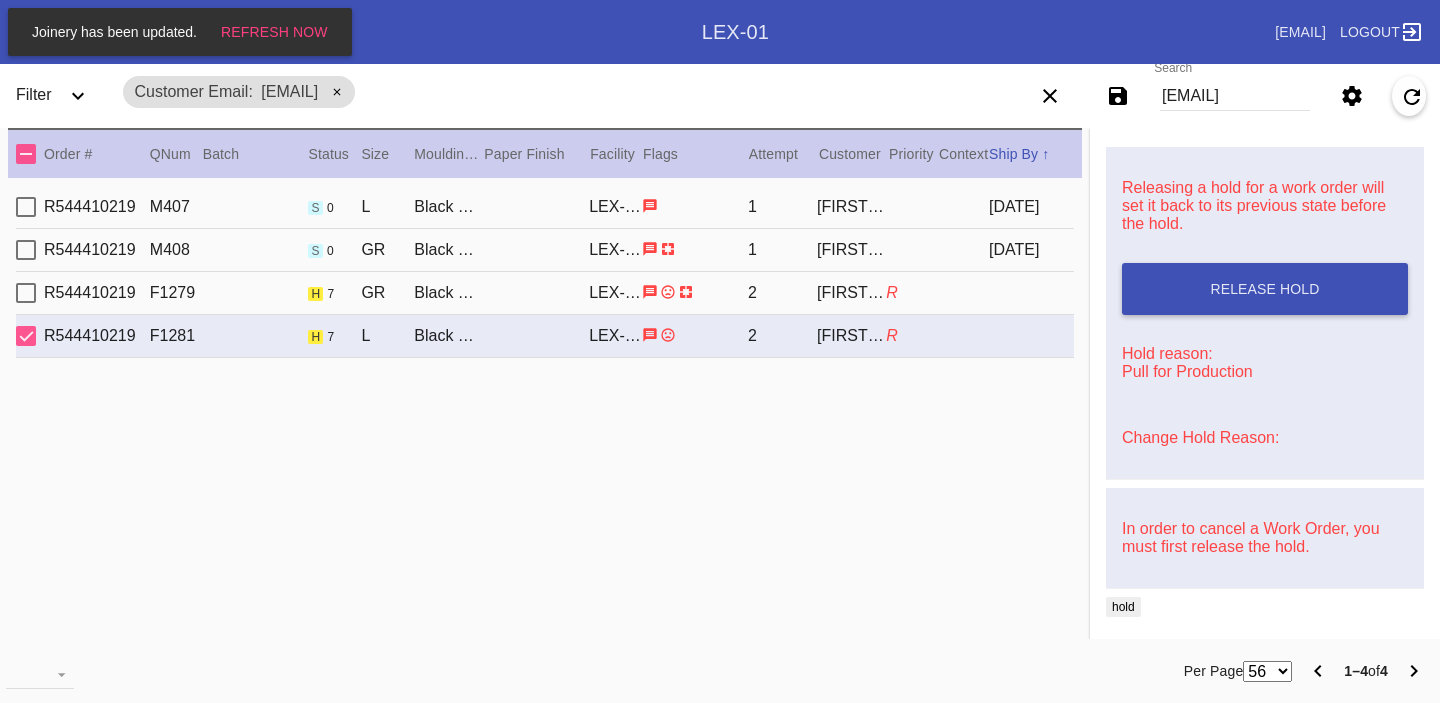 click on "R544410219 F1279 h   7 GR Black Walnut (Gallery) / White LEX-01 2 [FIRST] [LAST]
R" at bounding box center (545, 293) 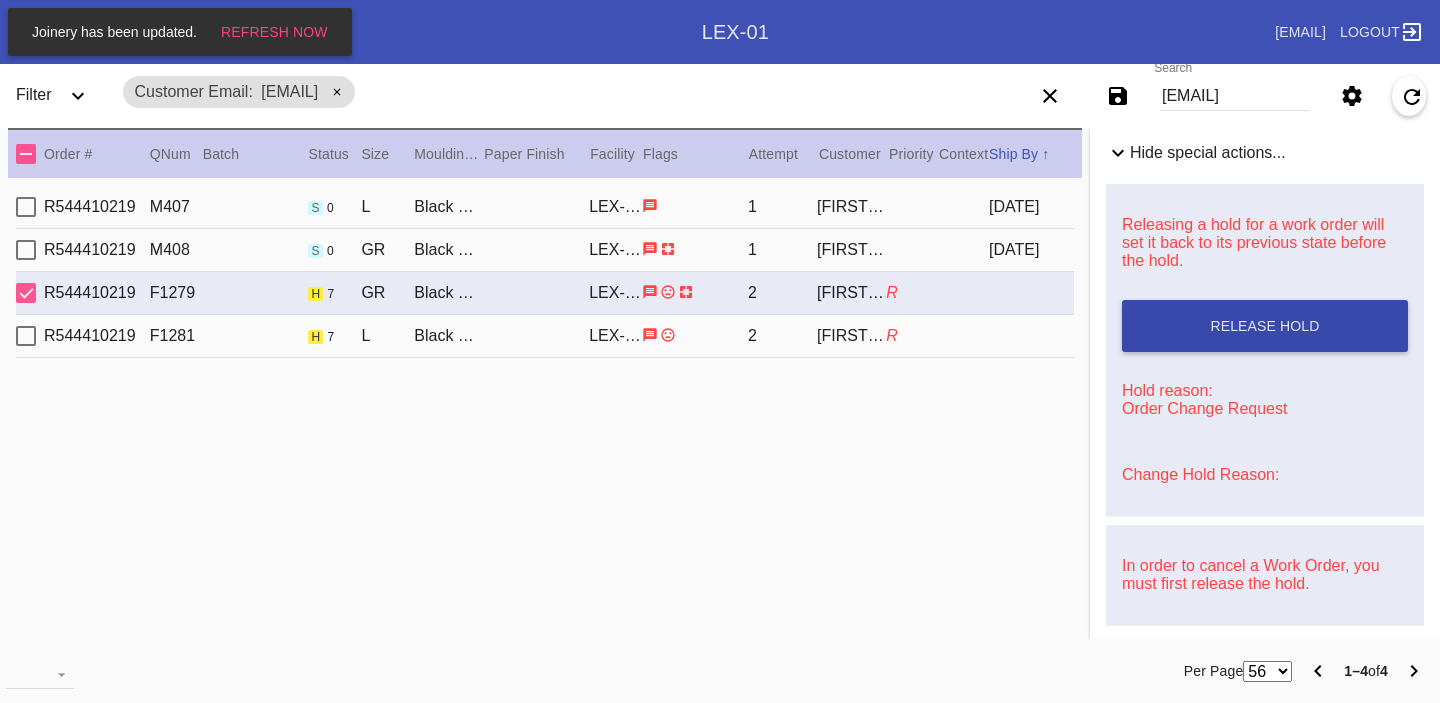 scroll, scrollTop: 0, scrollLeft: 0, axis: both 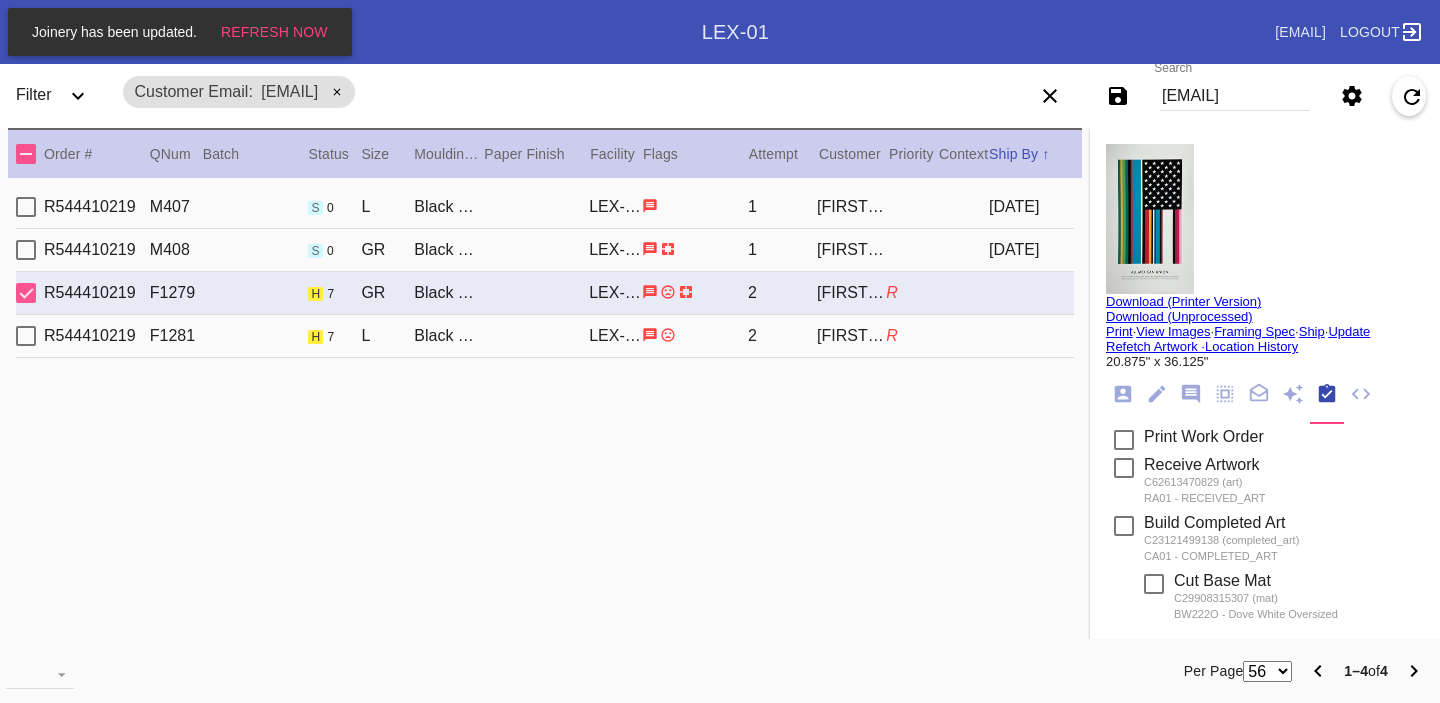 click 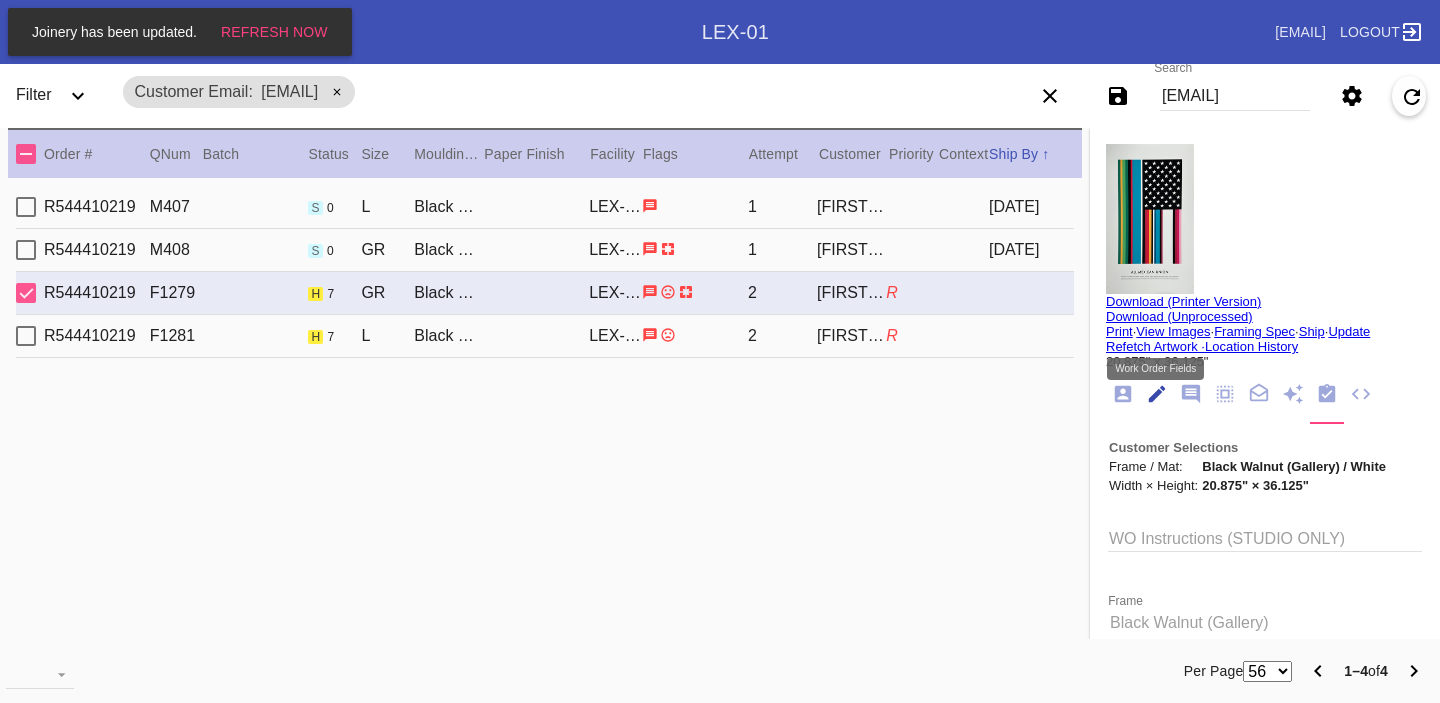 scroll, scrollTop: 73, scrollLeft: 0, axis: vertical 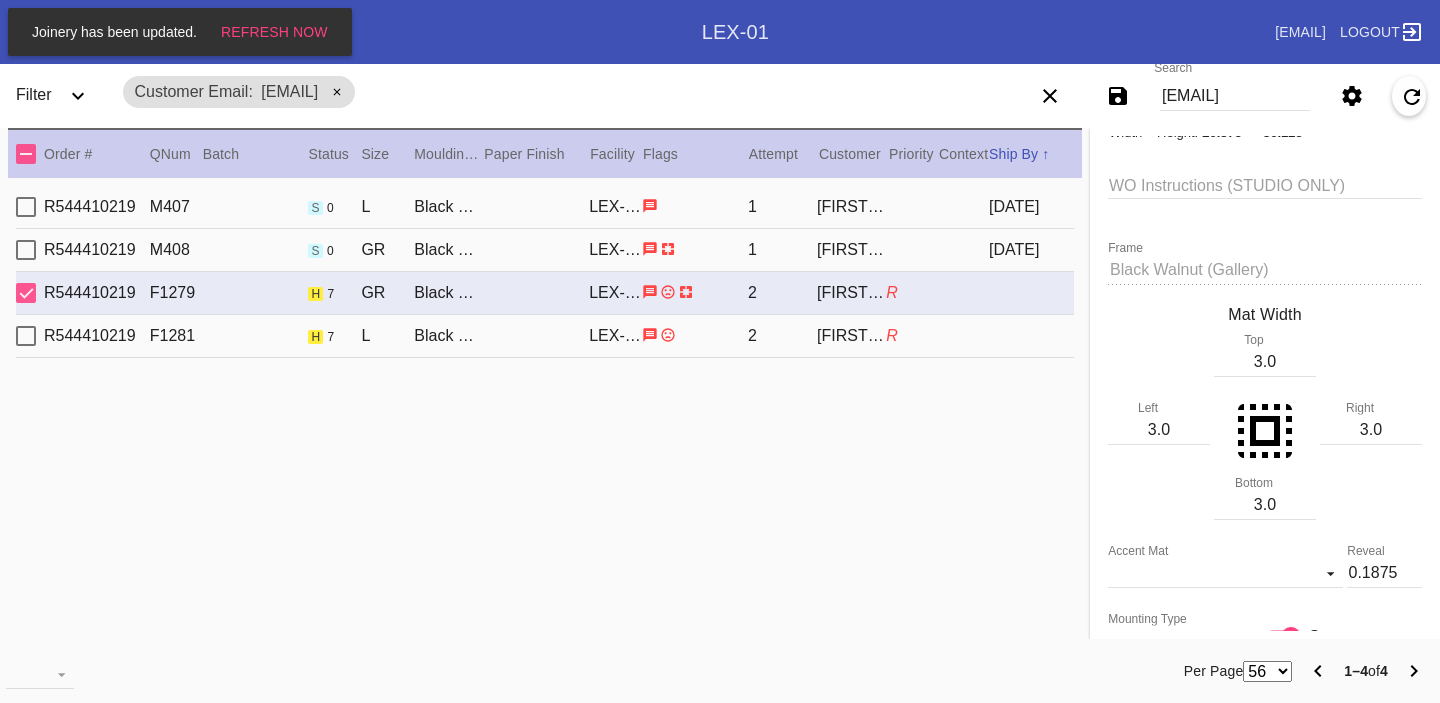 click on "3.0" at bounding box center [1265, 362] 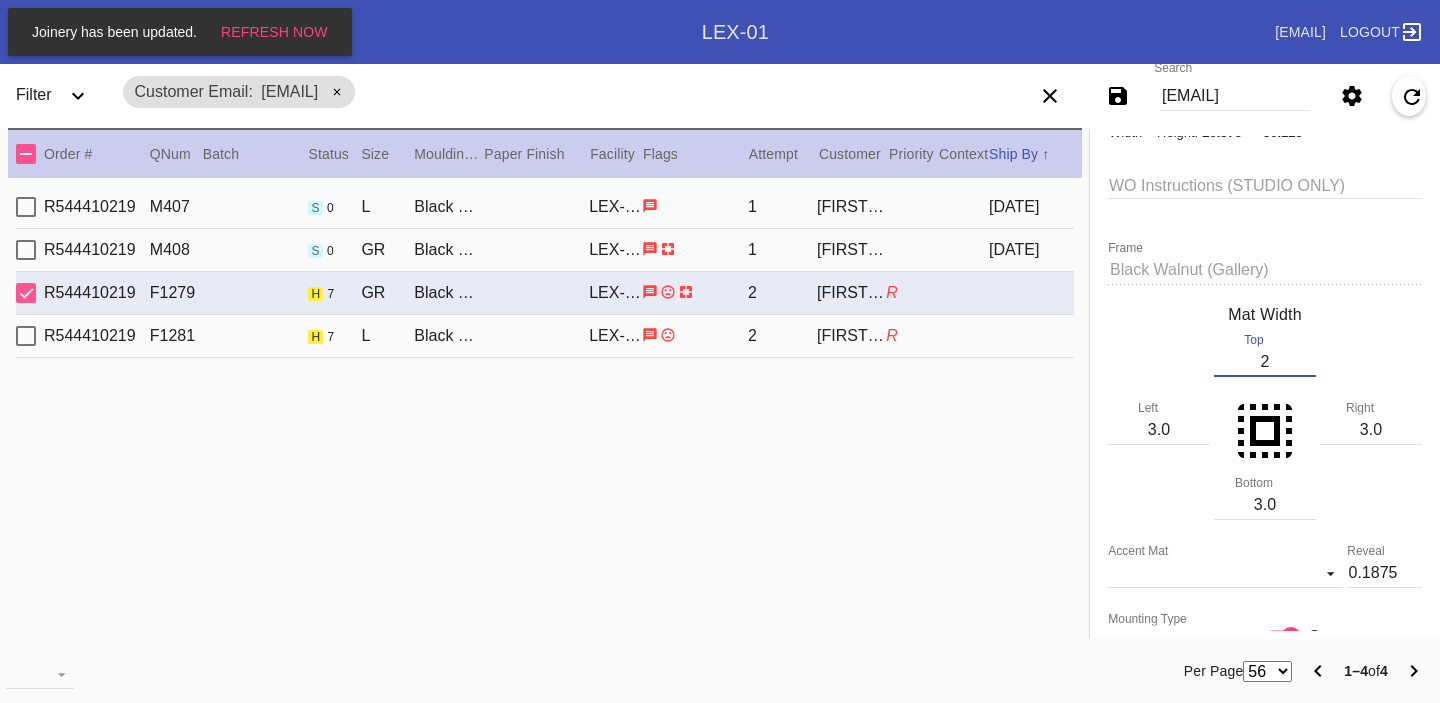 type on "2" 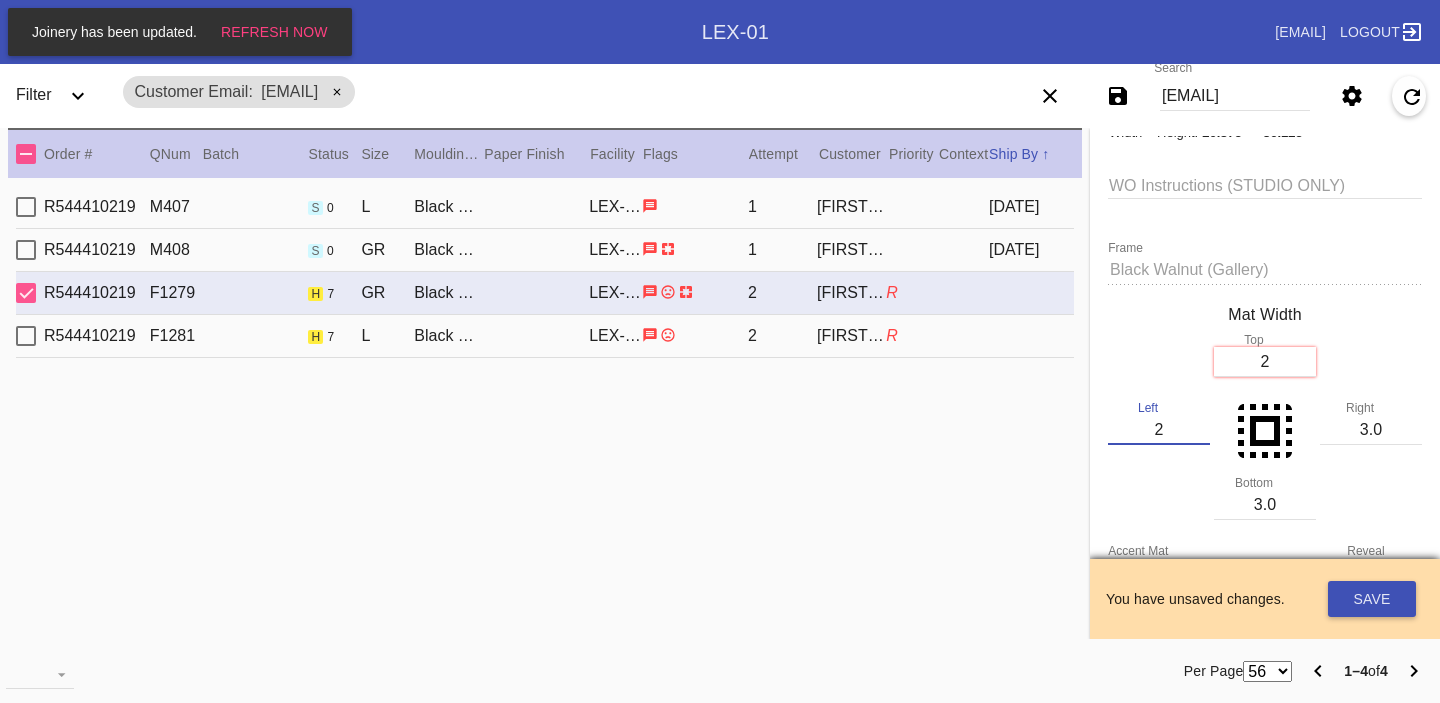 type on "2" 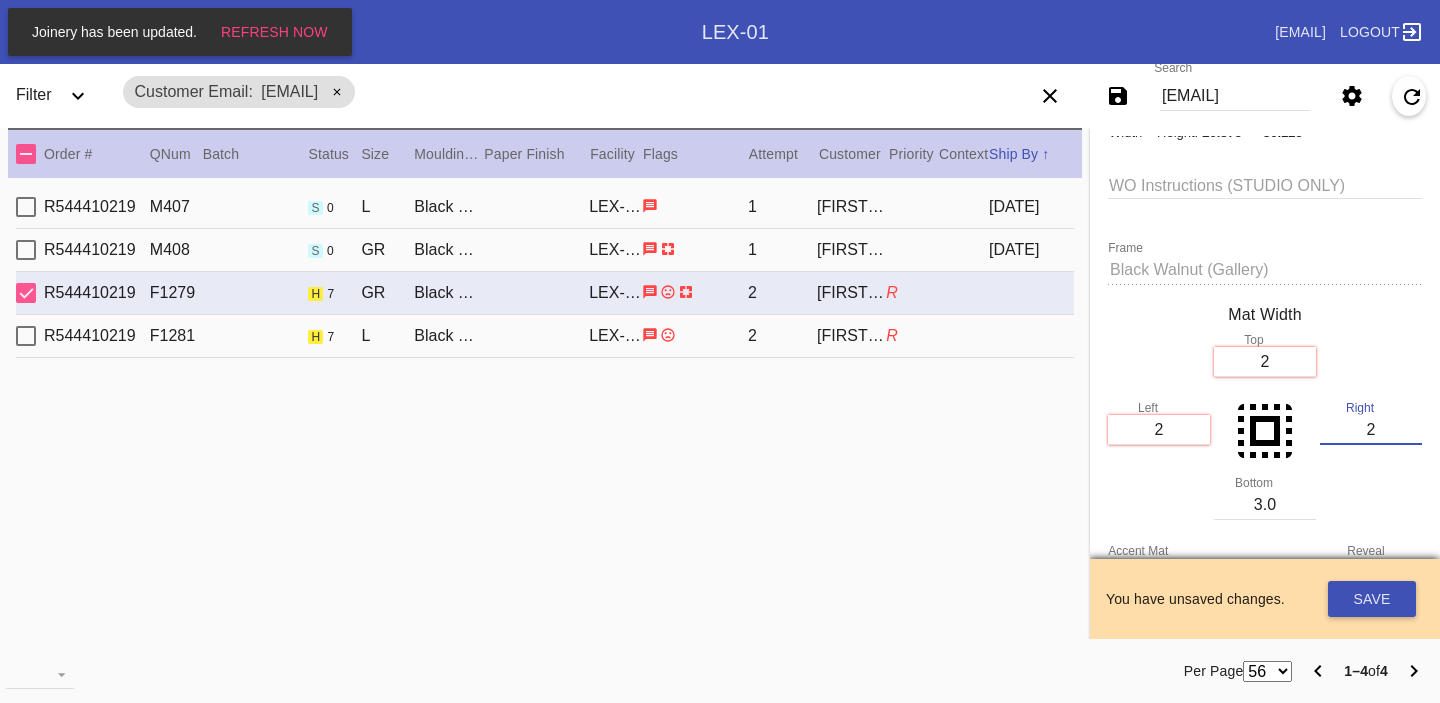 type on "2" 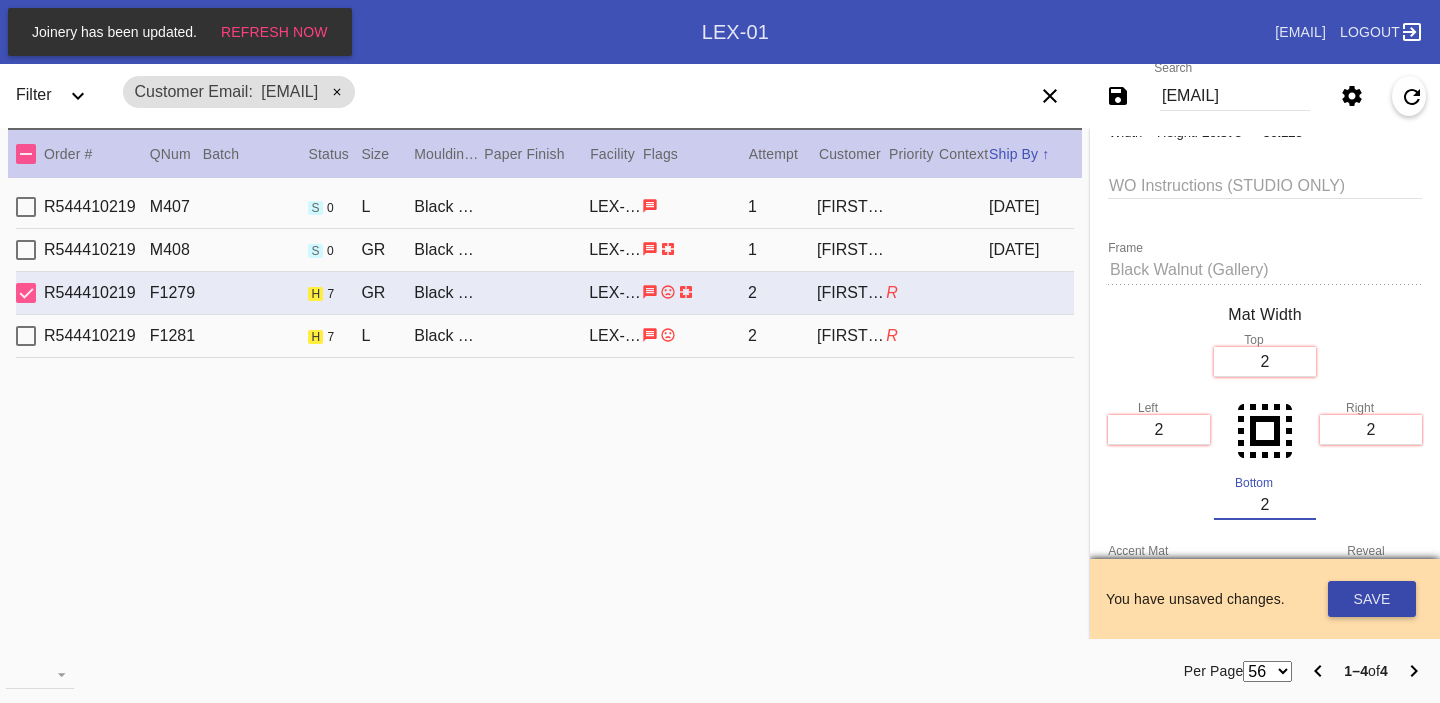type on "2" 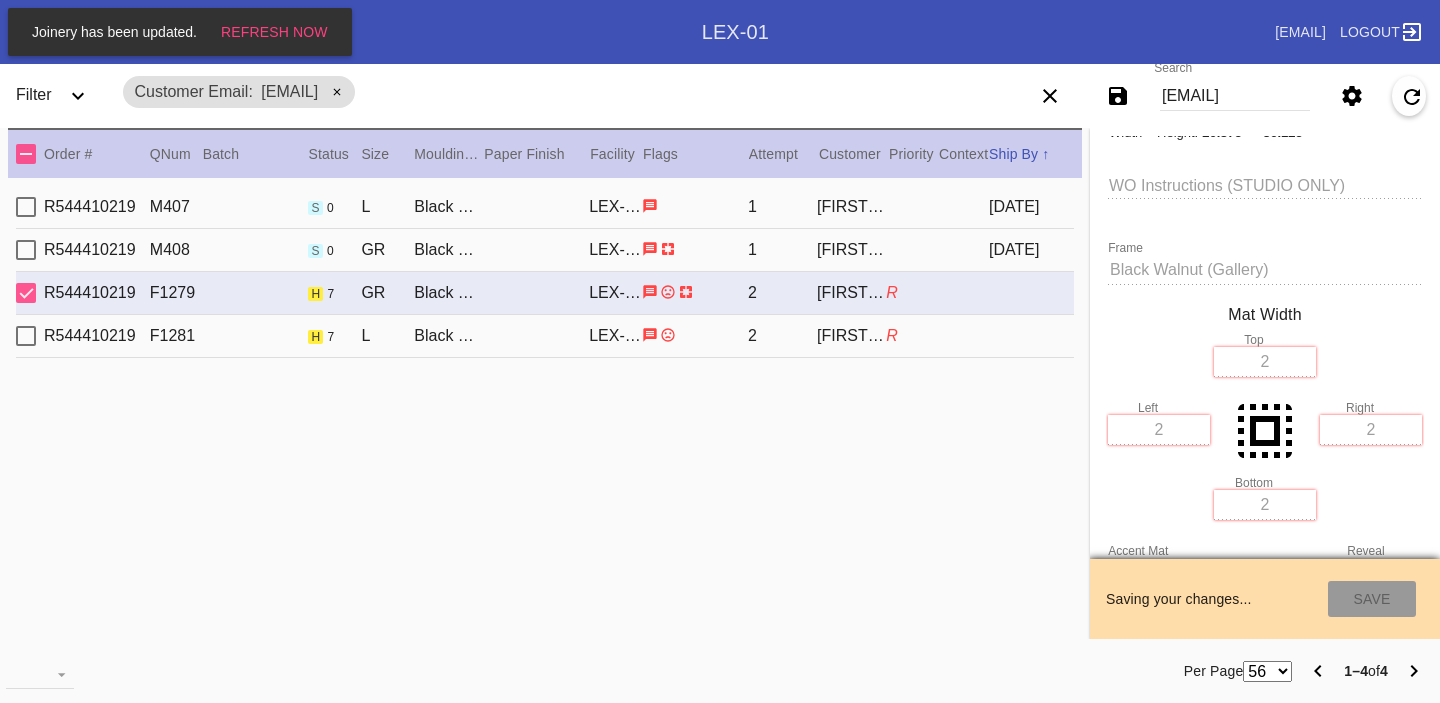 type on "2.0" 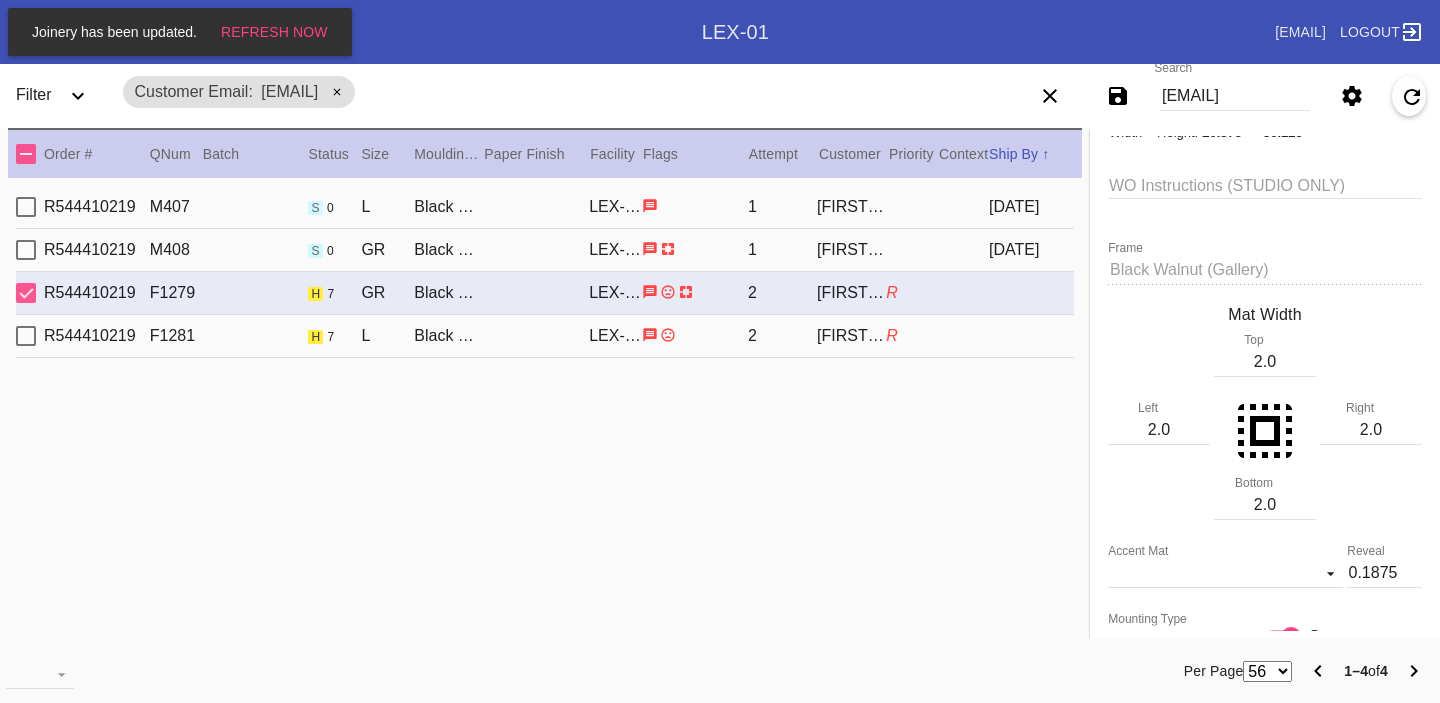 scroll, scrollTop: 621, scrollLeft: 0, axis: vertical 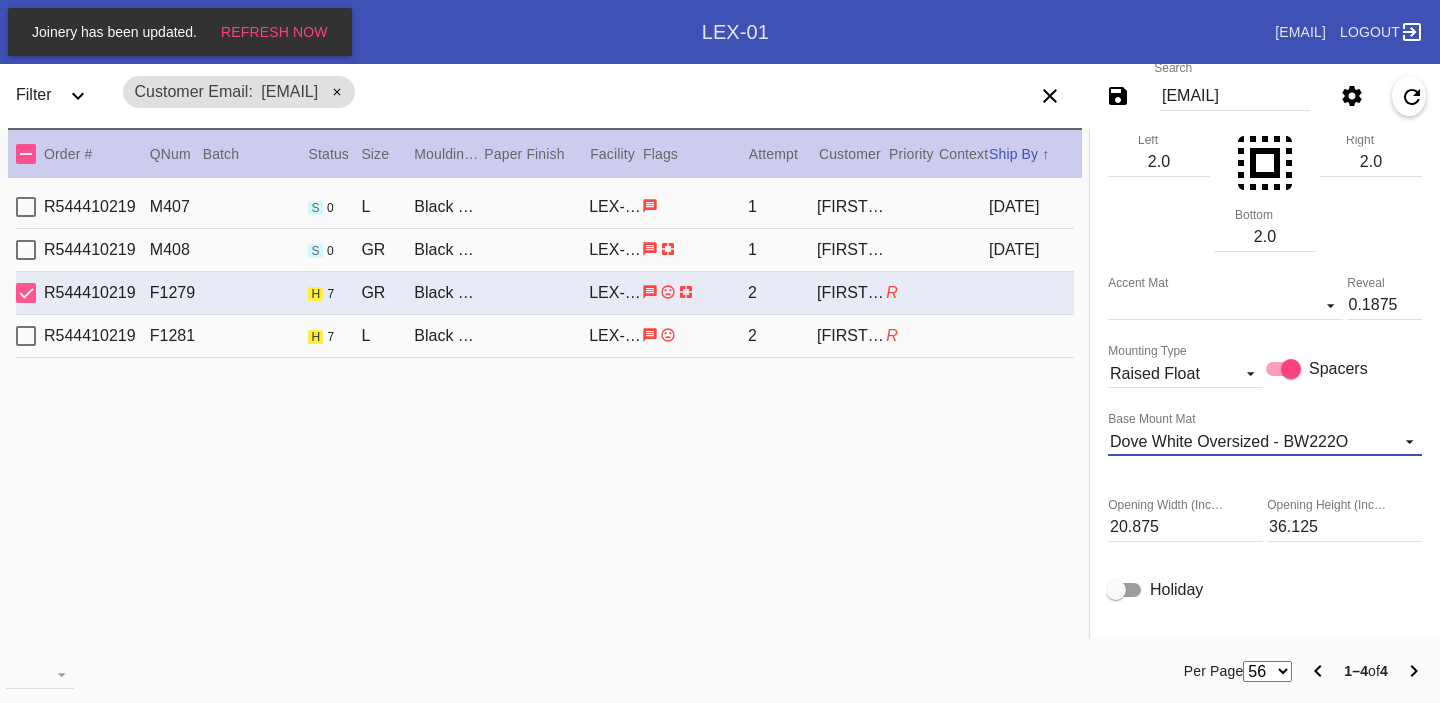 click on "Dove White Oversized - BW222O" at bounding box center [1229, 441] 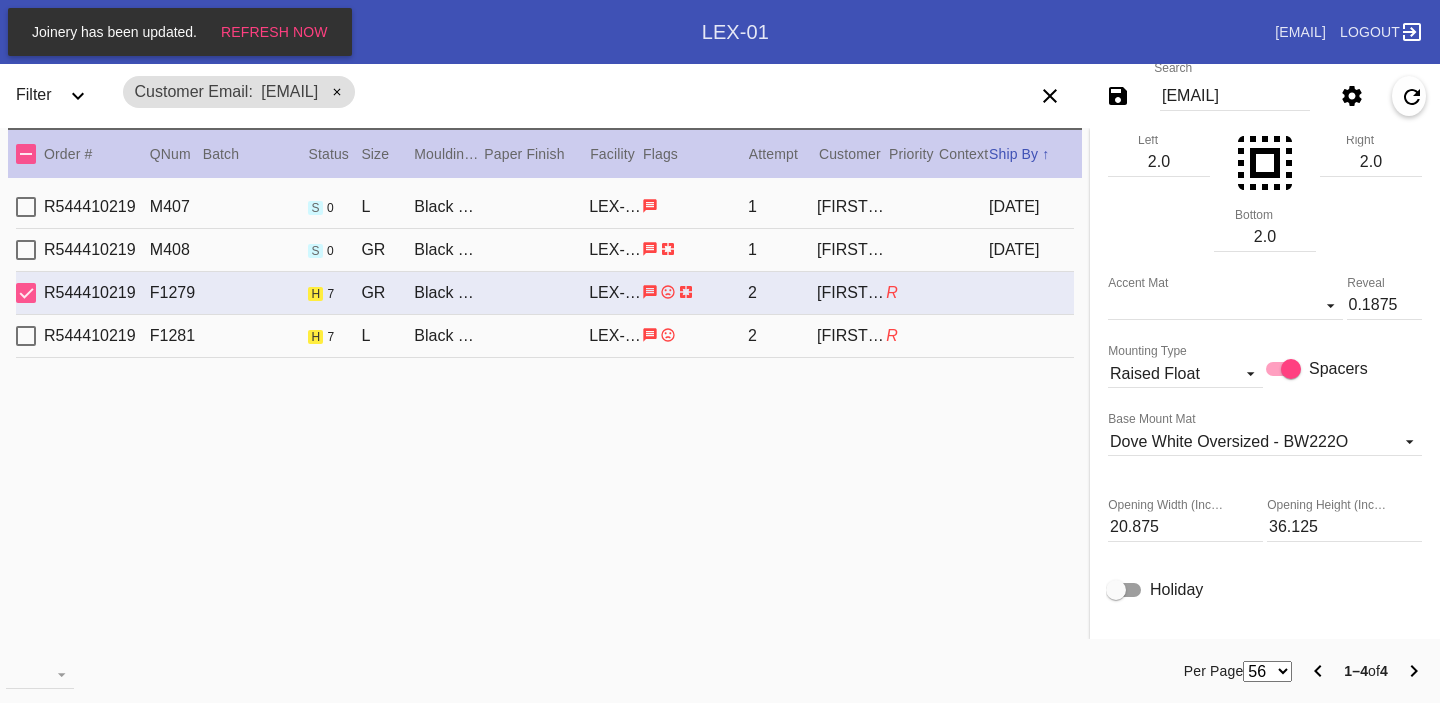 scroll, scrollTop: 1432, scrollLeft: 0, axis: vertical 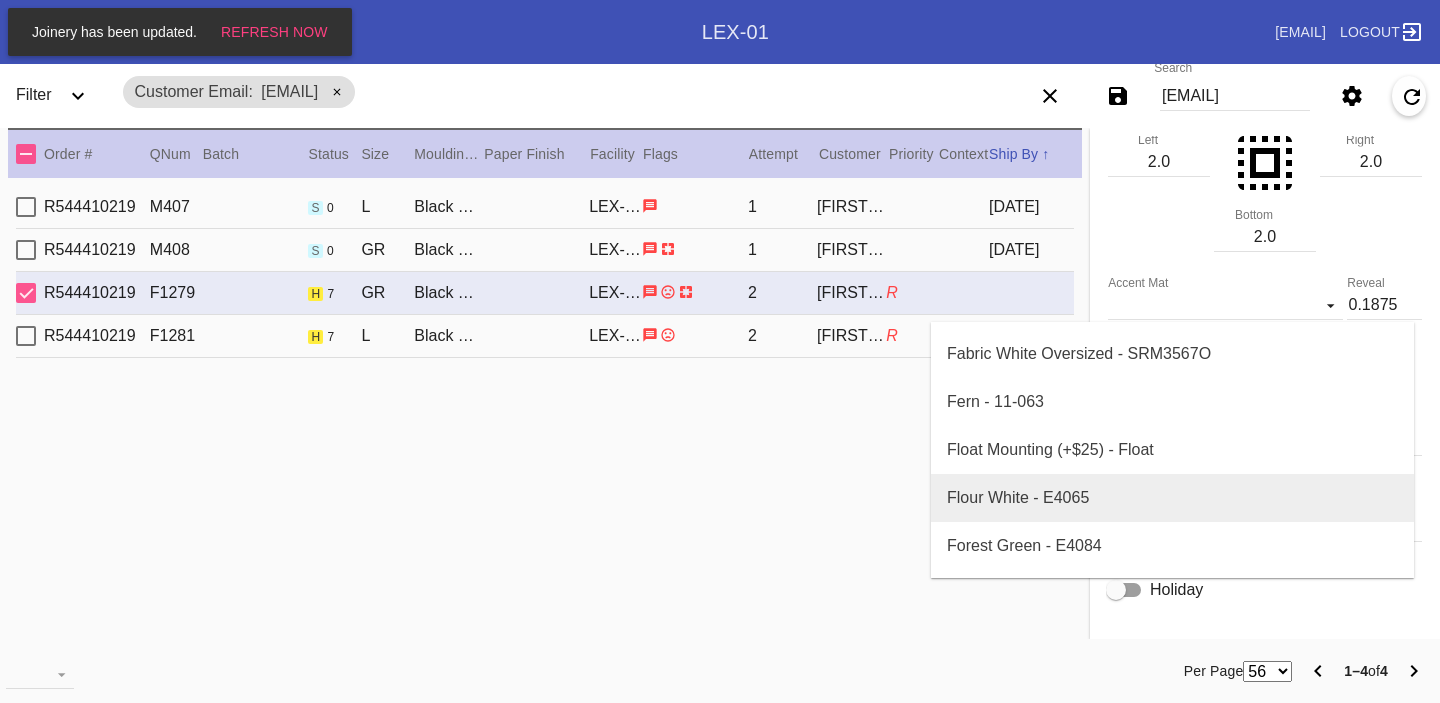 click on "Flour White - E4065" at bounding box center (1172, 498) 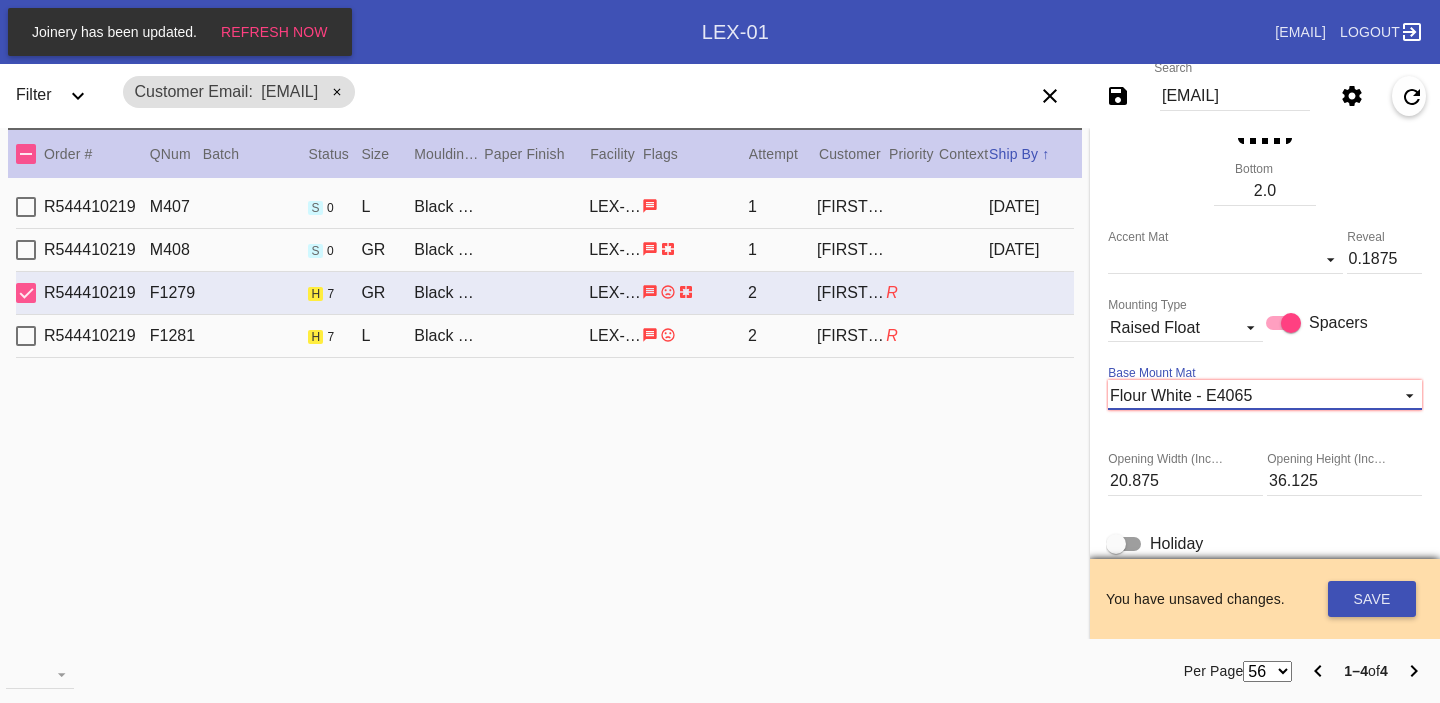 scroll, scrollTop: 642, scrollLeft: 0, axis: vertical 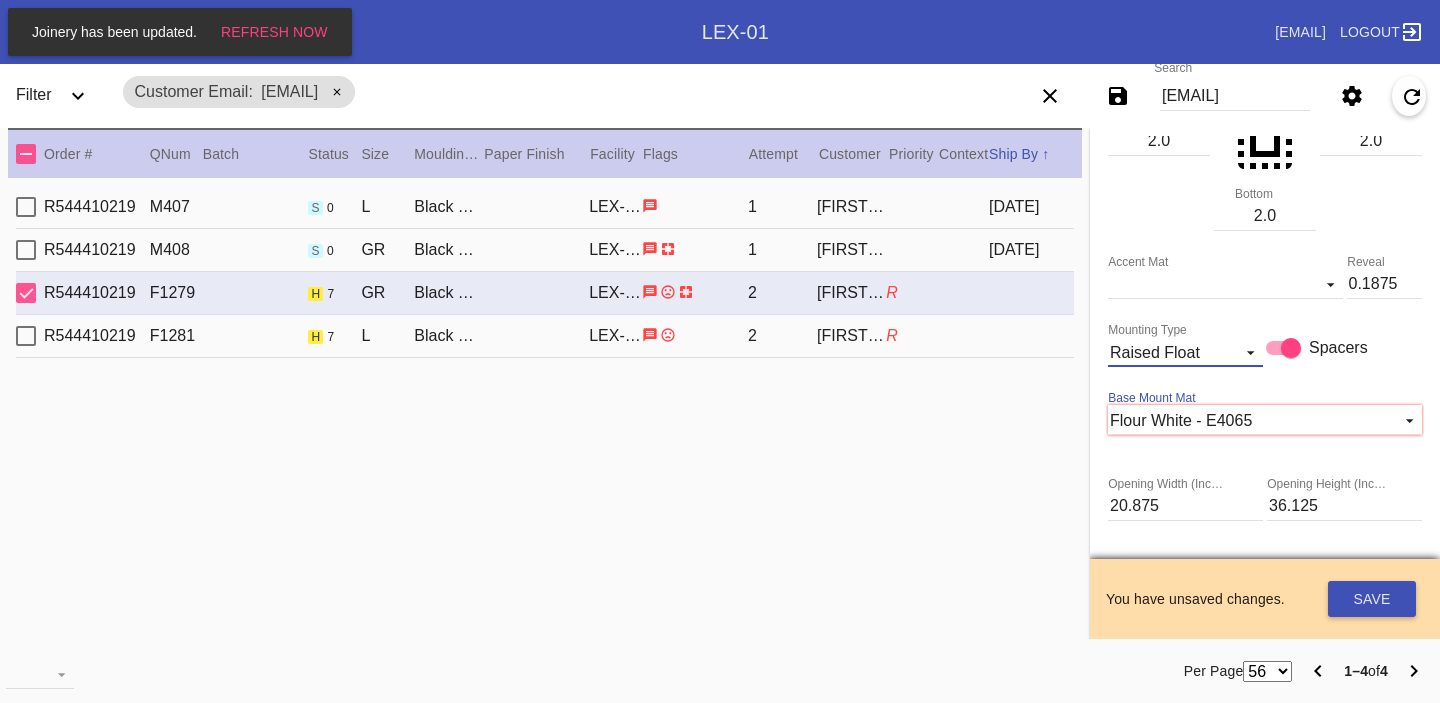 click on "Raised Float" at bounding box center [1169, 353] 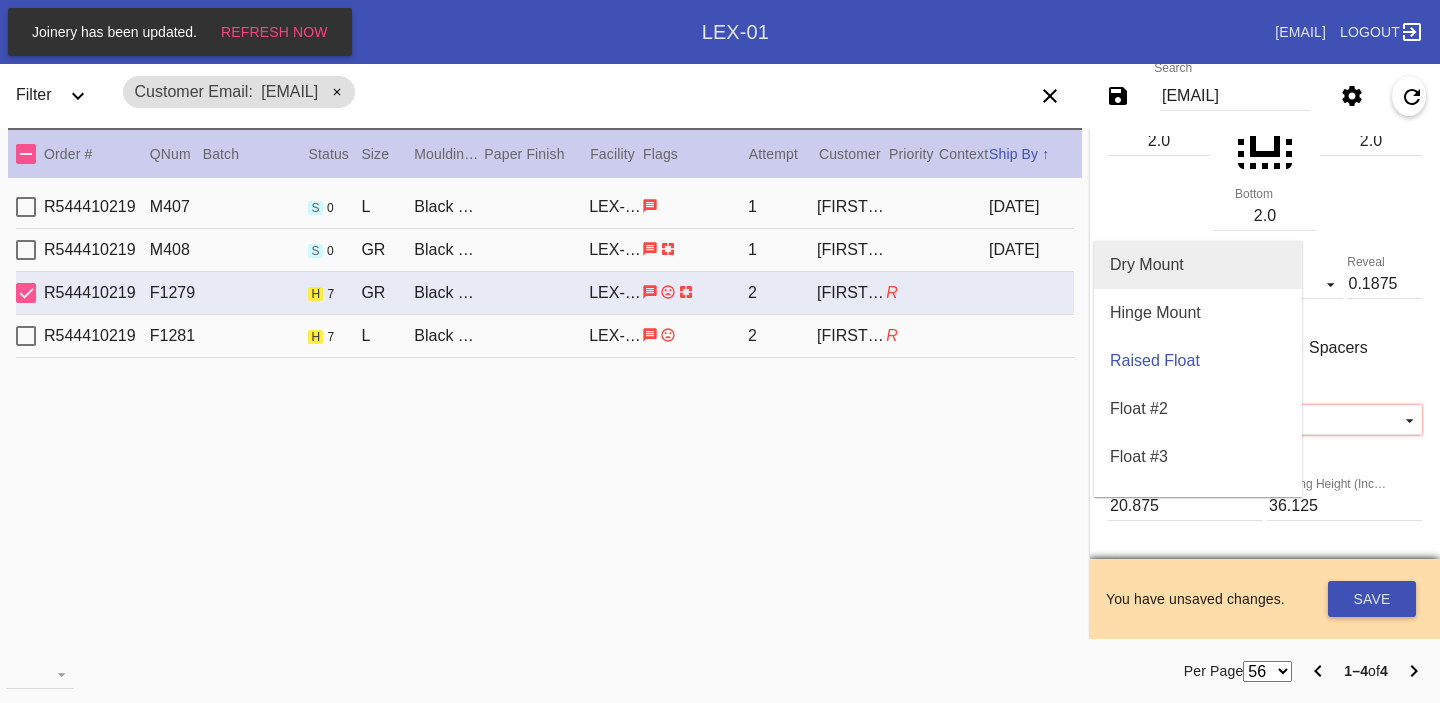 click on "Dry Mount" at bounding box center [1147, 265] 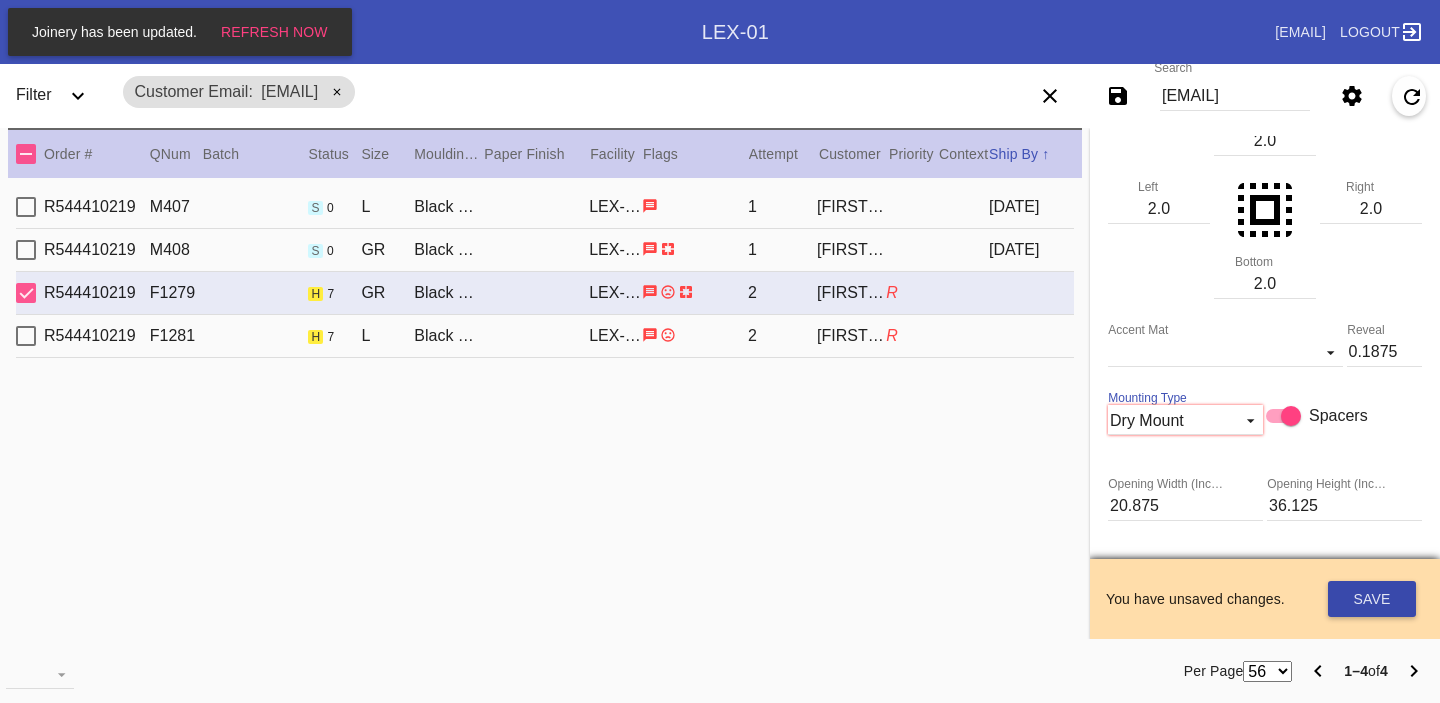 click on "Save" at bounding box center [1372, 599] 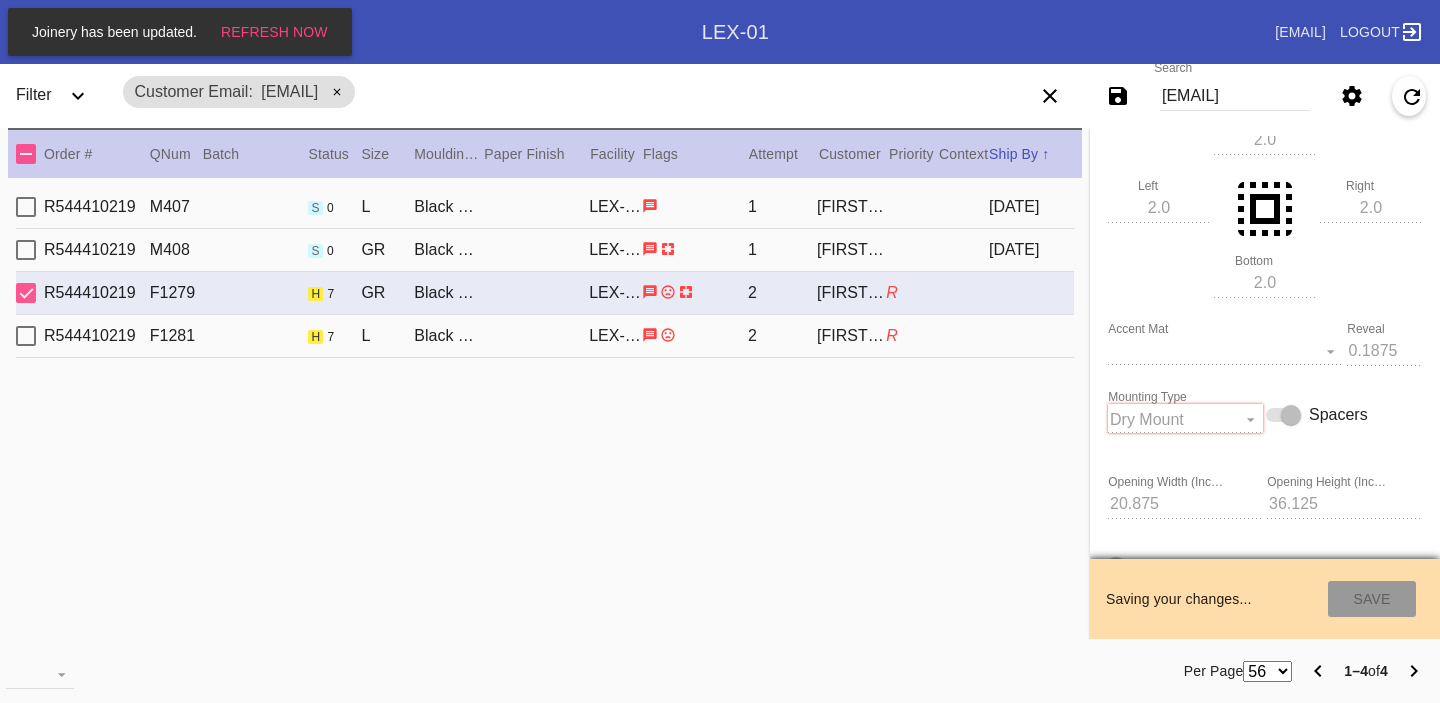 type on "[DATE]" 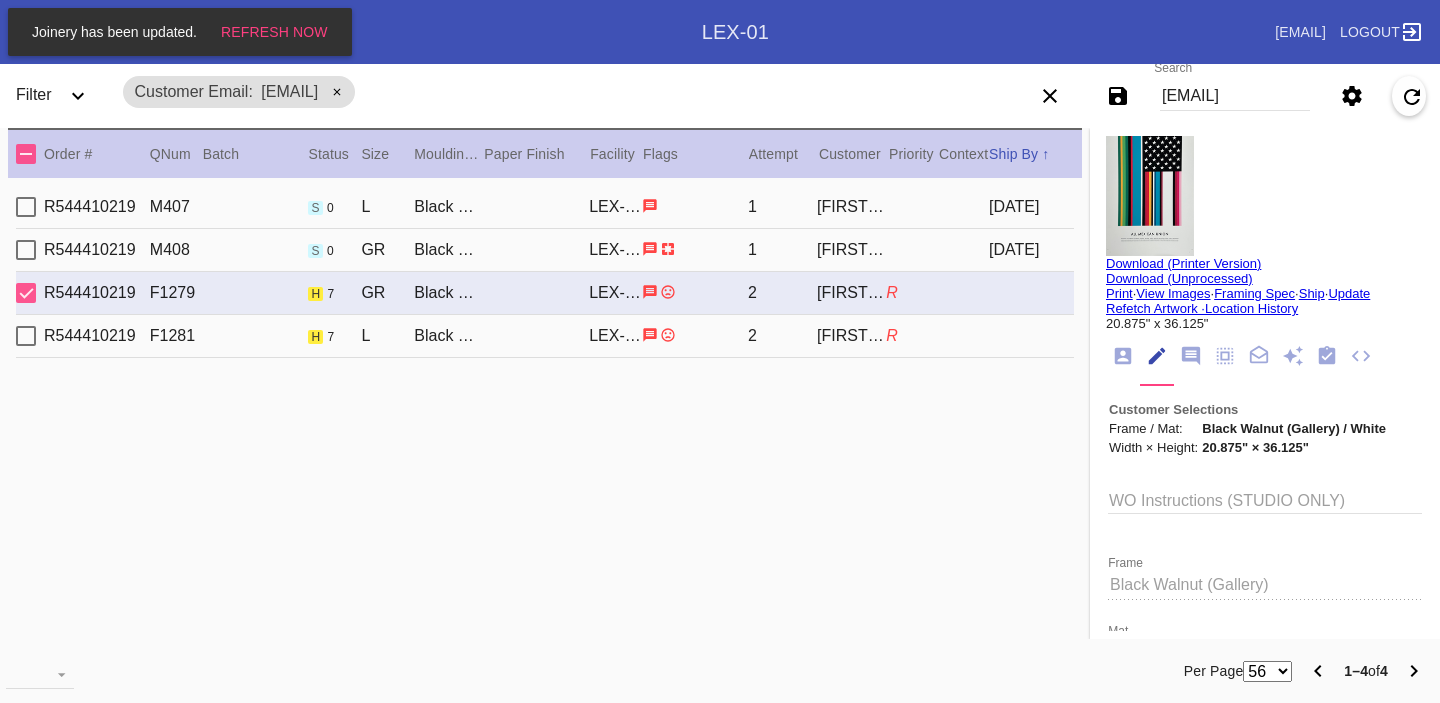 scroll, scrollTop: 0, scrollLeft: 0, axis: both 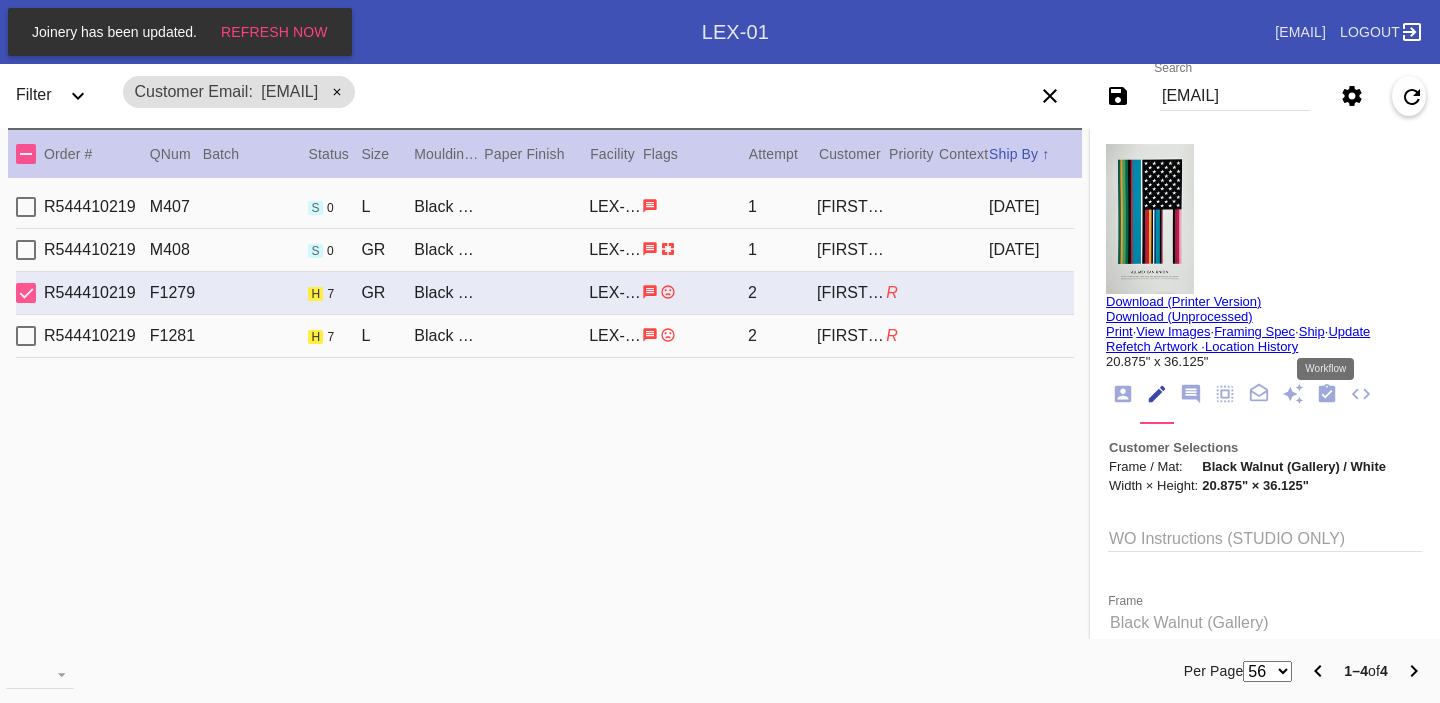 click 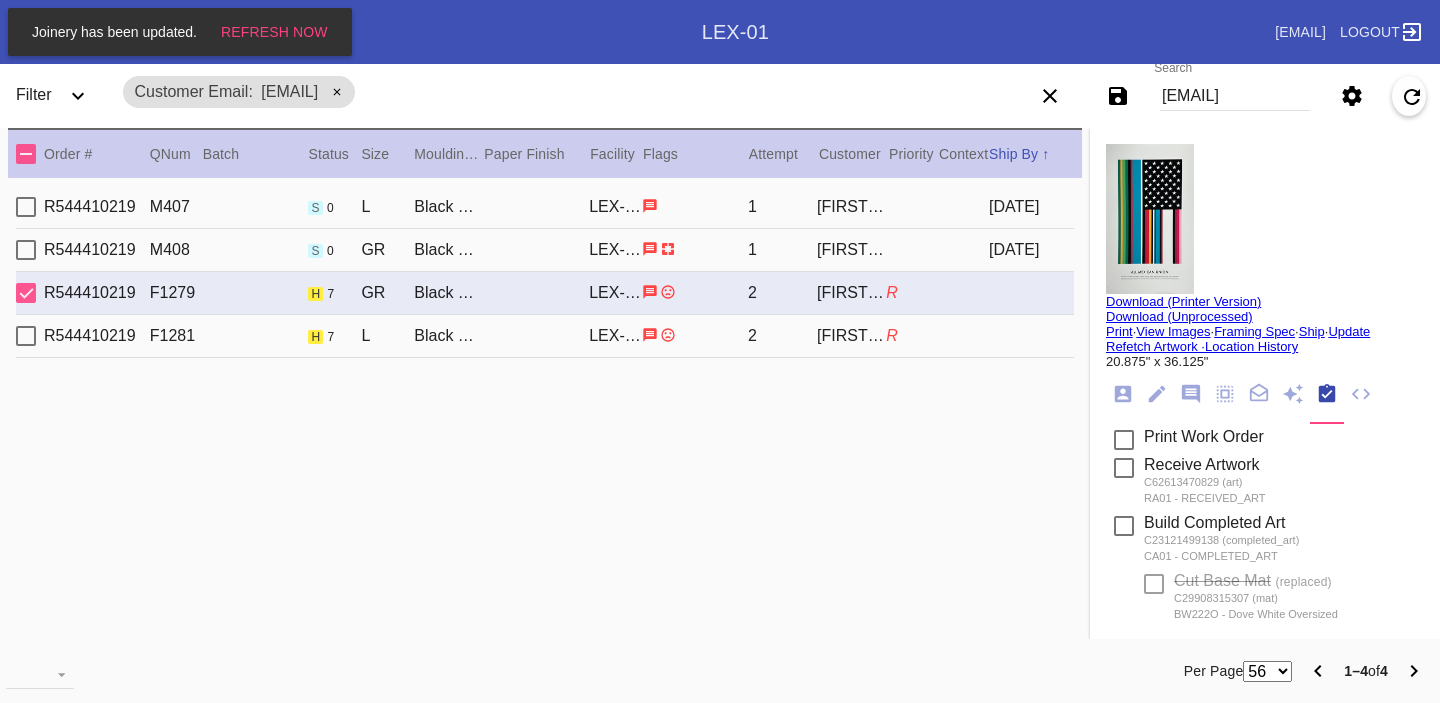 scroll, scrollTop: 965, scrollLeft: 0, axis: vertical 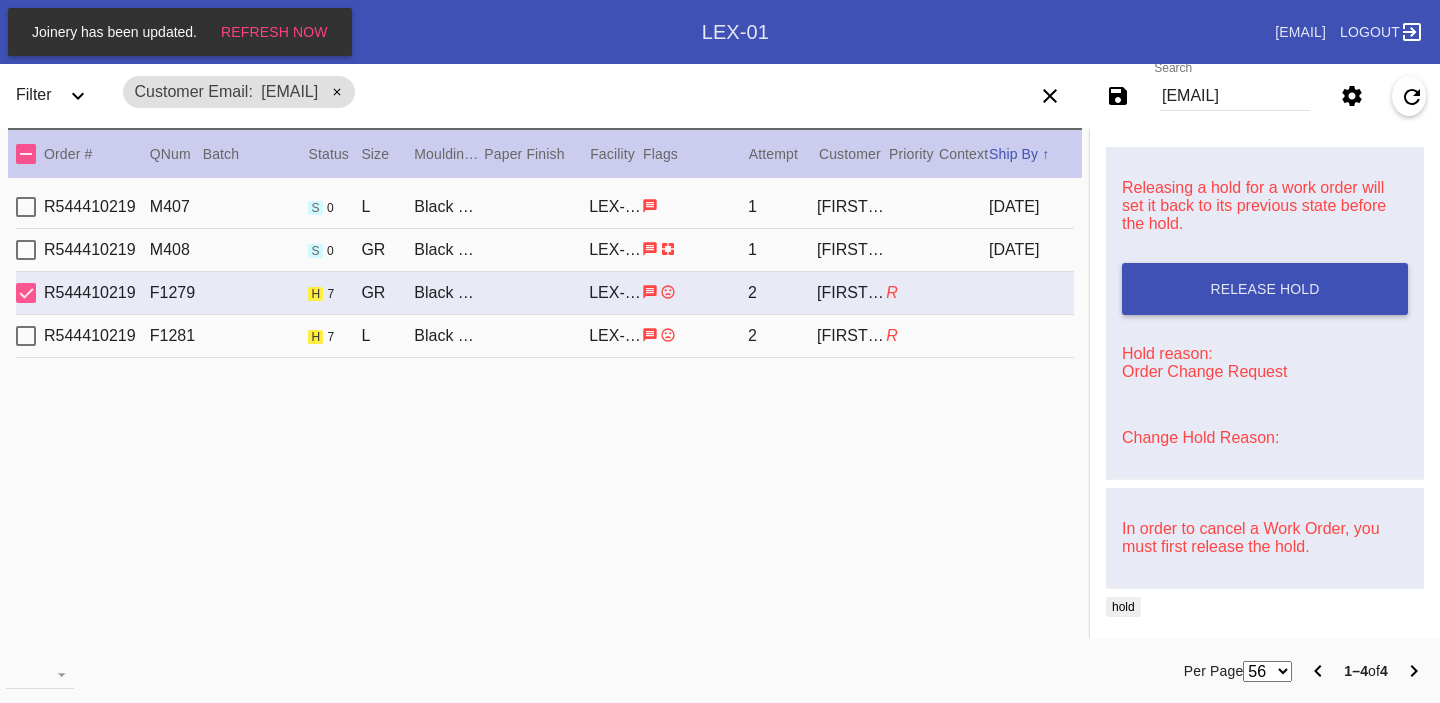 click on "Change Hold Reason:" at bounding box center [1200, 437] 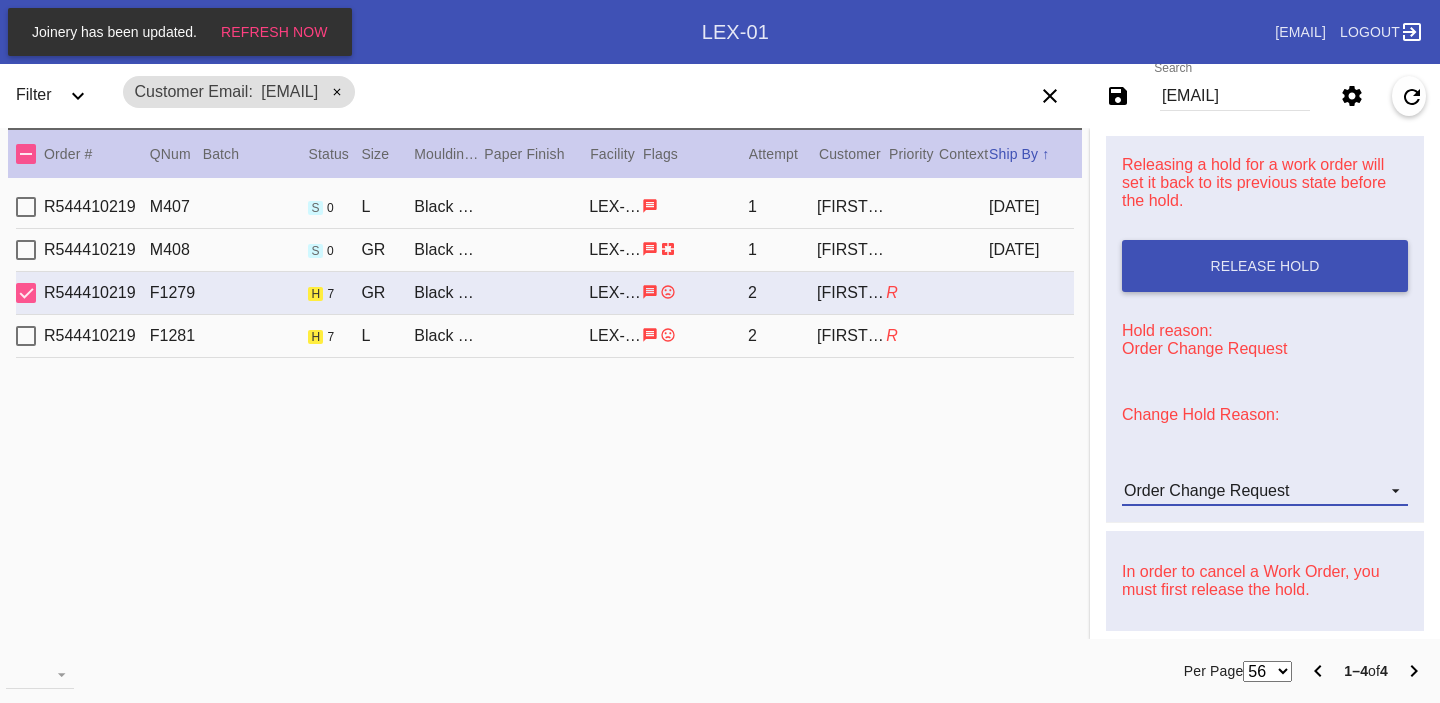 click on "Order Change Request" at bounding box center [1265, 491] 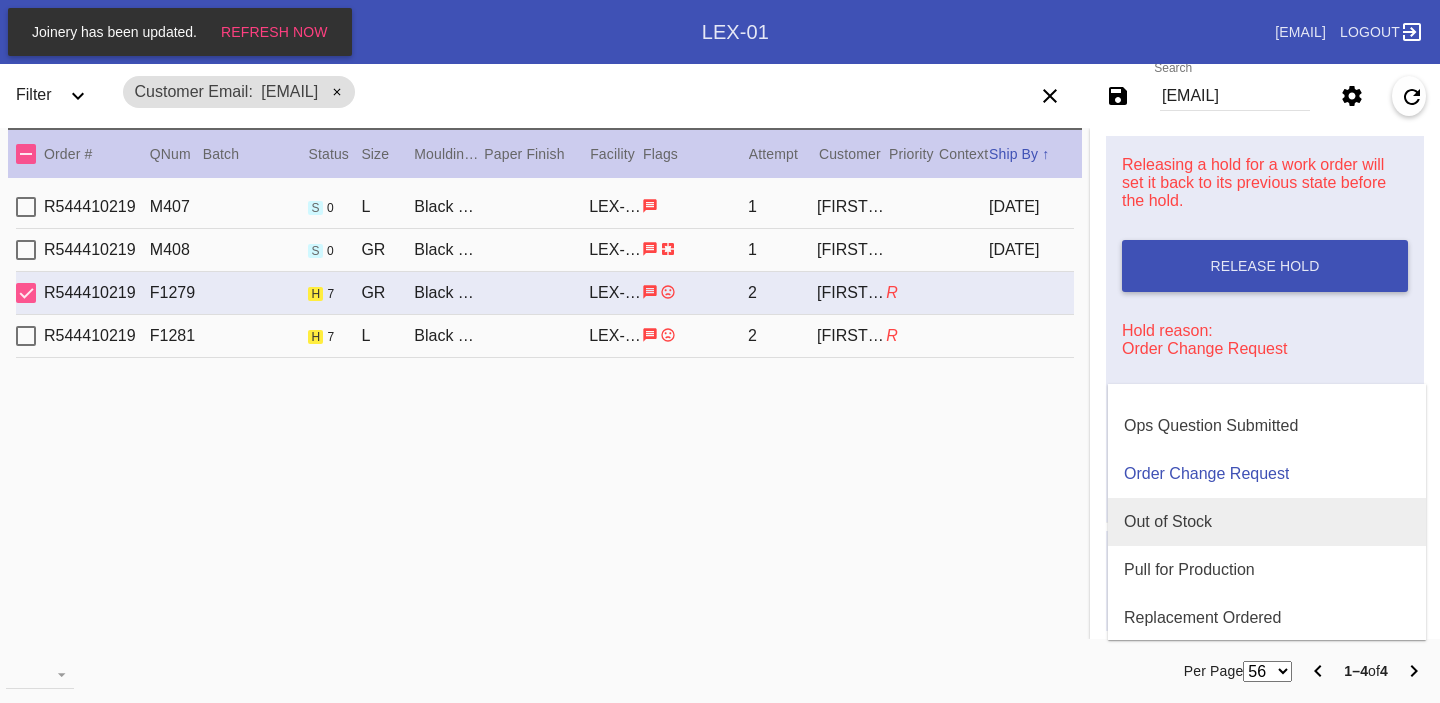 scroll, scrollTop: 464, scrollLeft: 0, axis: vertical 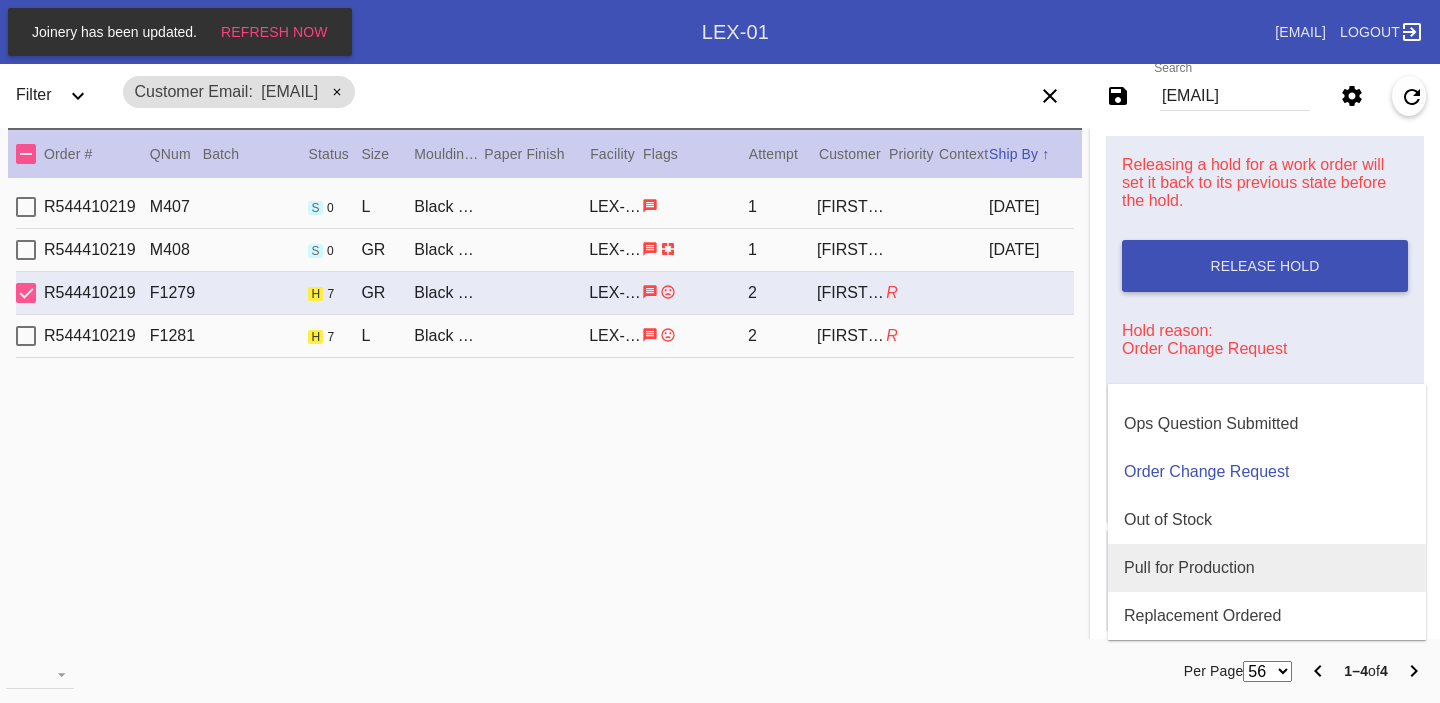 click on "Pull for Production" at bounding box center [1189, 568] 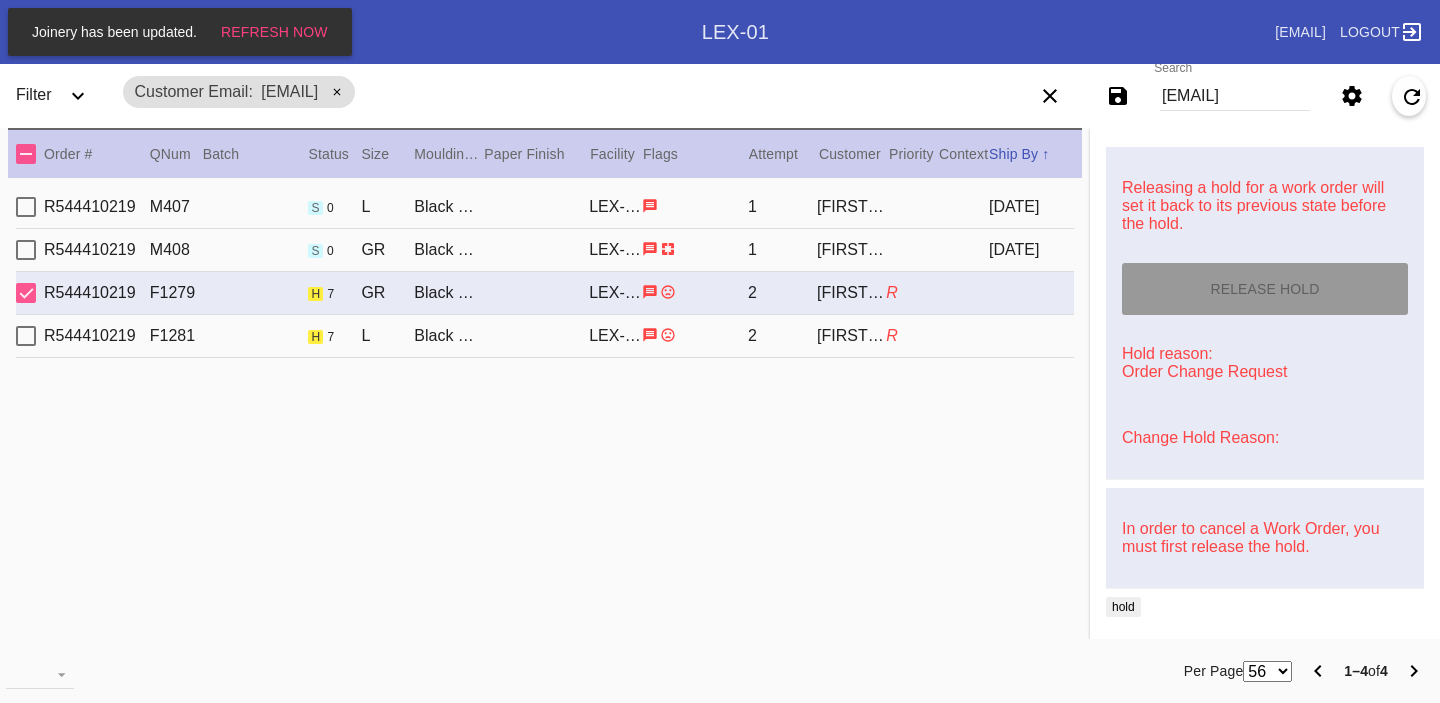 type on "[DATE]" 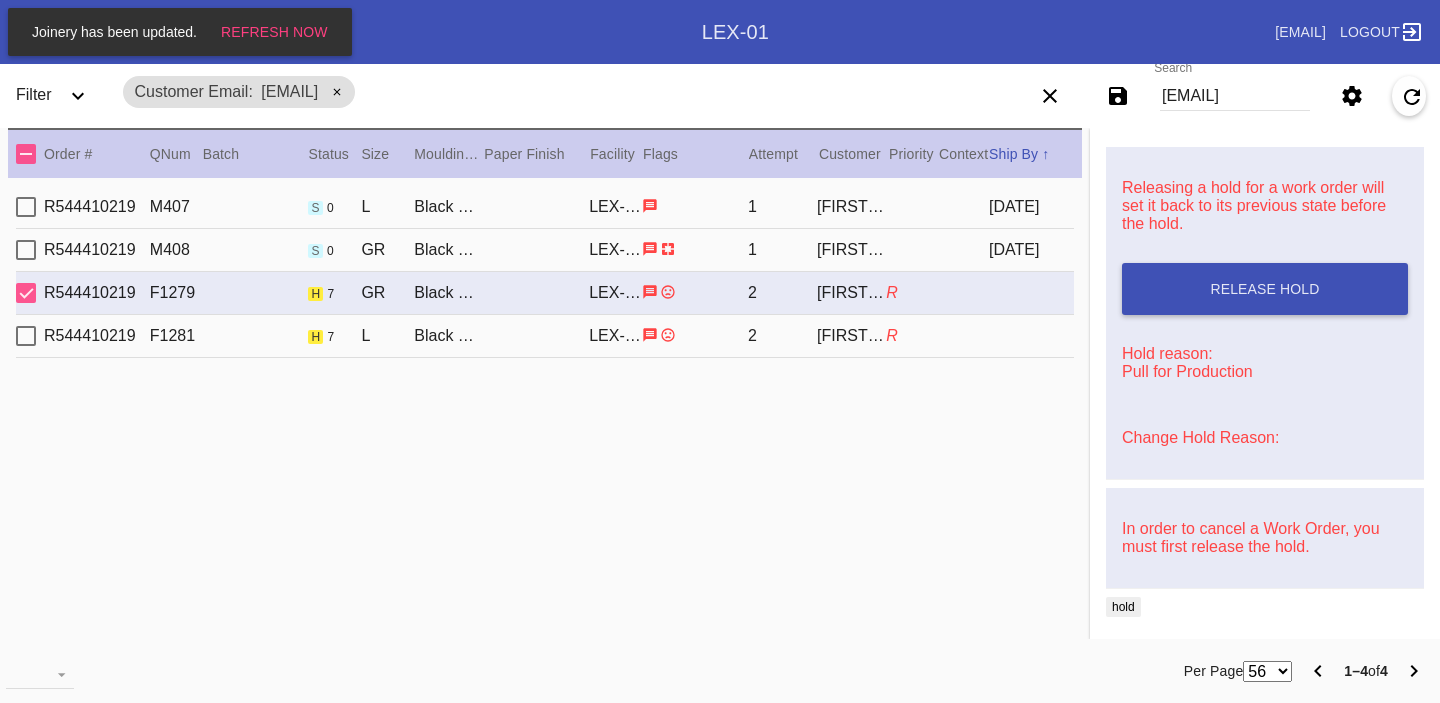 scroll, scrollTop: 0, scrollLeft: 0, axis: both 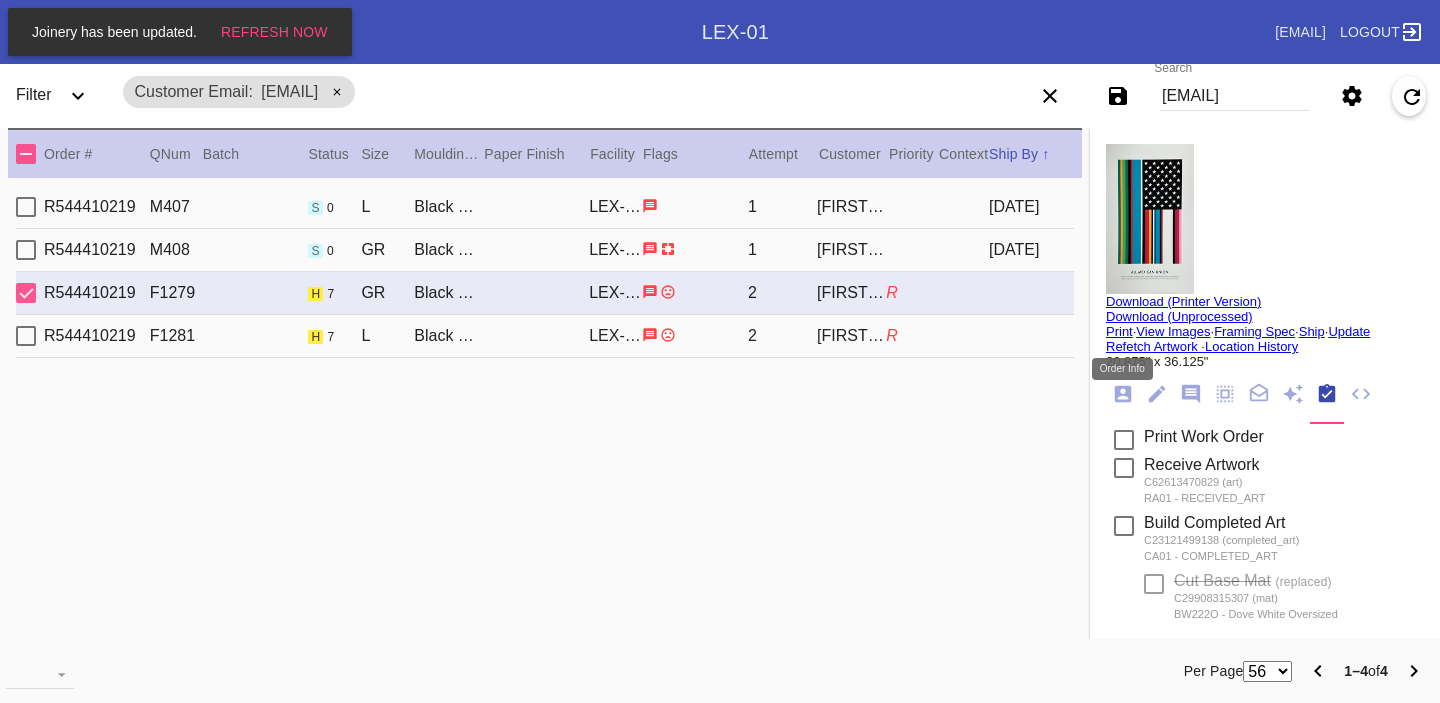 click 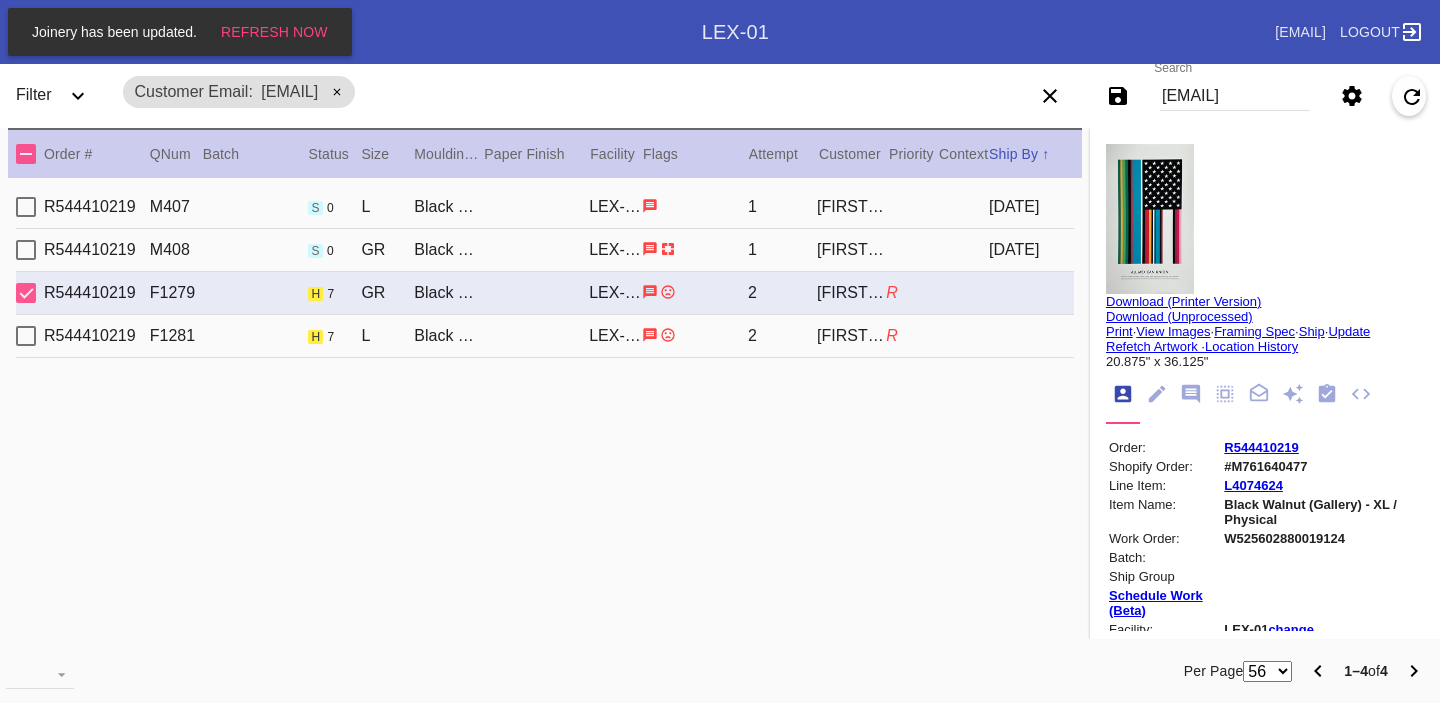 click on "R544410219" at bounding box center (1261, 447) 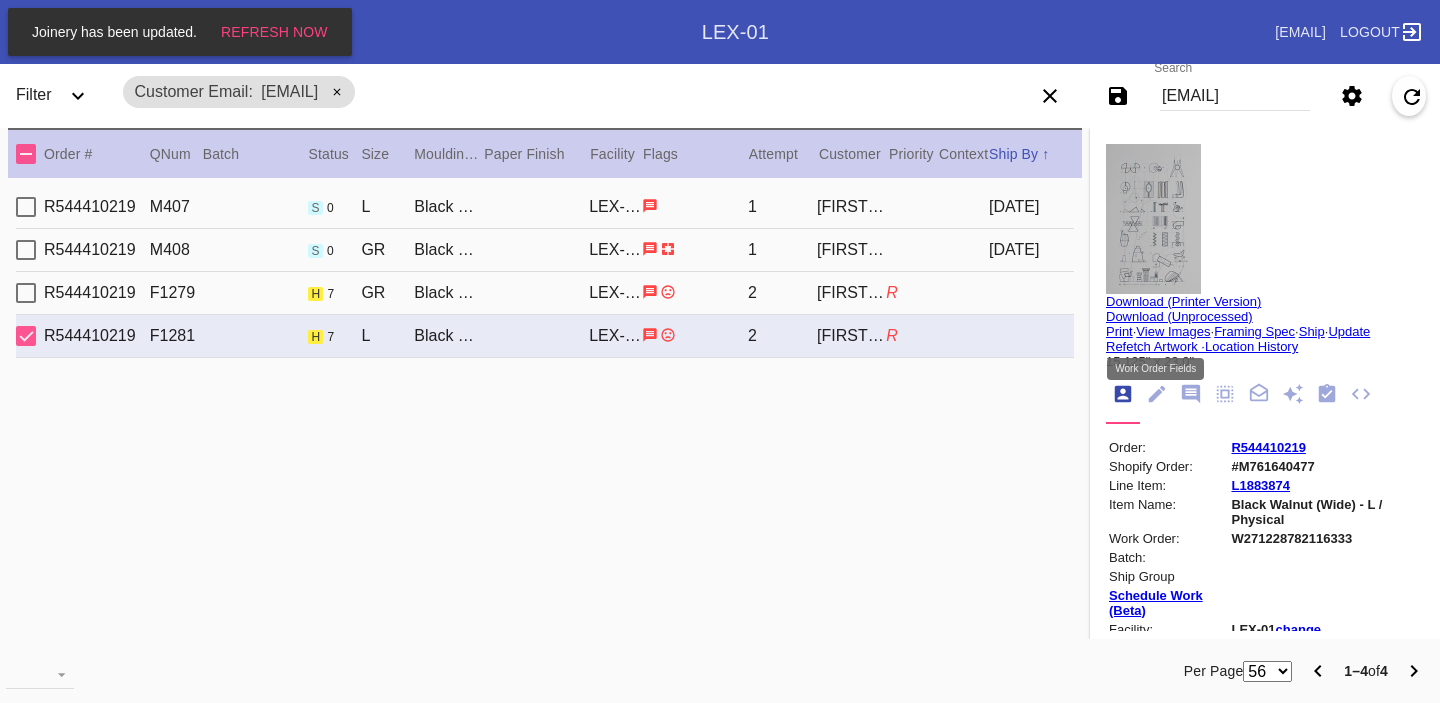 click 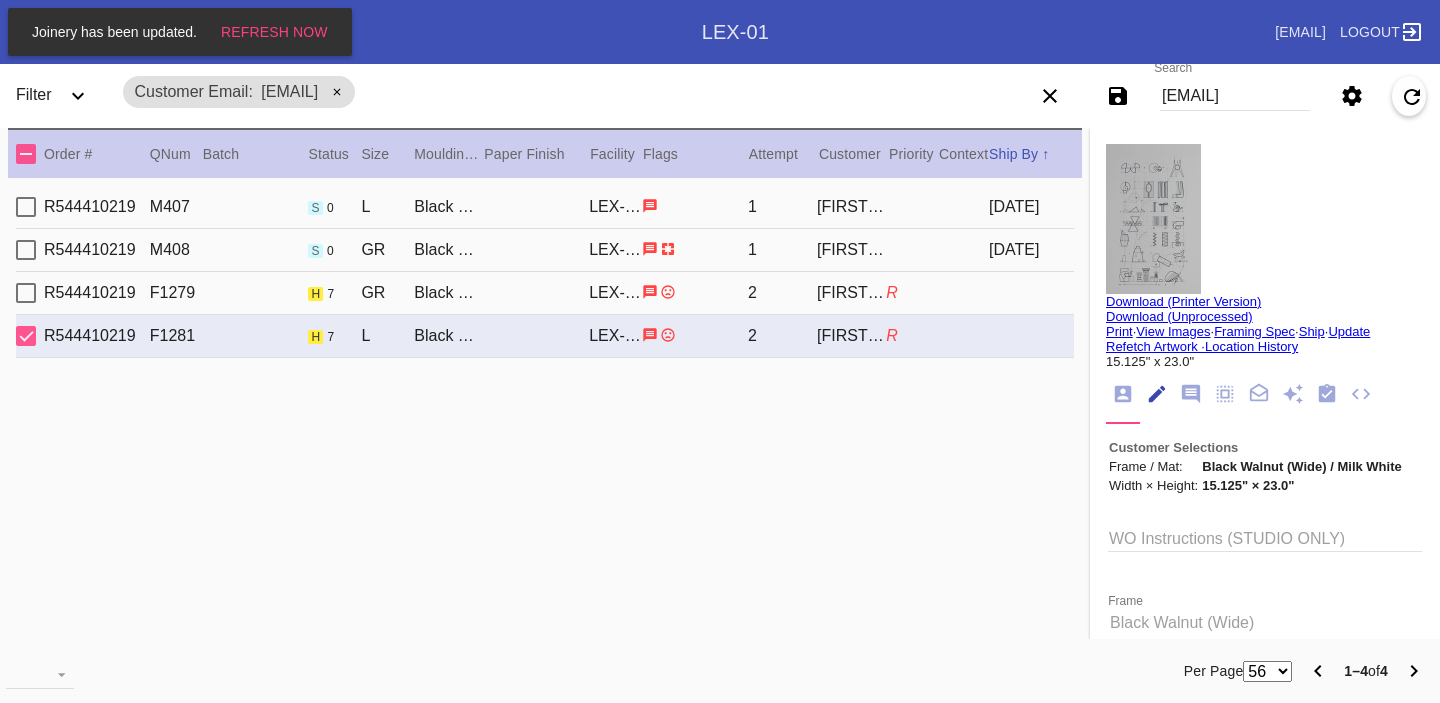 scroll, scrollTop: 73, scrollLeft: 0, axis: vertical 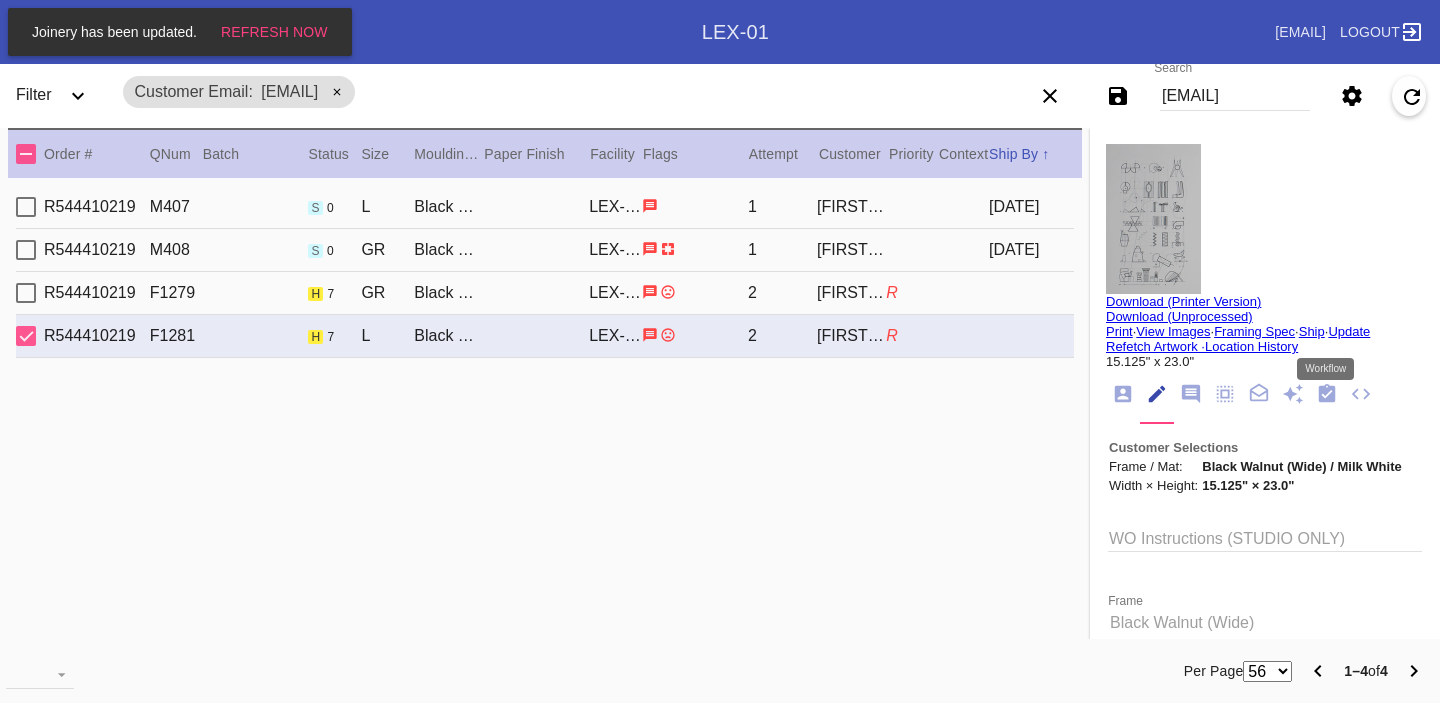 click 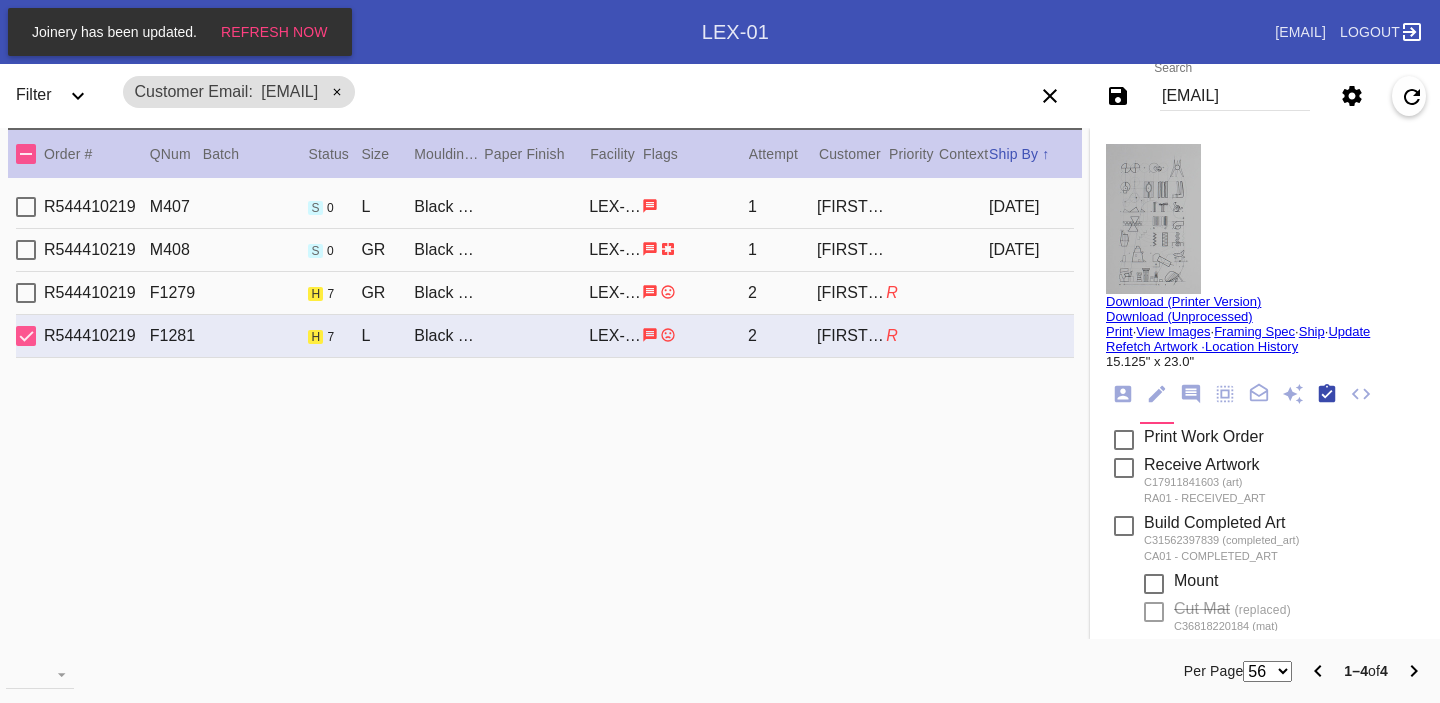 scroll, scrollTop: 320, scrollLeft: 0, axis: vertical 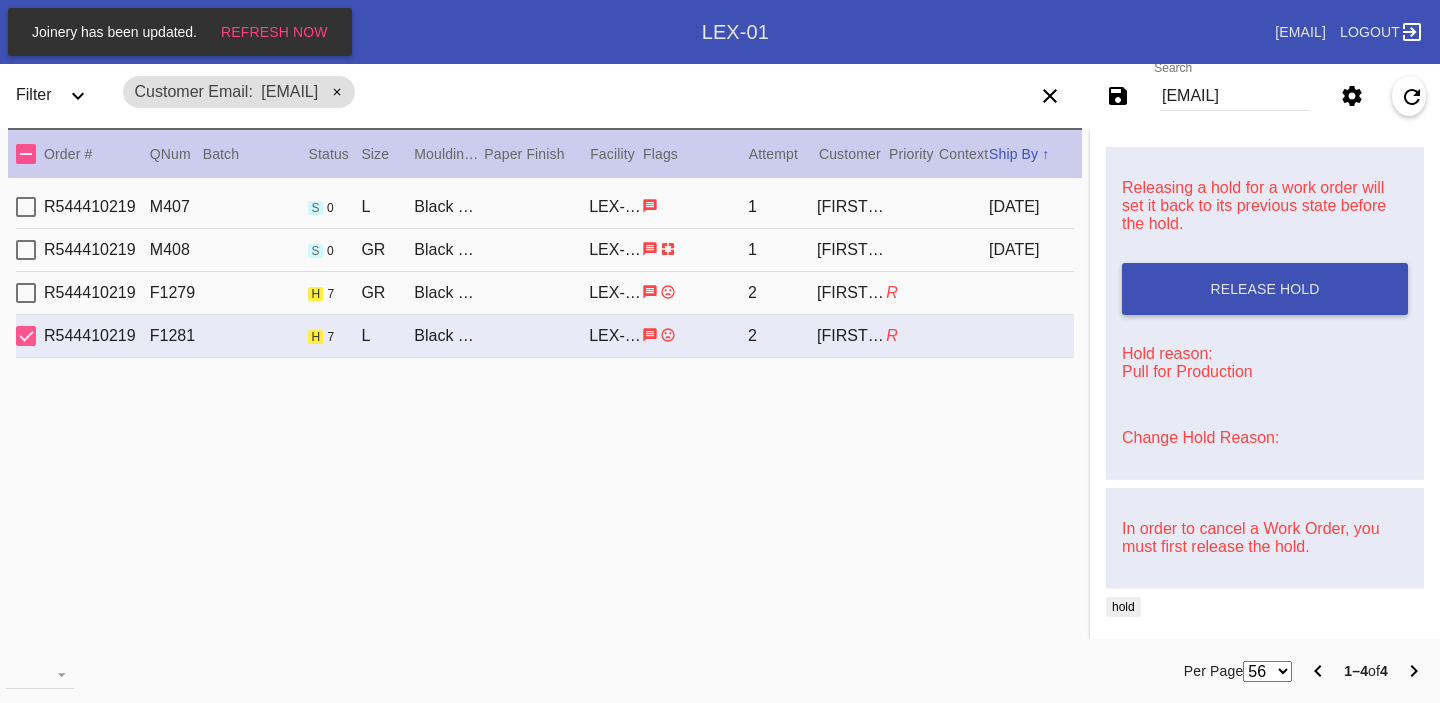 click on "R544410219 F1279 h   7 GR Black Walnut (Gallery) / White LEX-01 2 [FIRST] [LAST]
R" at bounding box center [545, 293] 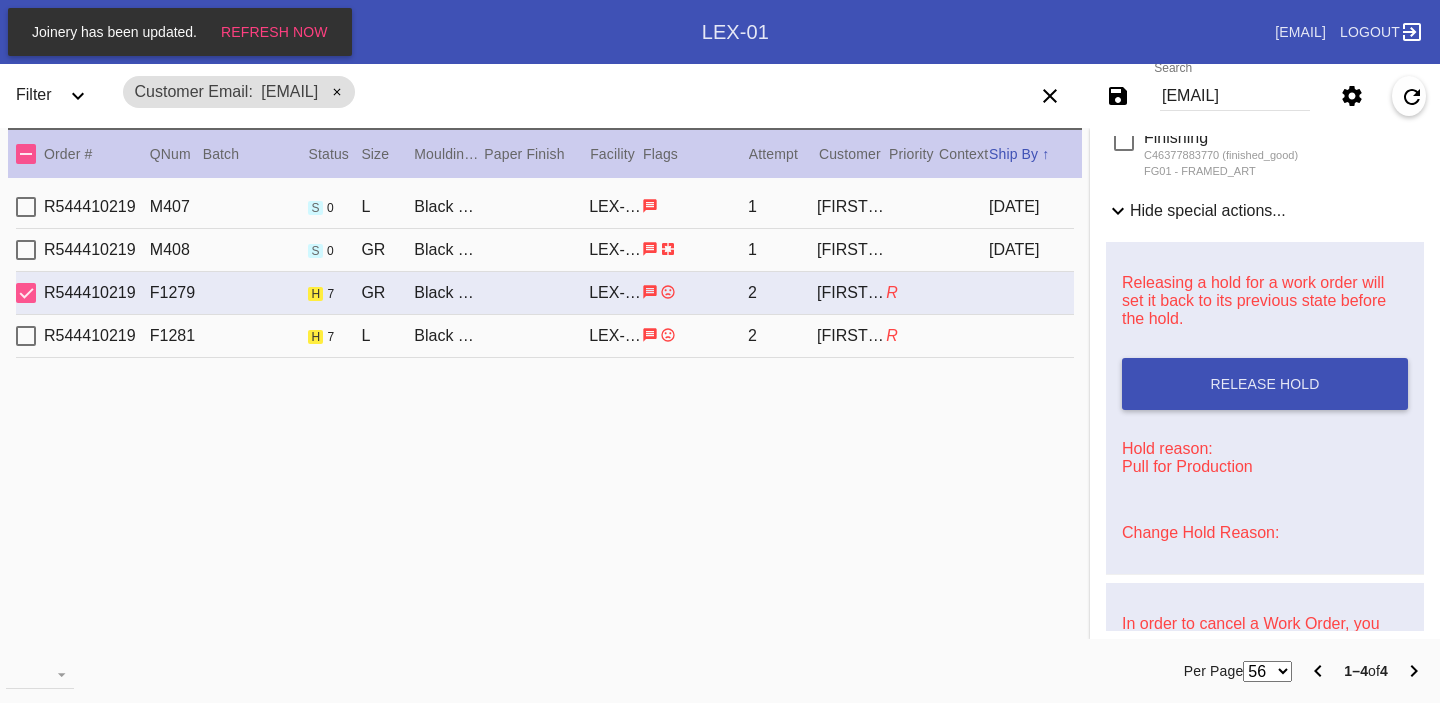 scroll, scrollTop: 0, scrollLeft: 0, axis: both 